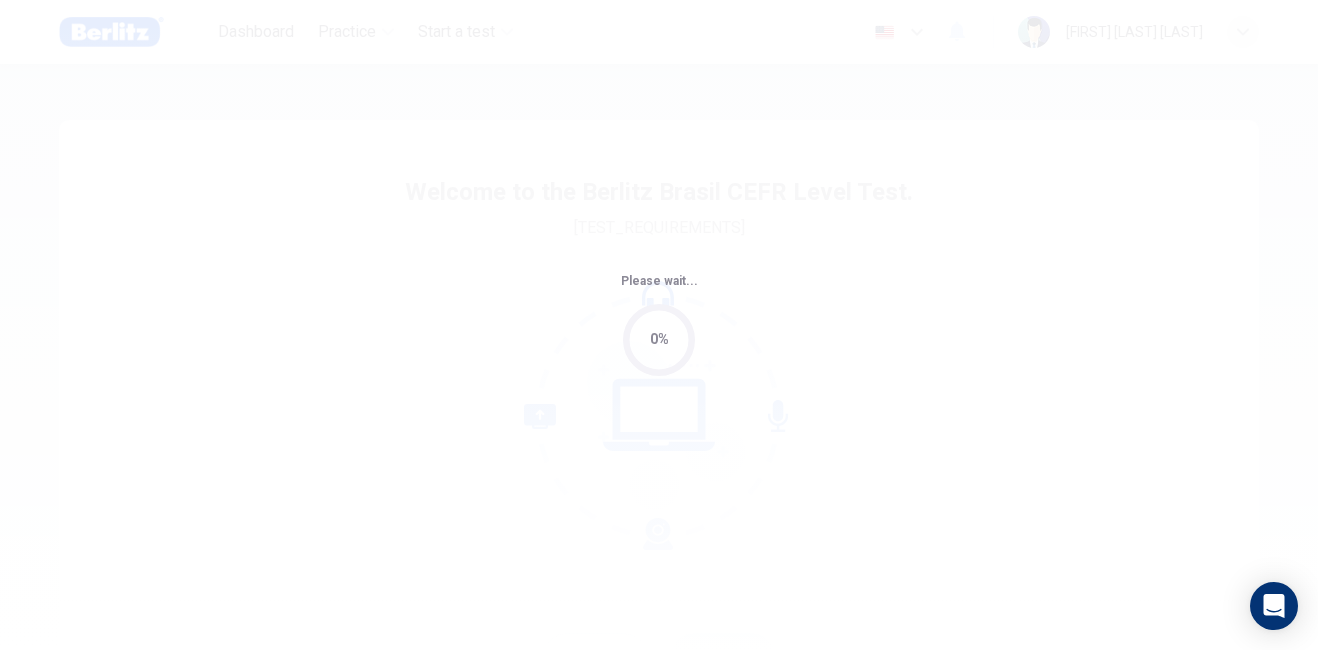 scroll, scrollTop: 0, scrollLeft: 0, axis: both 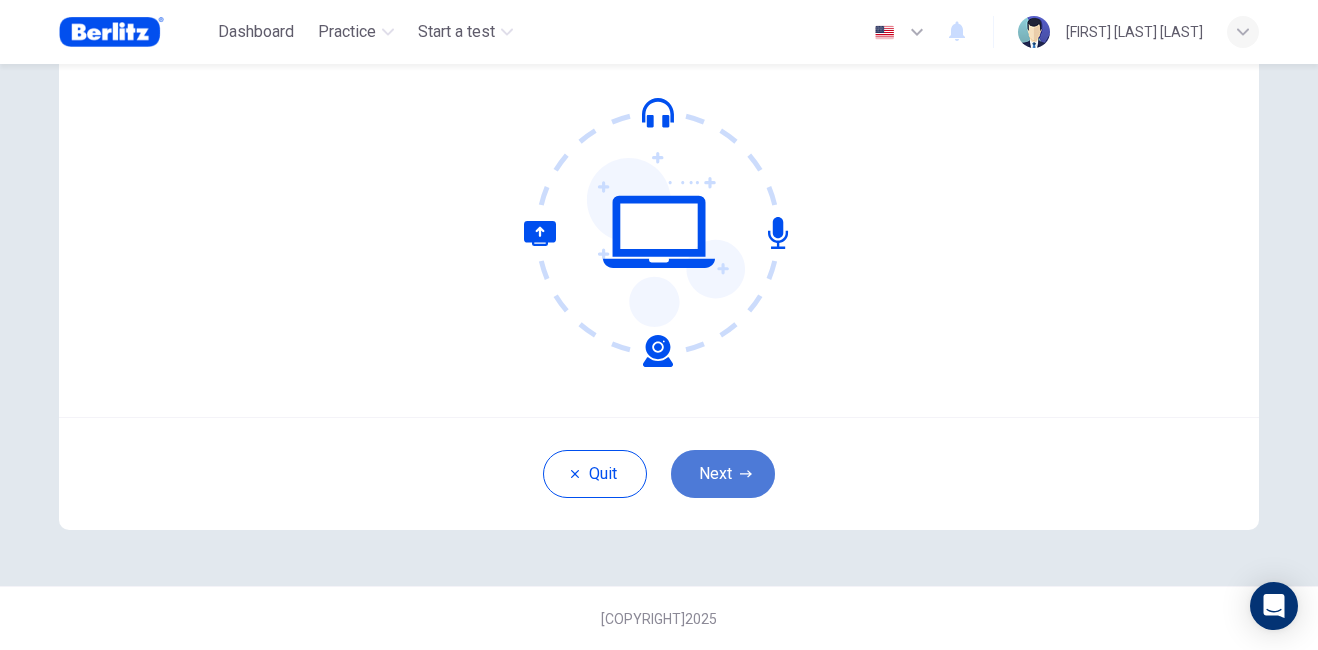 click on "Next" at bounding box center (723, 474) 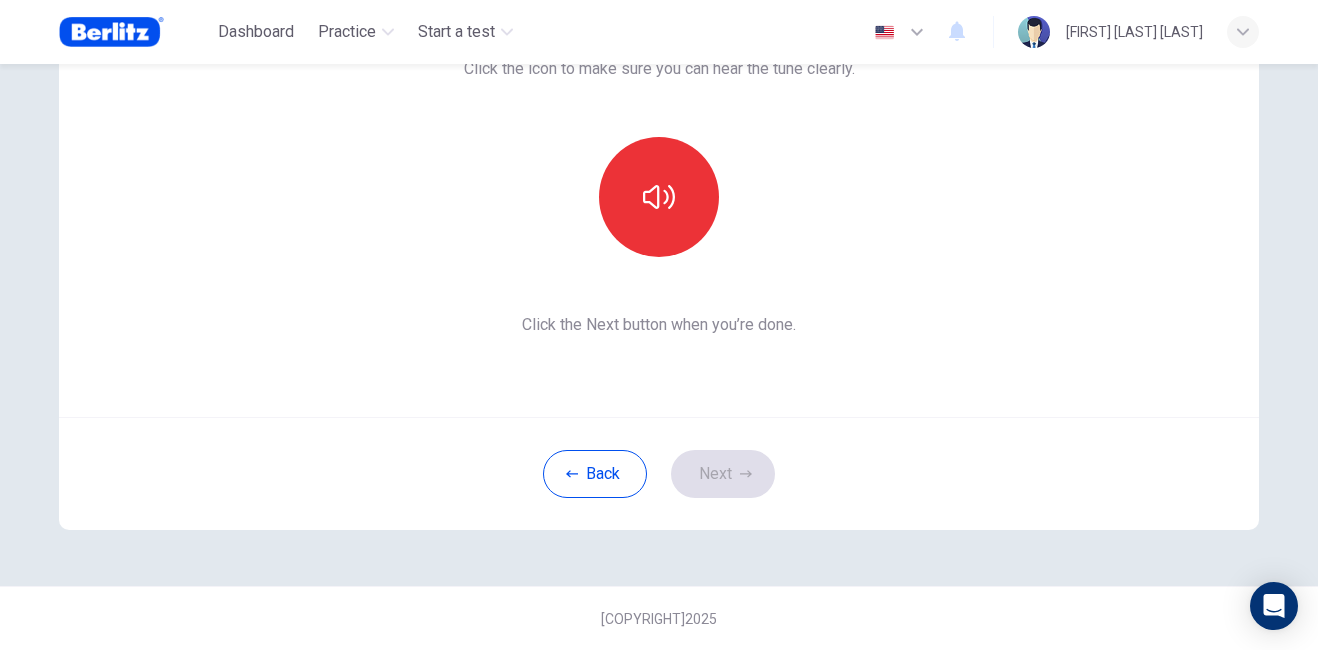 scroll, scrollTop: 83, scrollLeft: 0, axis: vertical 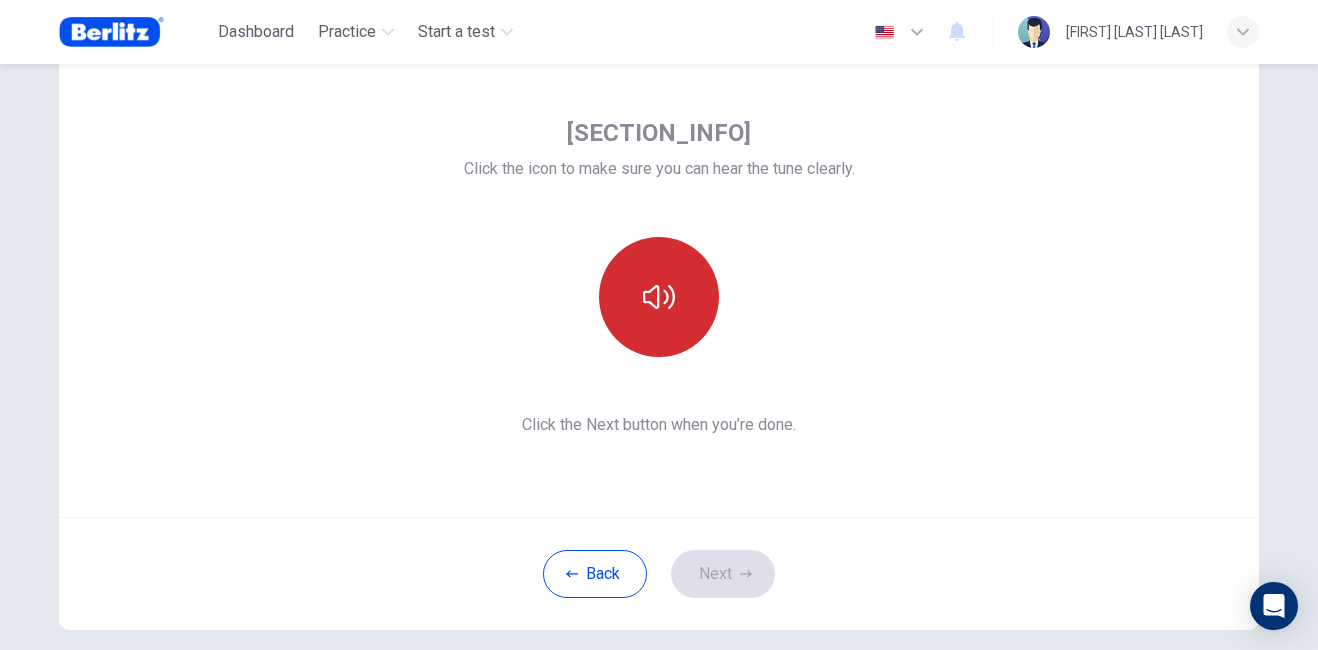 click at bounding box center (659, 297) 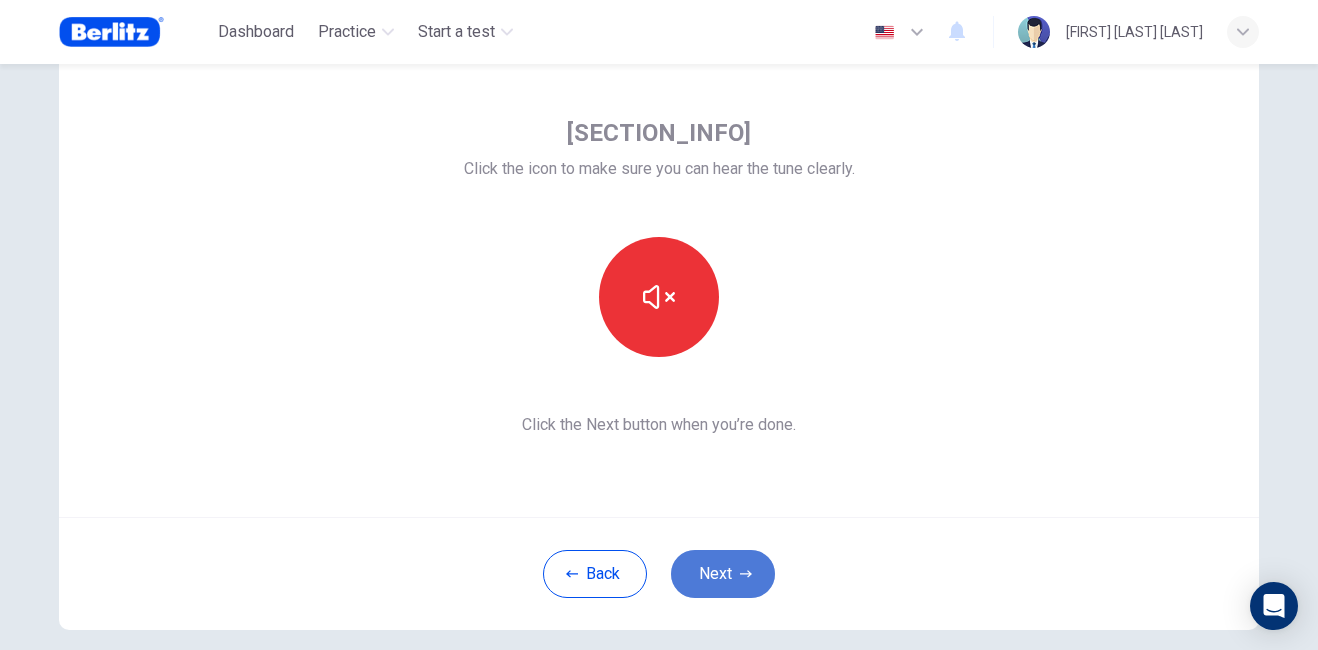 click on "Next" at bounding box center [723, 574] 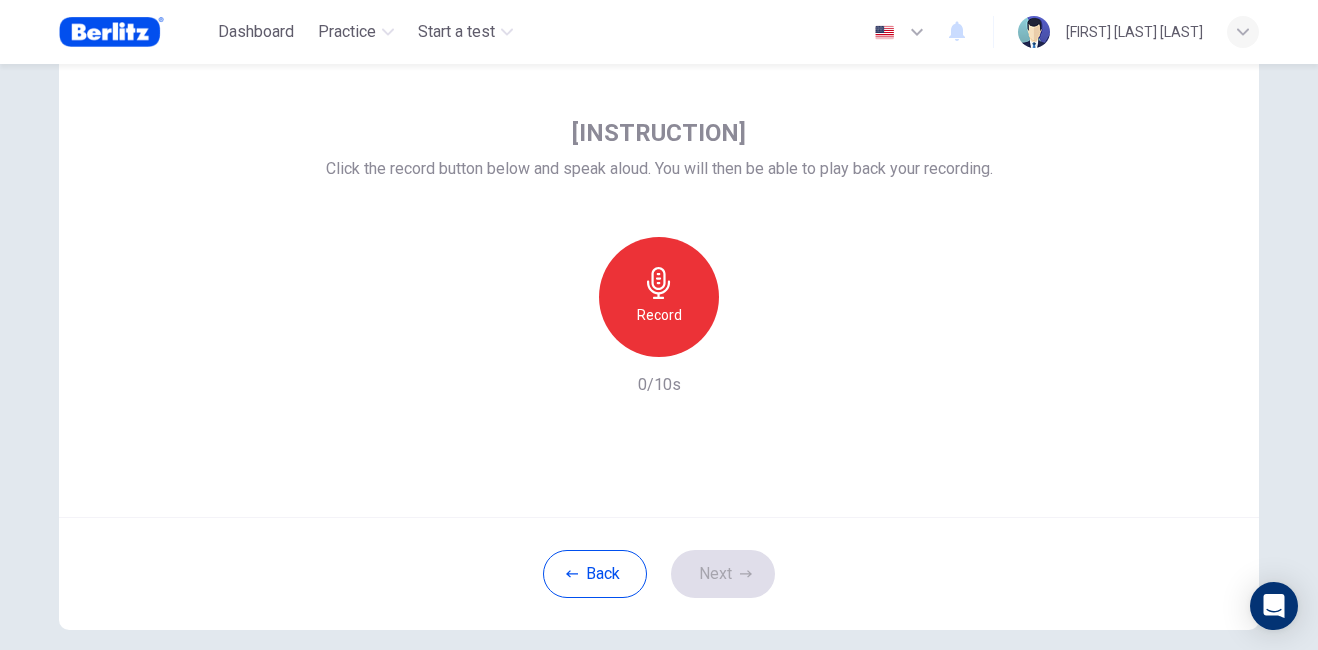 click at bounding box center (659, 283) 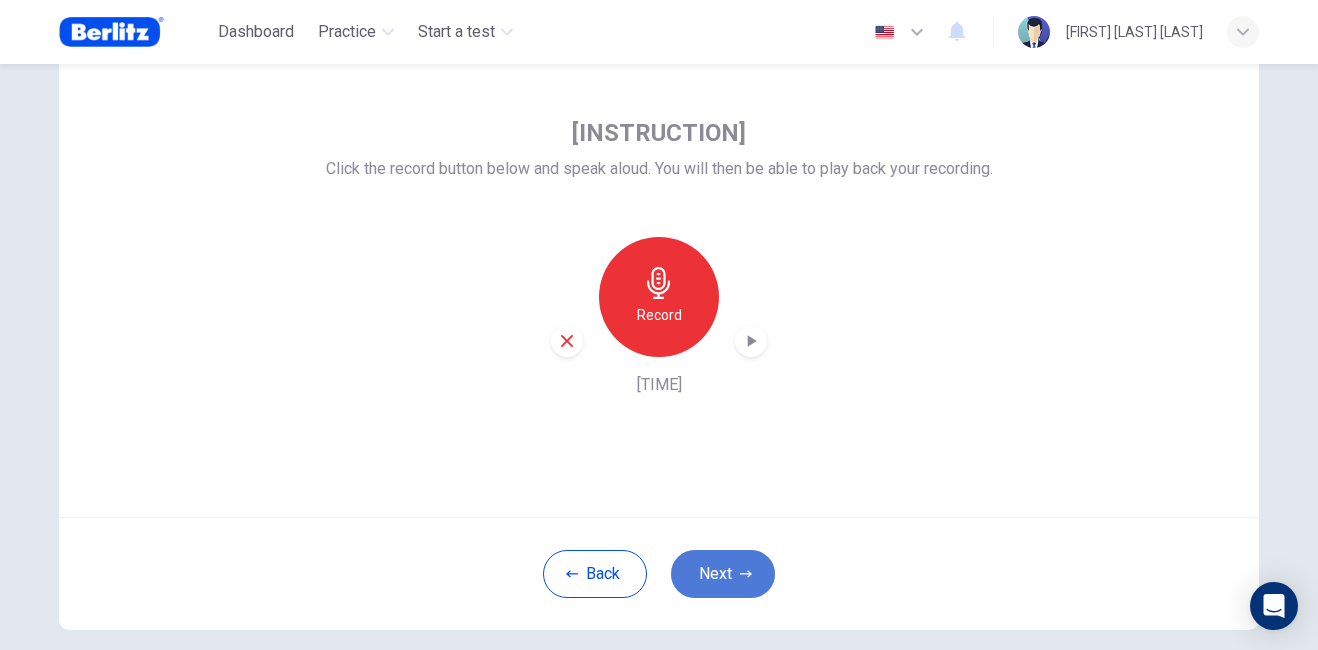 click on "Next" at bounding box center (723, 574) 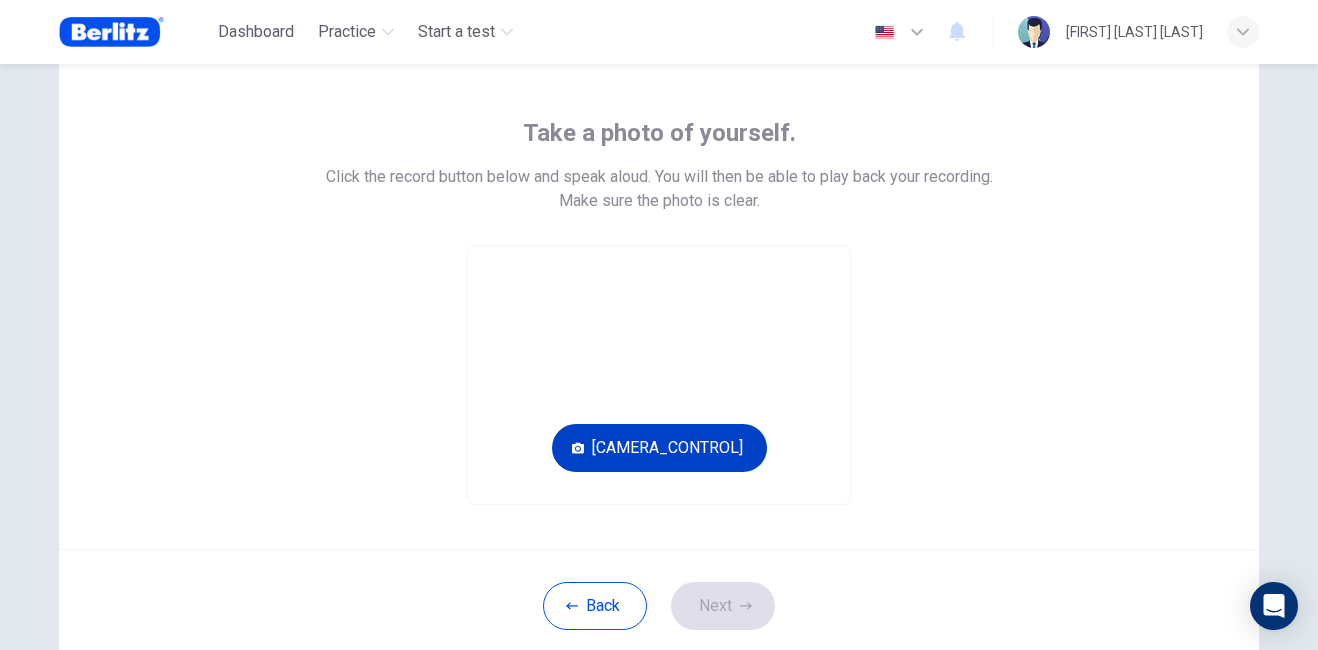 click on "[CAMERA_CONTROL]" at bounding box center [659, 448] 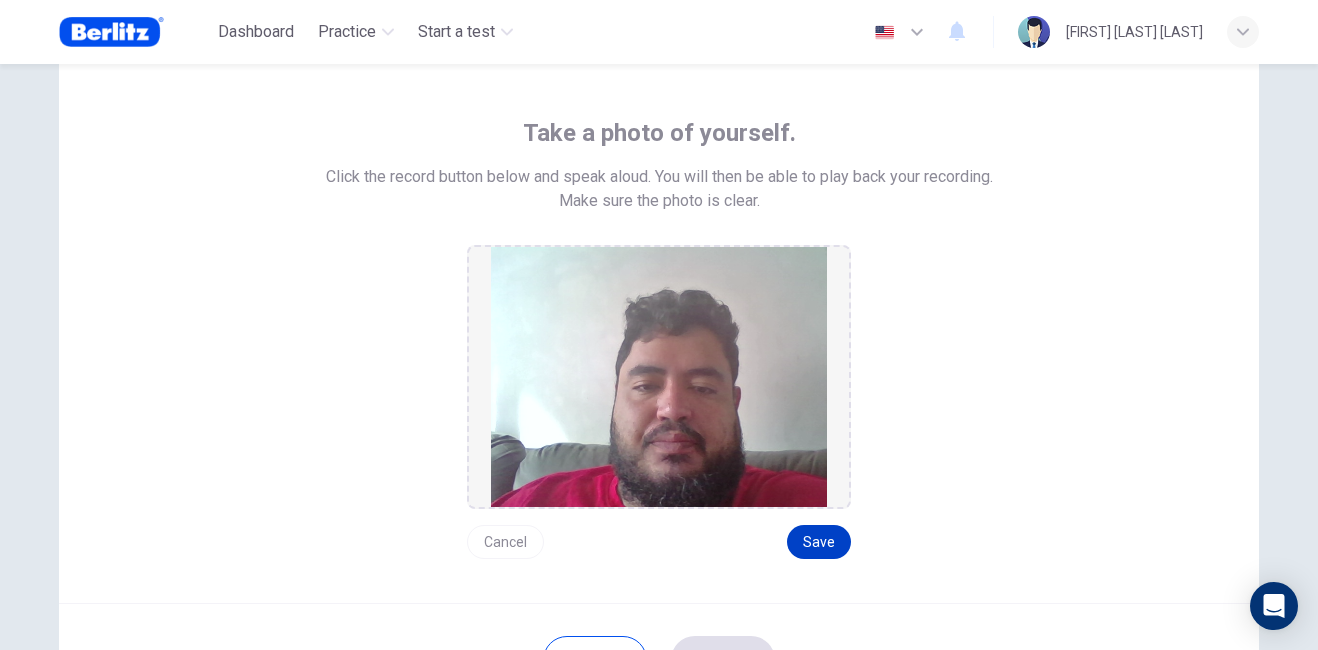 click on "Save" at bounding box center (819, 542) 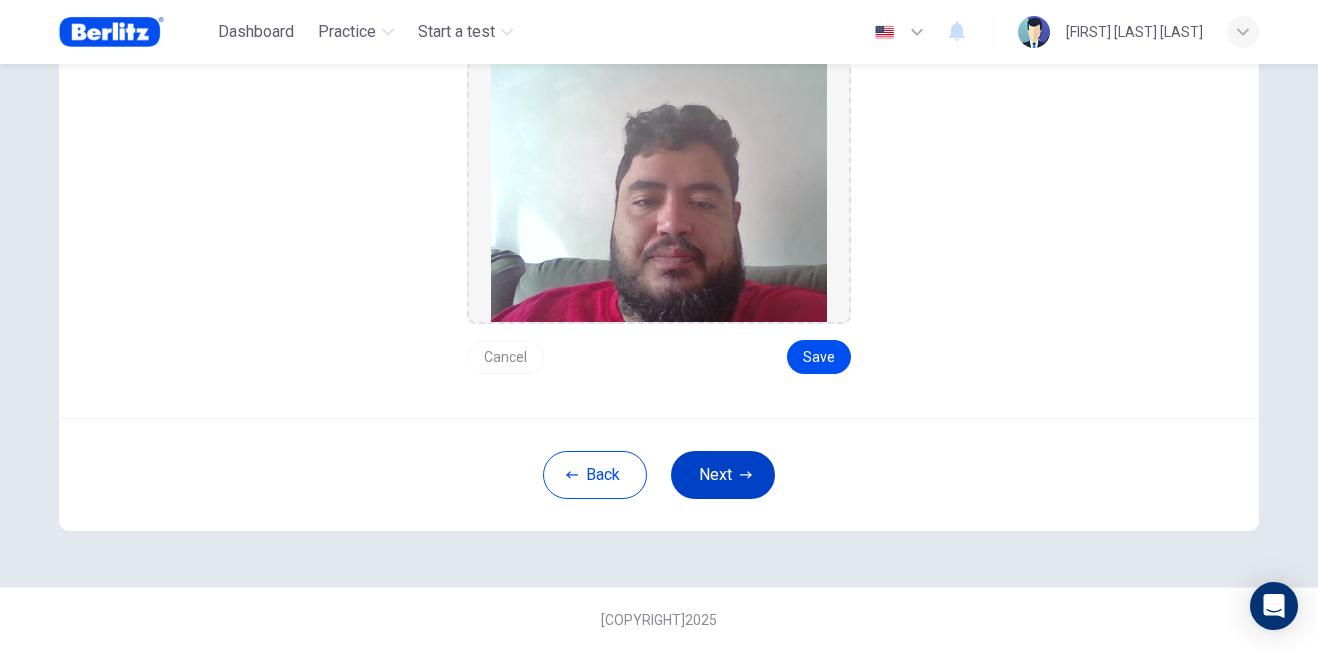 scroll, scrollTop: 269, scrollLeft: 0, axis: vertical 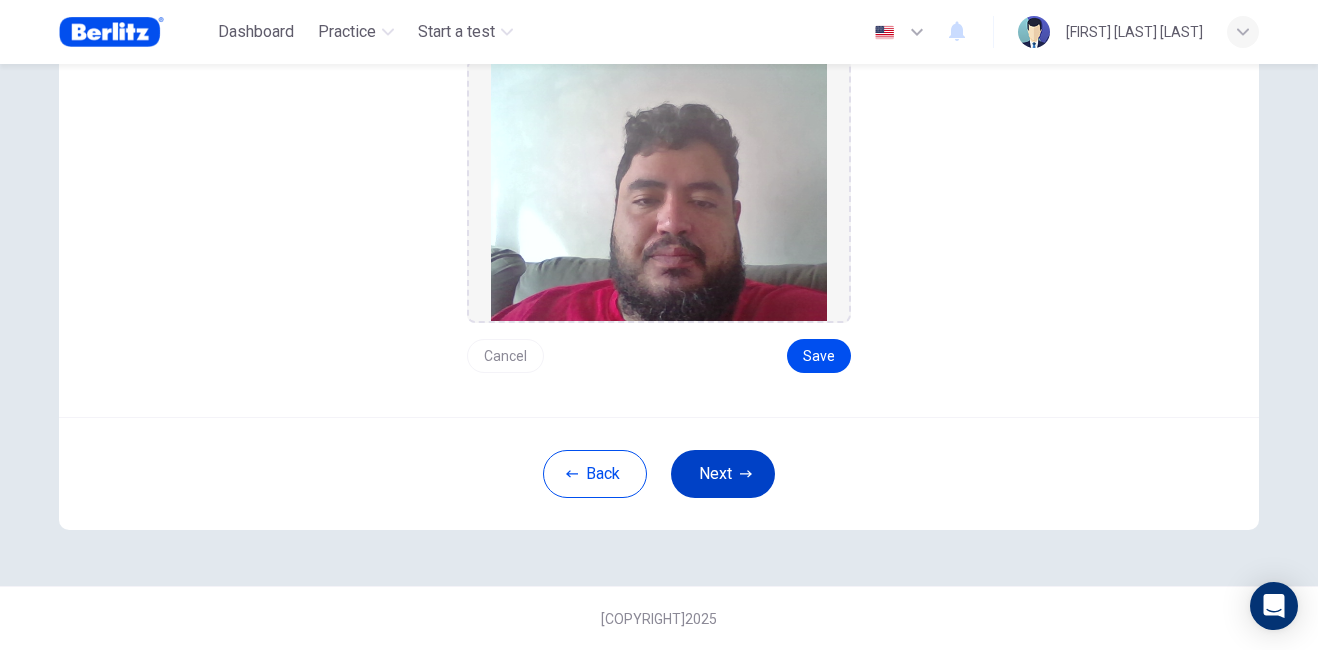 click on "Next" at bounding box center [723, 474] 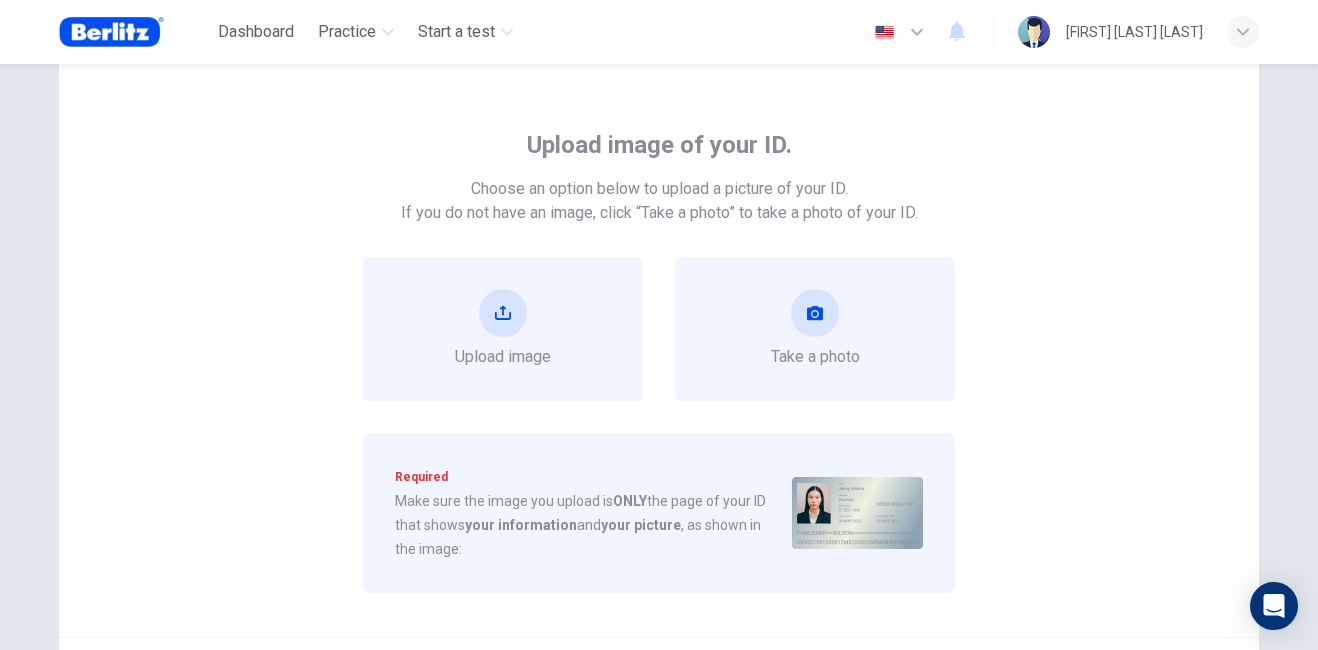scroll, scrollTop: 69, scrollLeft: 0, axis: vertical 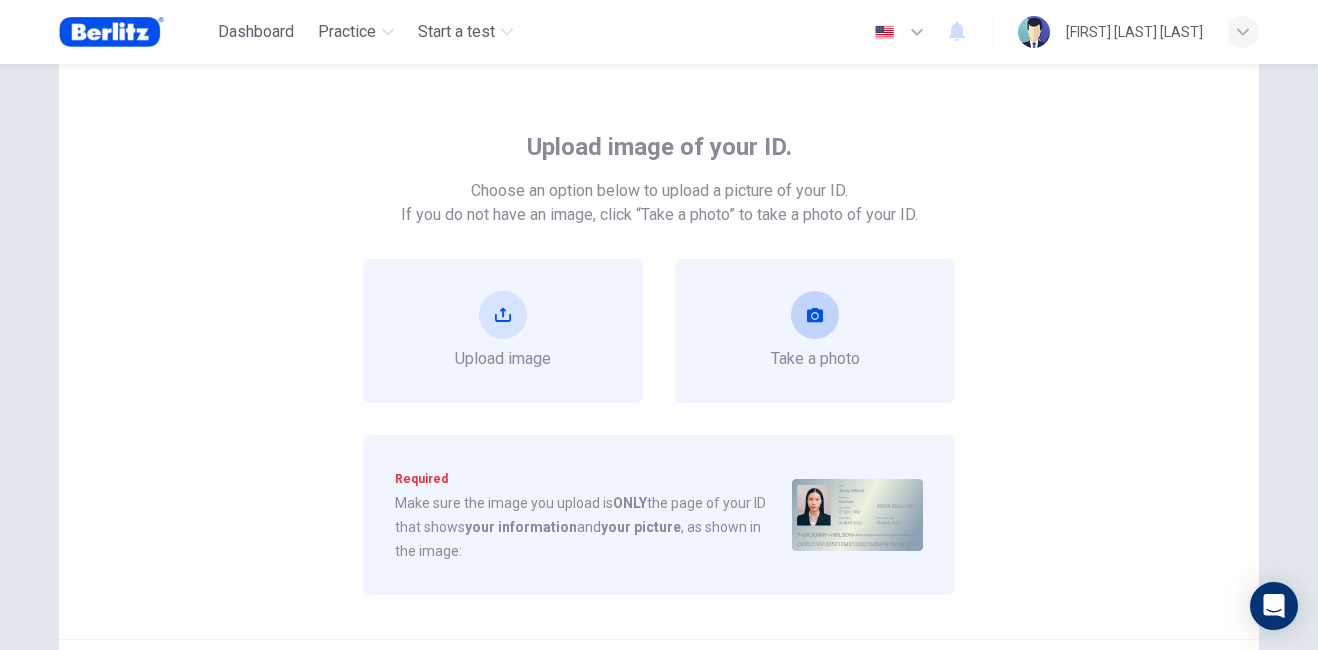 click on "Take a photo" at bounding box center [503, 359] 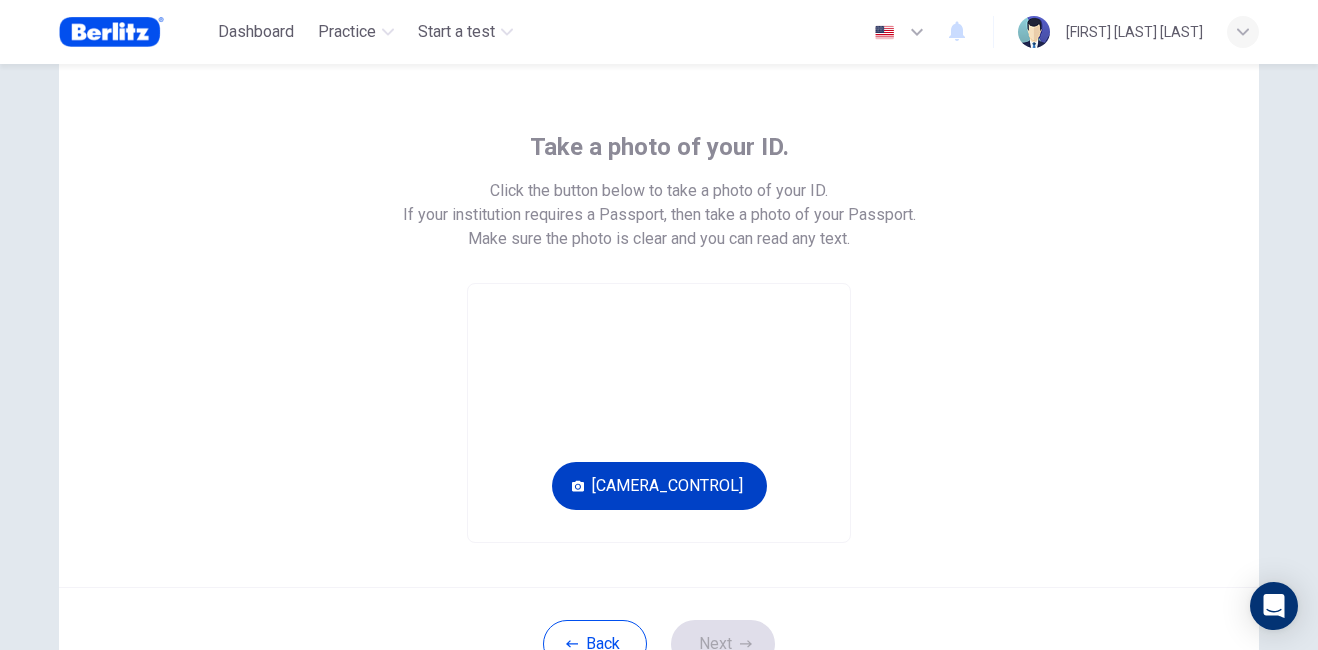 click on "[CAMERA_CONTROL]" at bounding box center [659, 486] 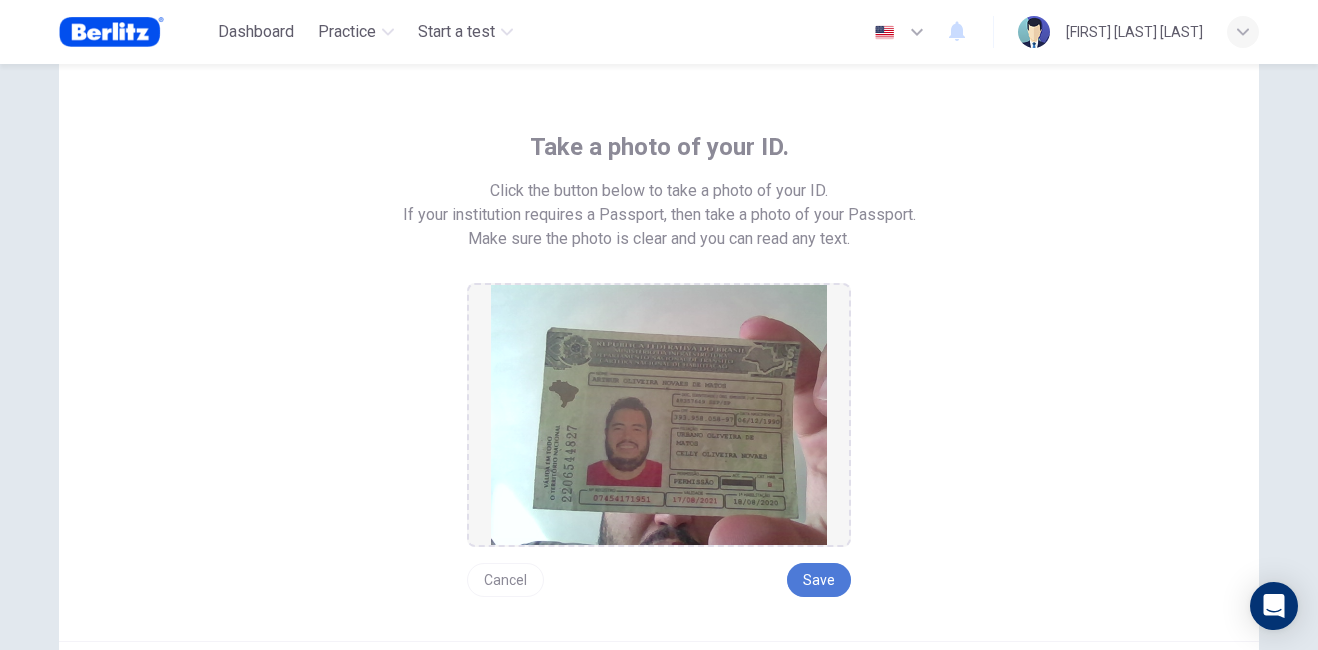 click on "Save" at bounding box center [819, 580] 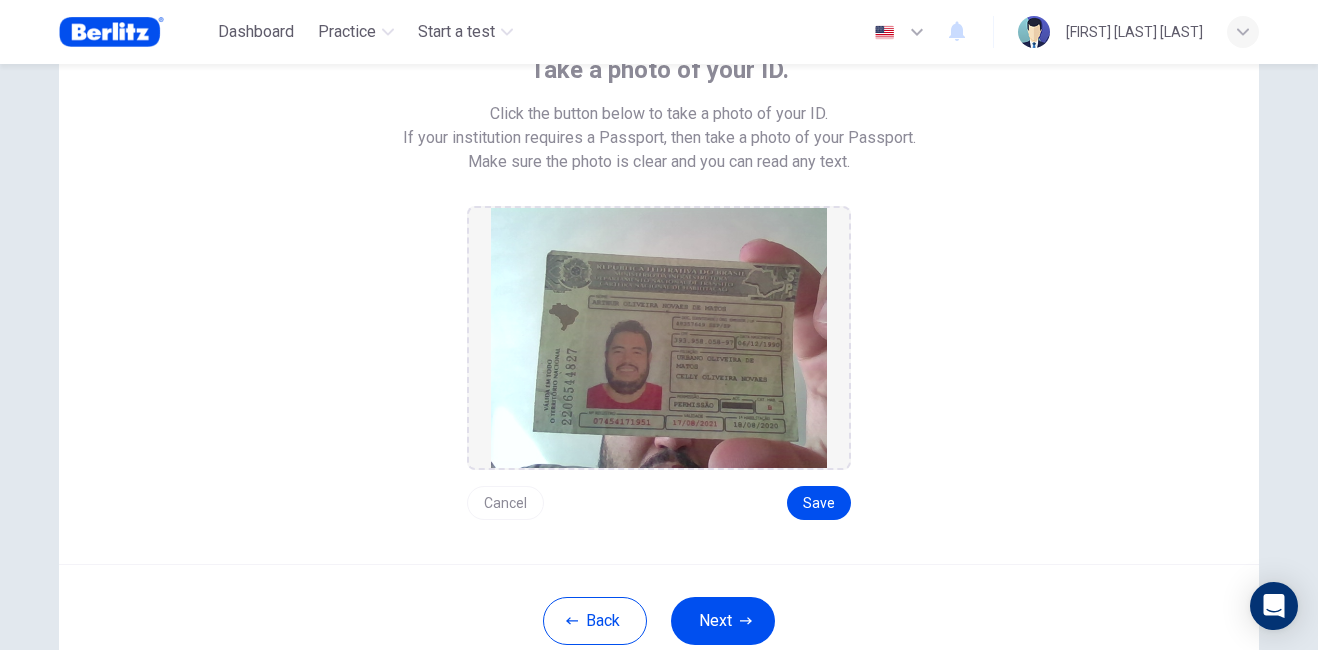 scroll, scrollTop: 269, scrollLeft: 0, axis: vertical 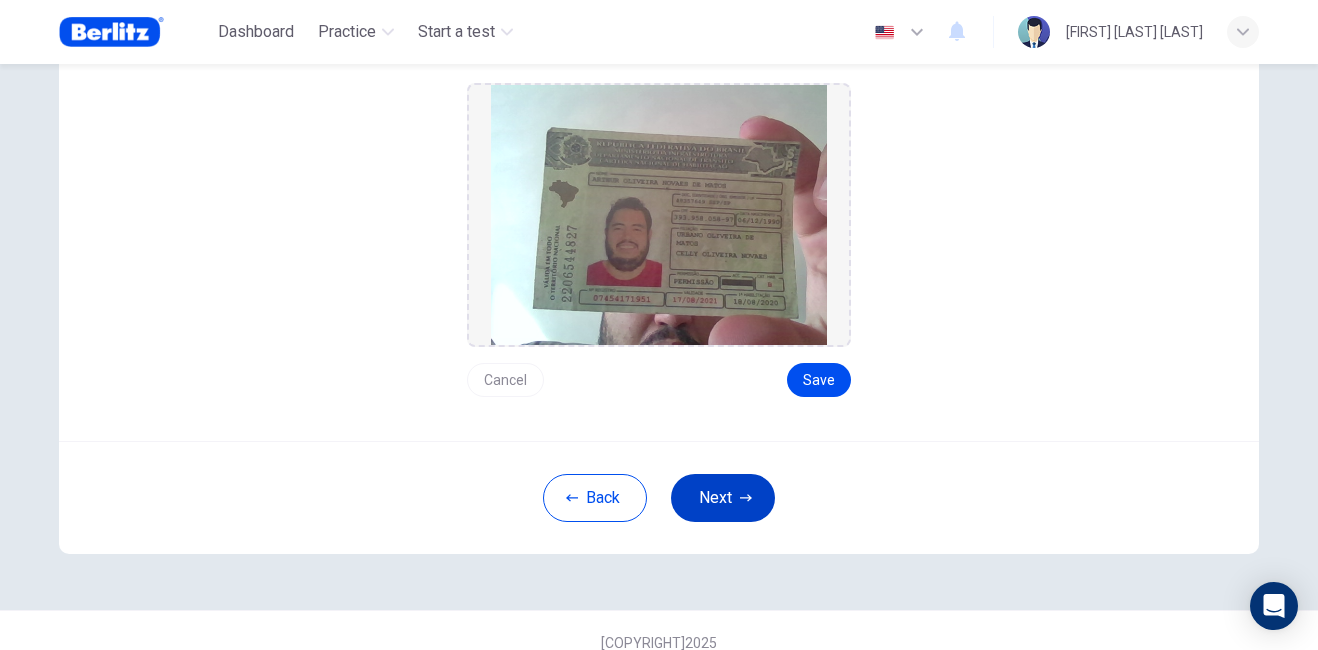 click on "Next" at bounding box center (723, 498) 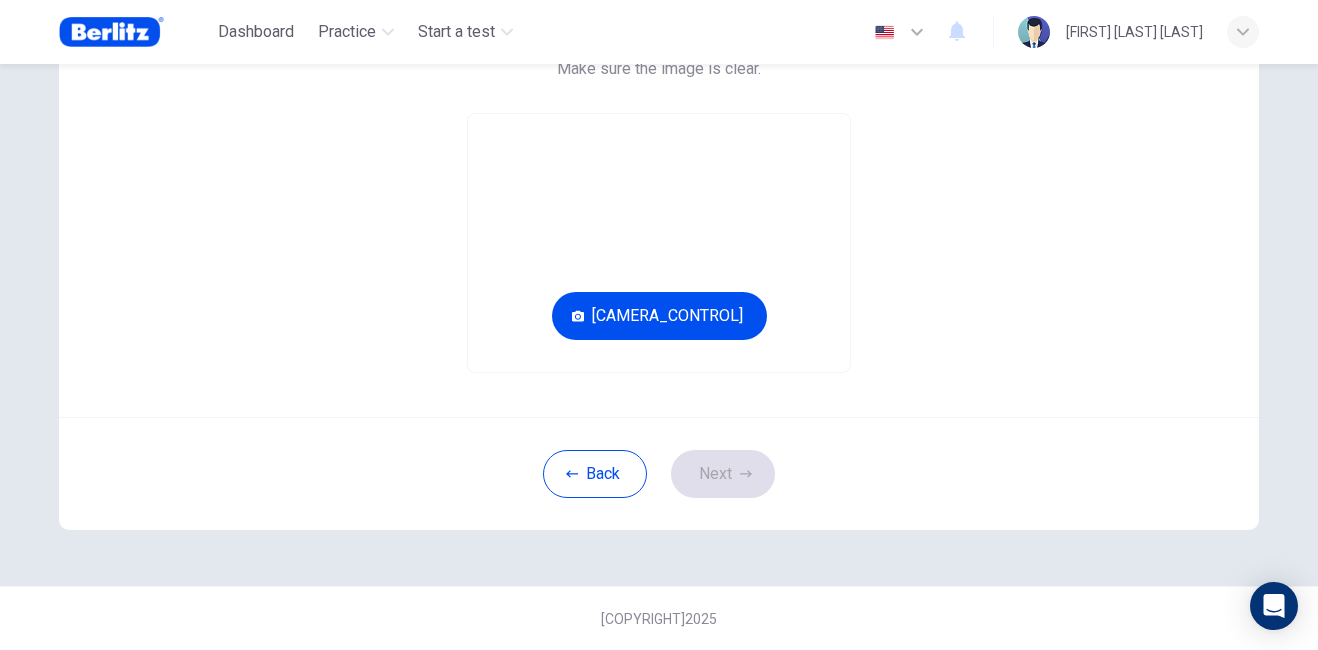 scroll, scrollTop: 115, scrollLeft: 0, axis: vertical 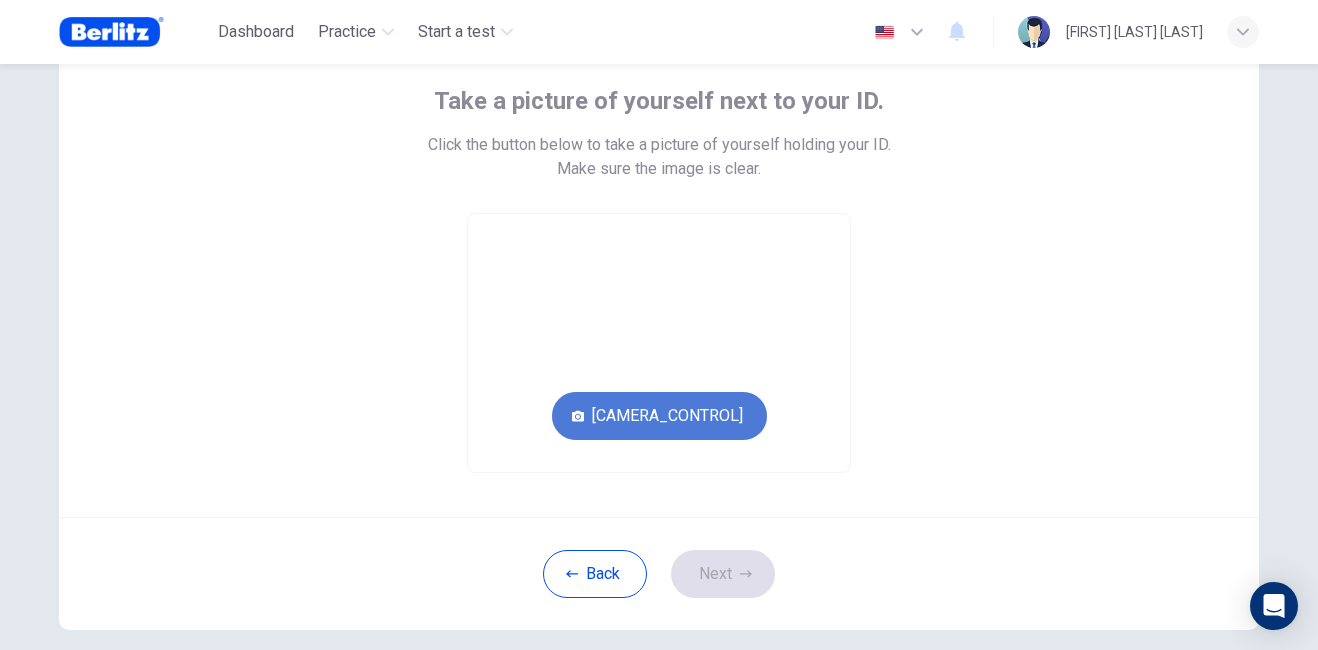 click on "[CAMERA_CONTROL]" at bounding box center [659, 416] 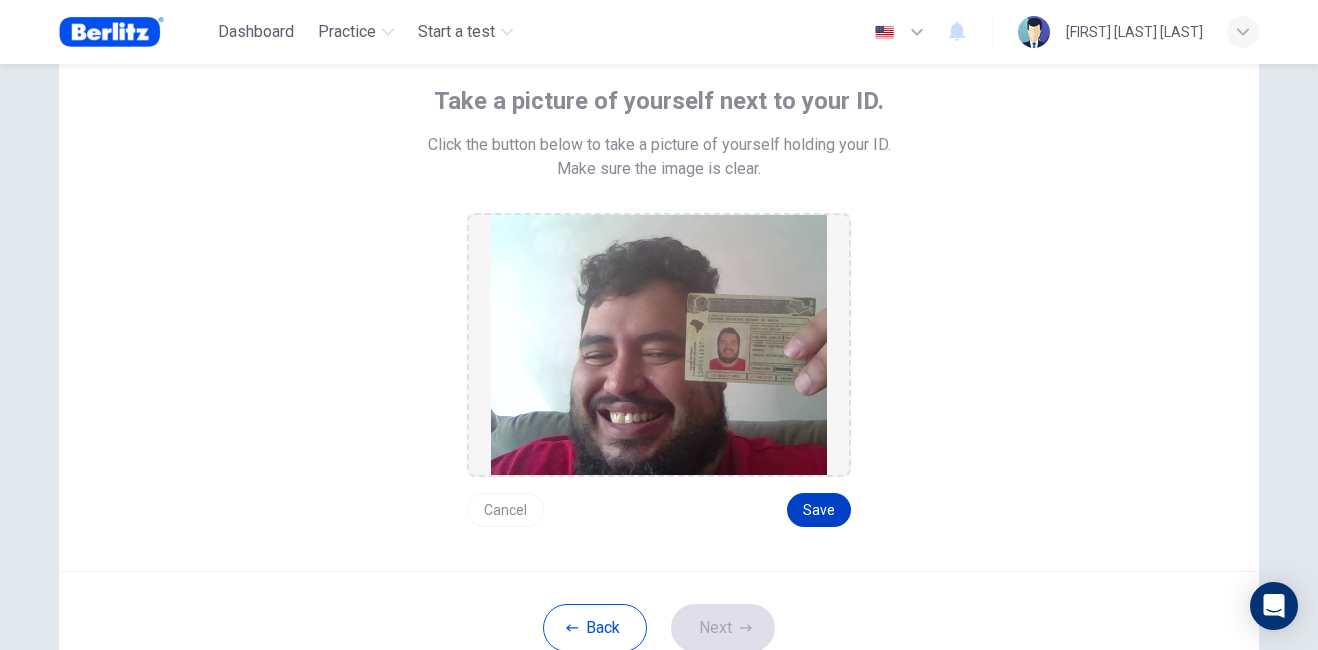 click on "Save" at bounding box center (819, 510) 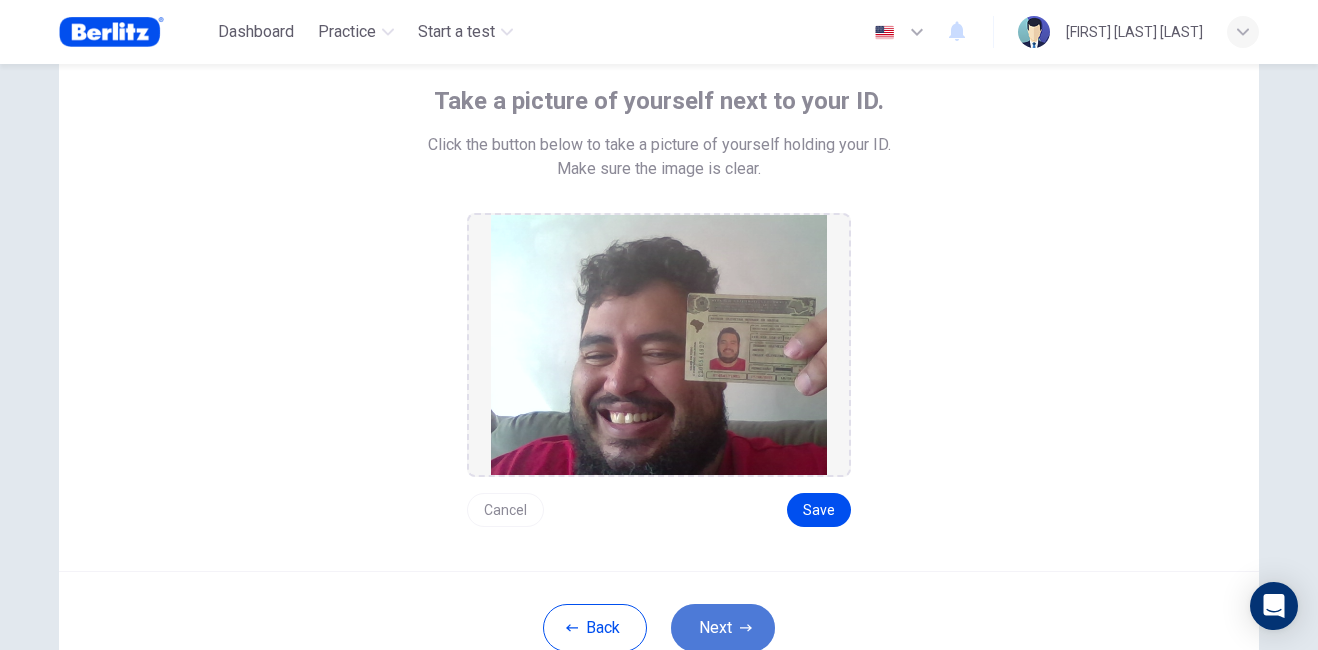 click on "Next" at bounding box center [723, 628] 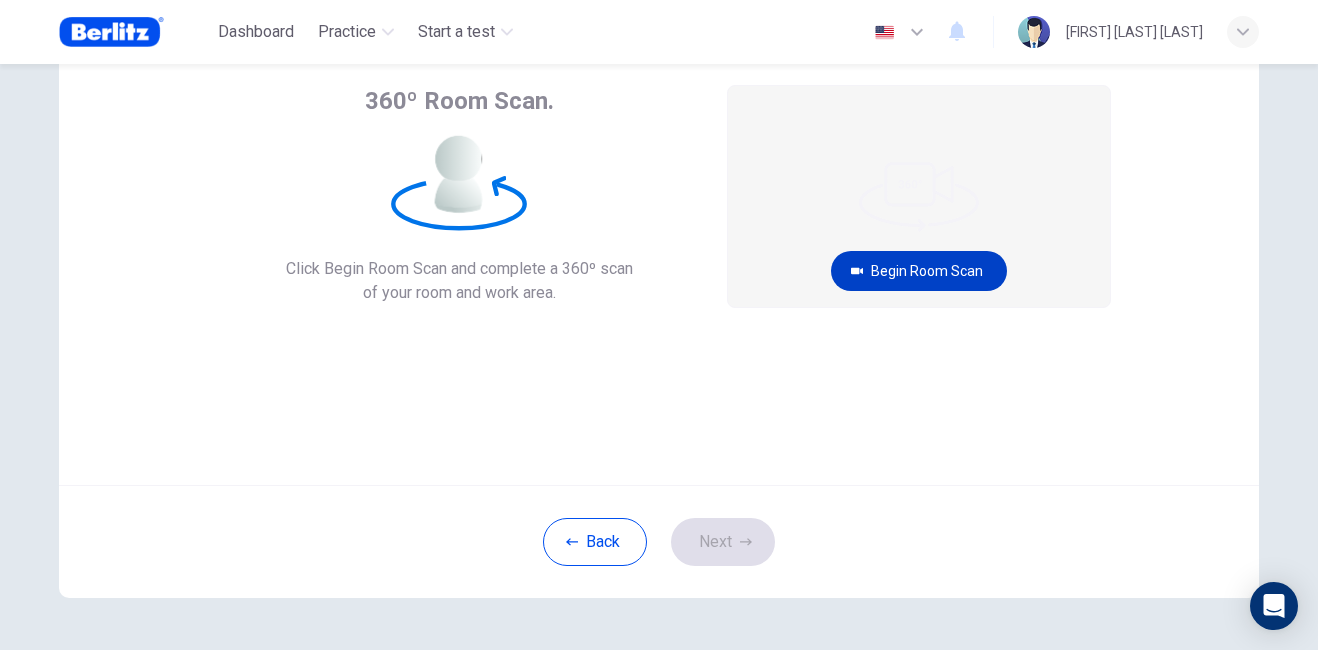 click on "Begin Room Scan" at bounding box center [919, 271] 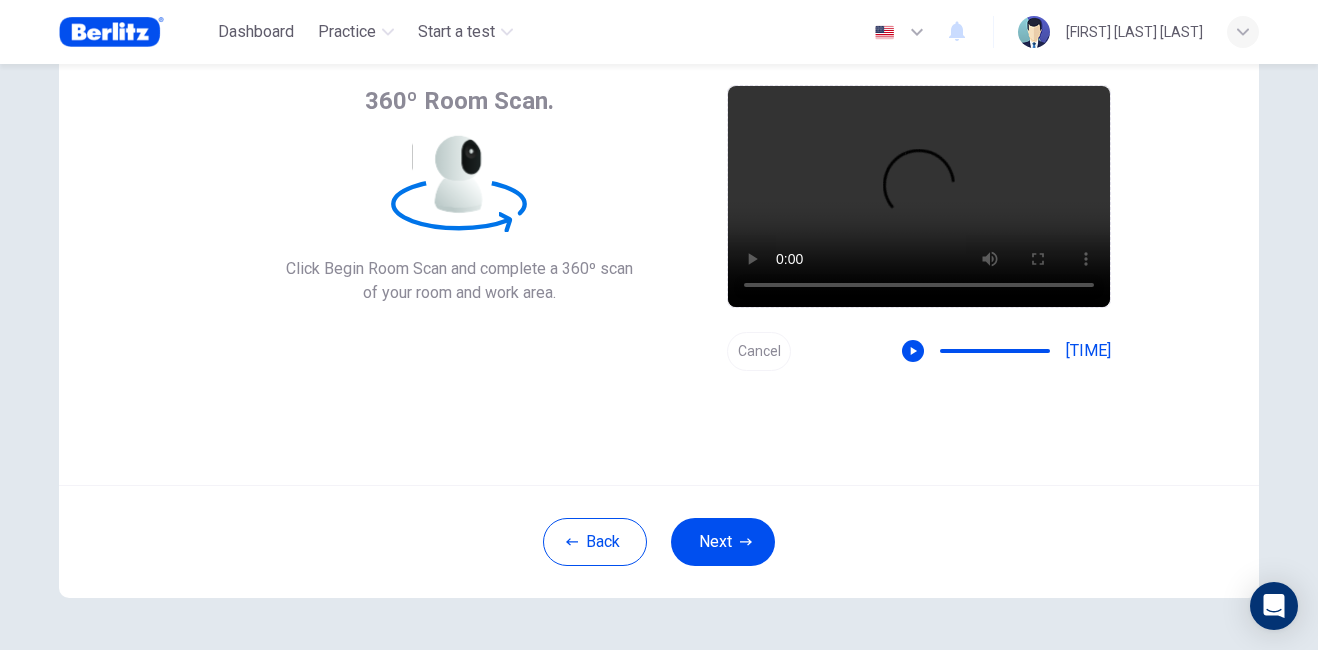click on "Cancel" at bounding box center [759, 351] 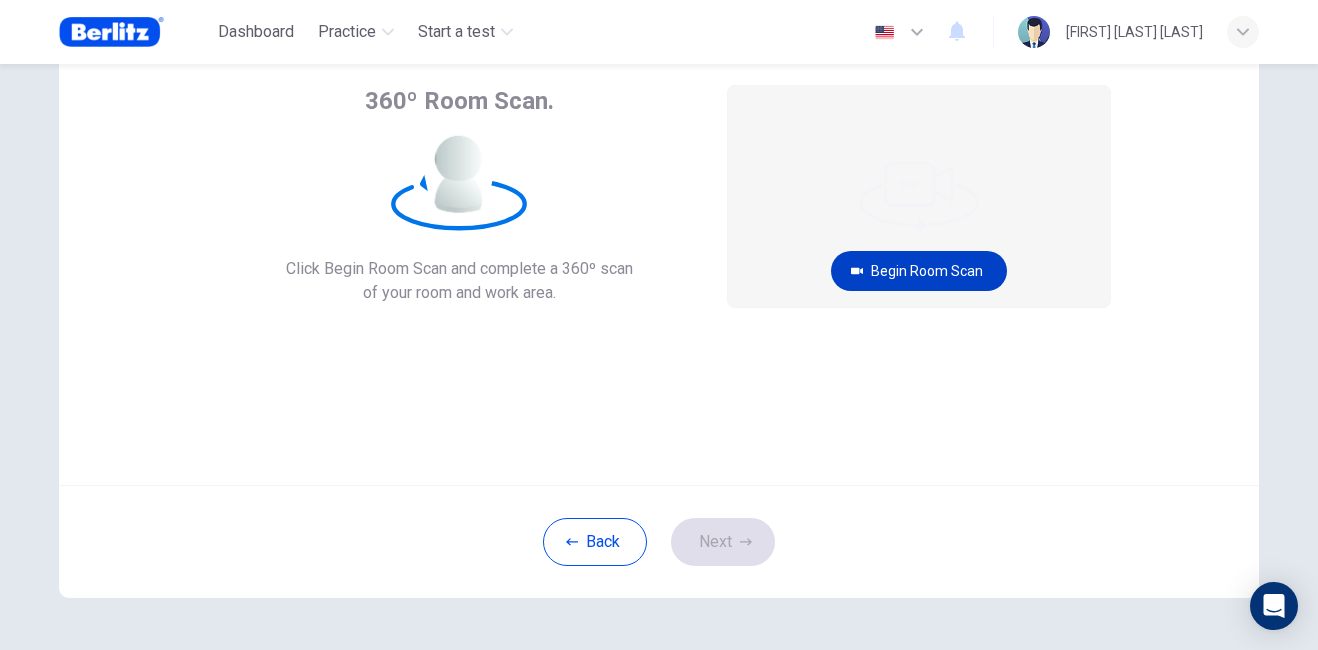 click on "Begin Room Scan" at bounding box center [919, 271] 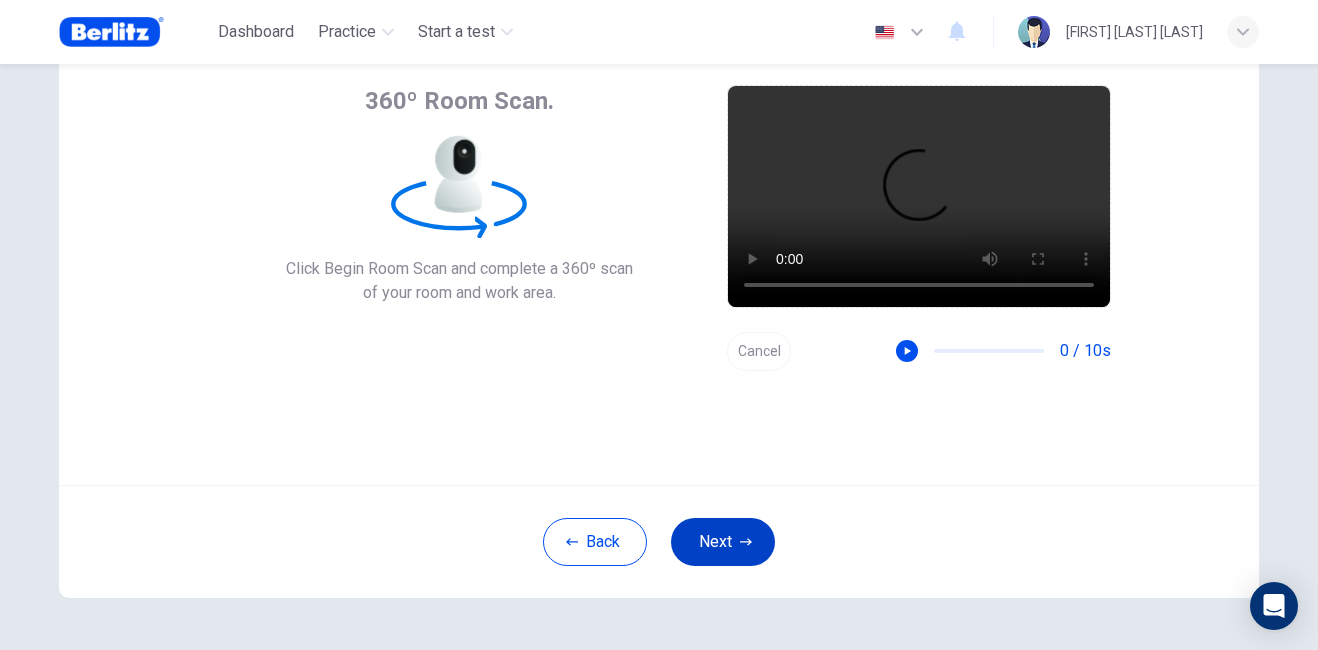click on "Next" at bounding box center (723, 542) 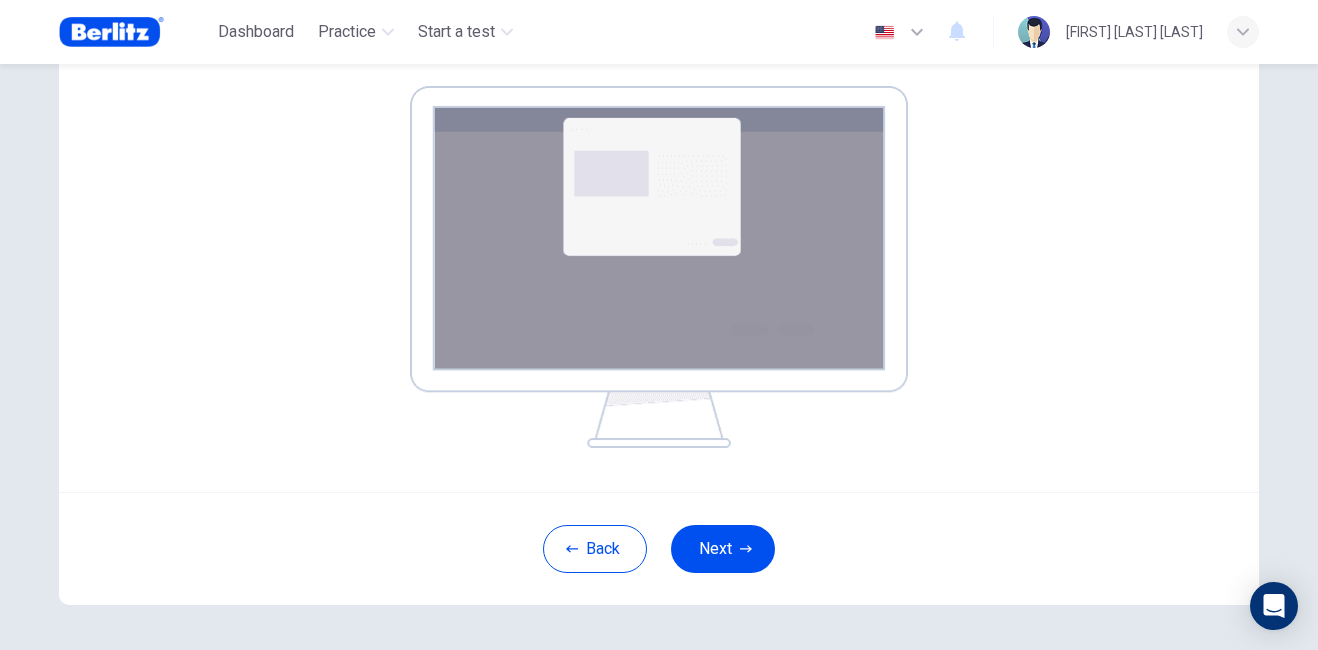scroll, scrollTop: 315, scrollLeft: 0, axis: vertical 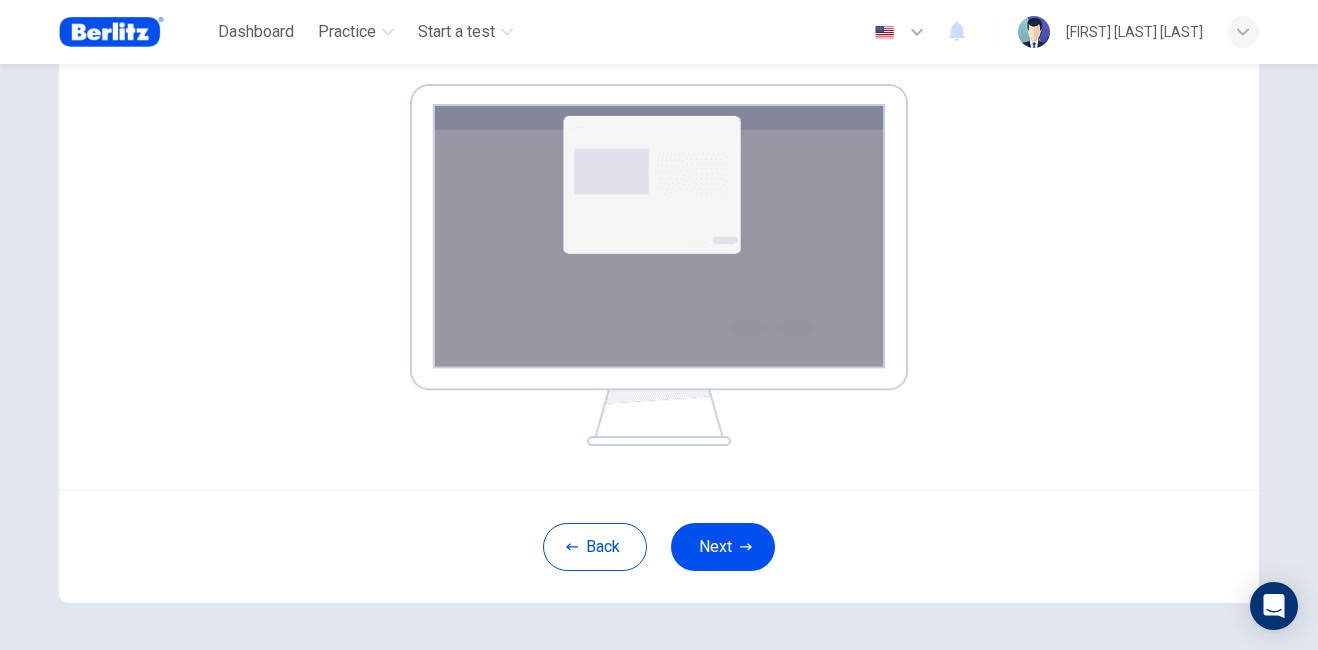 click at bounding box center [659, 265] 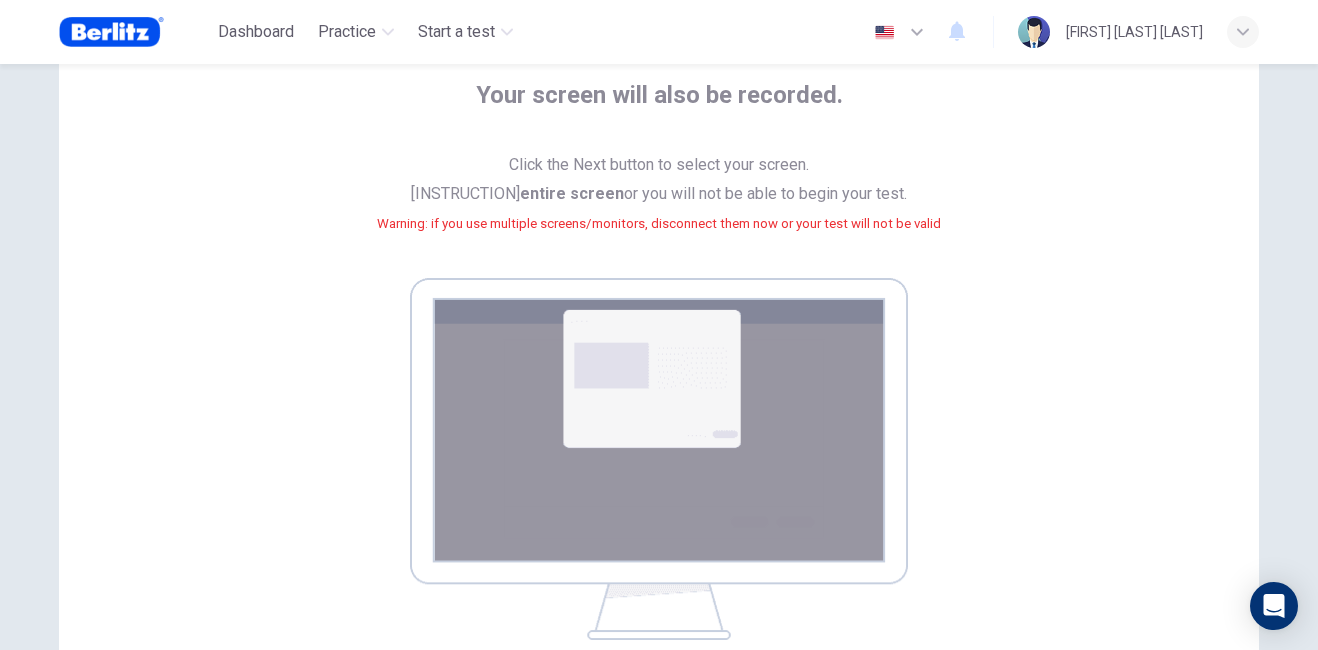 scroll, scrollTop: 115, scrollLeft: 0, axis: vertical 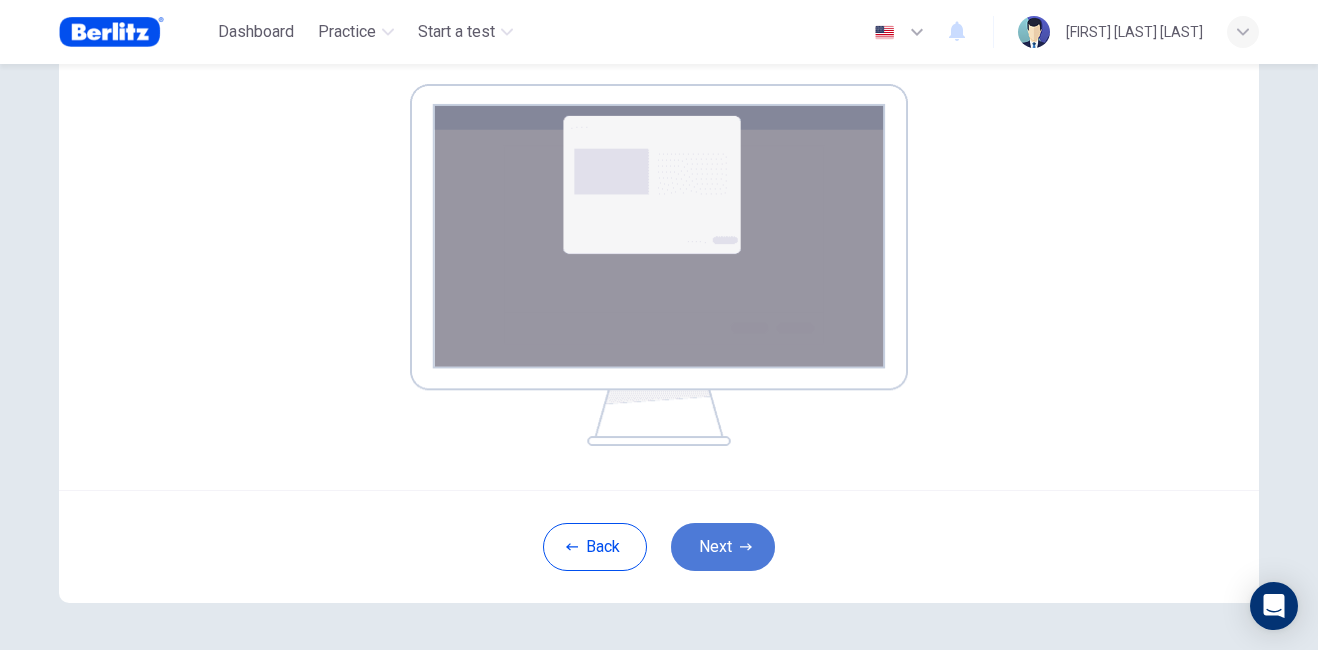 click on "Next" at bounding box center (723, 547) 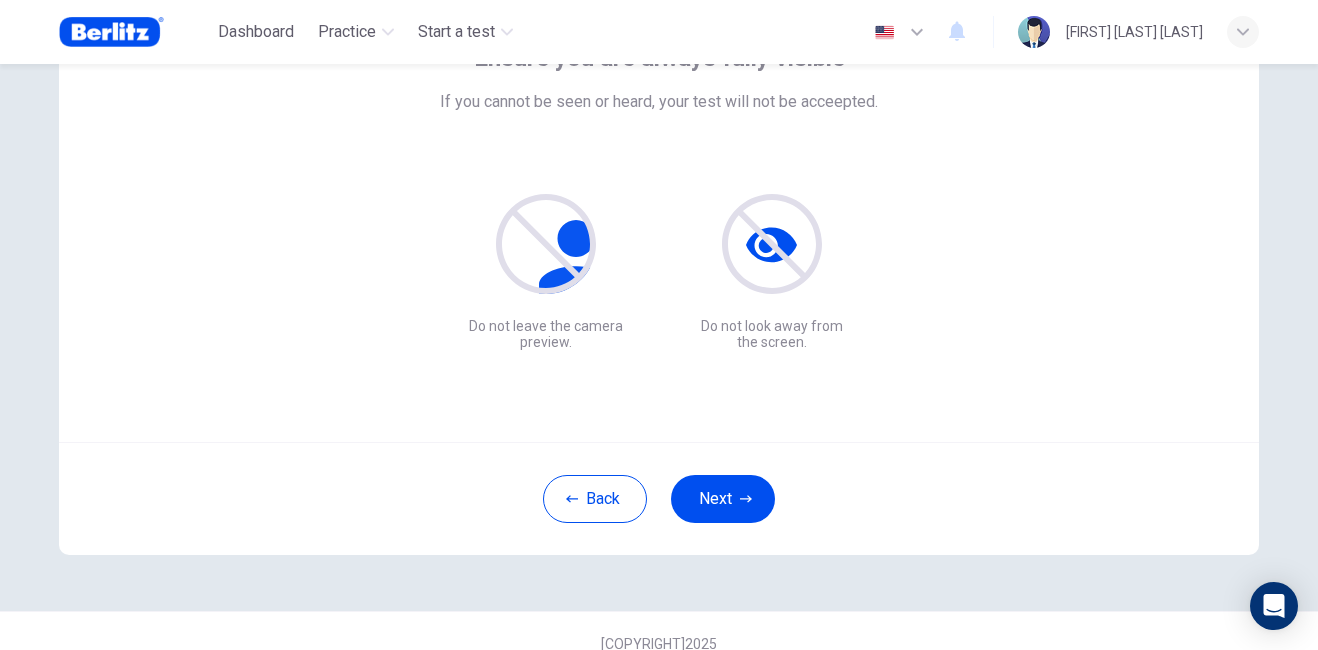 scroll, scrollTop: 183, scrollLeft: 0, axis: vertical 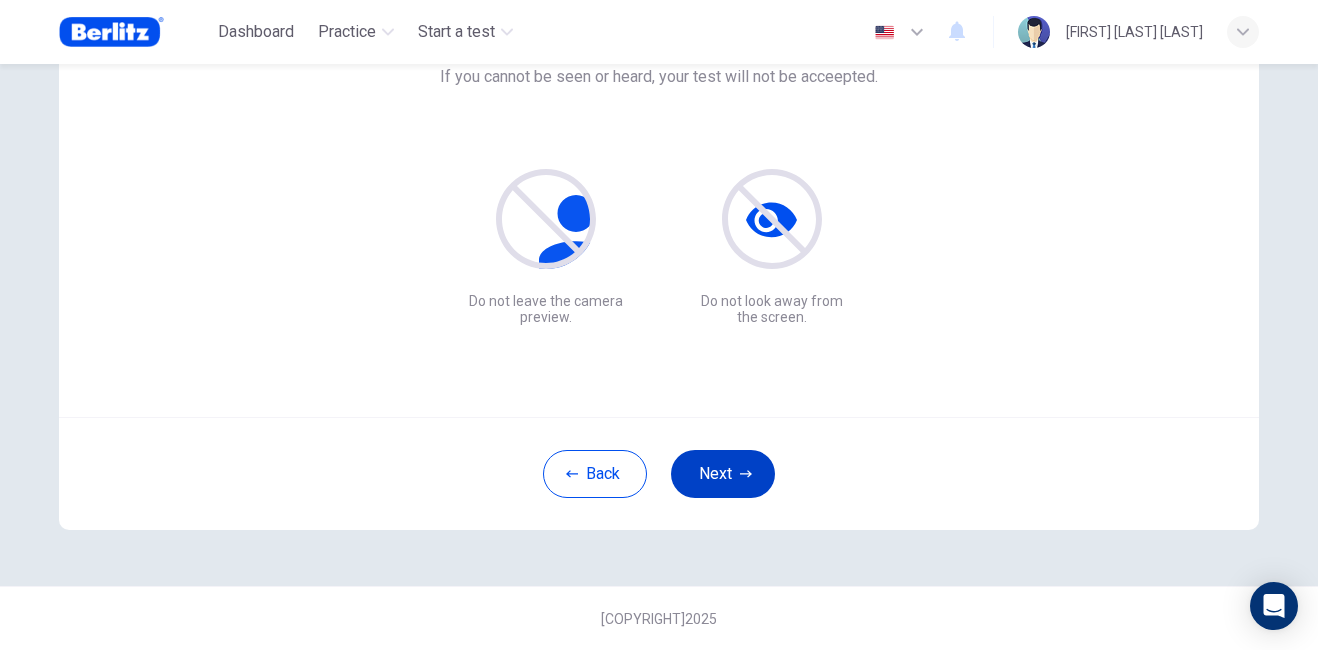 click on "Next" at bounding box center (723, 474) 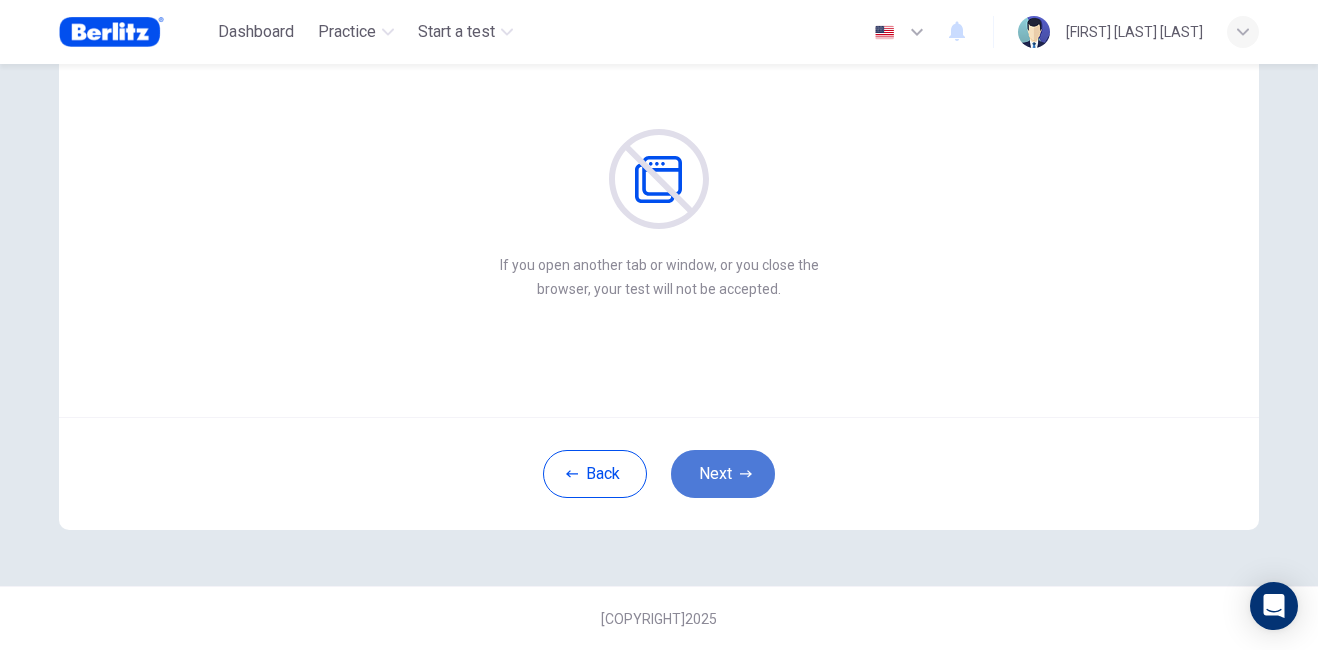 click on "Next" at bounding box center [723, 474] 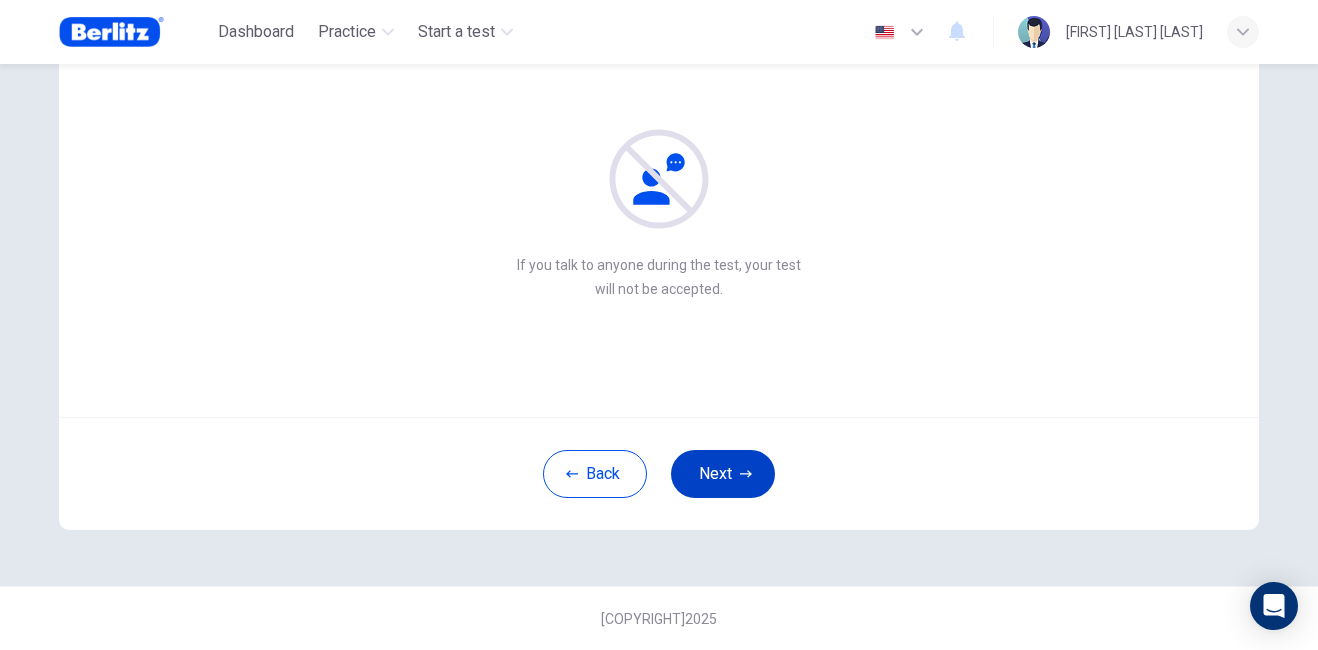 click on "Next" at bounding box center [723, 474] 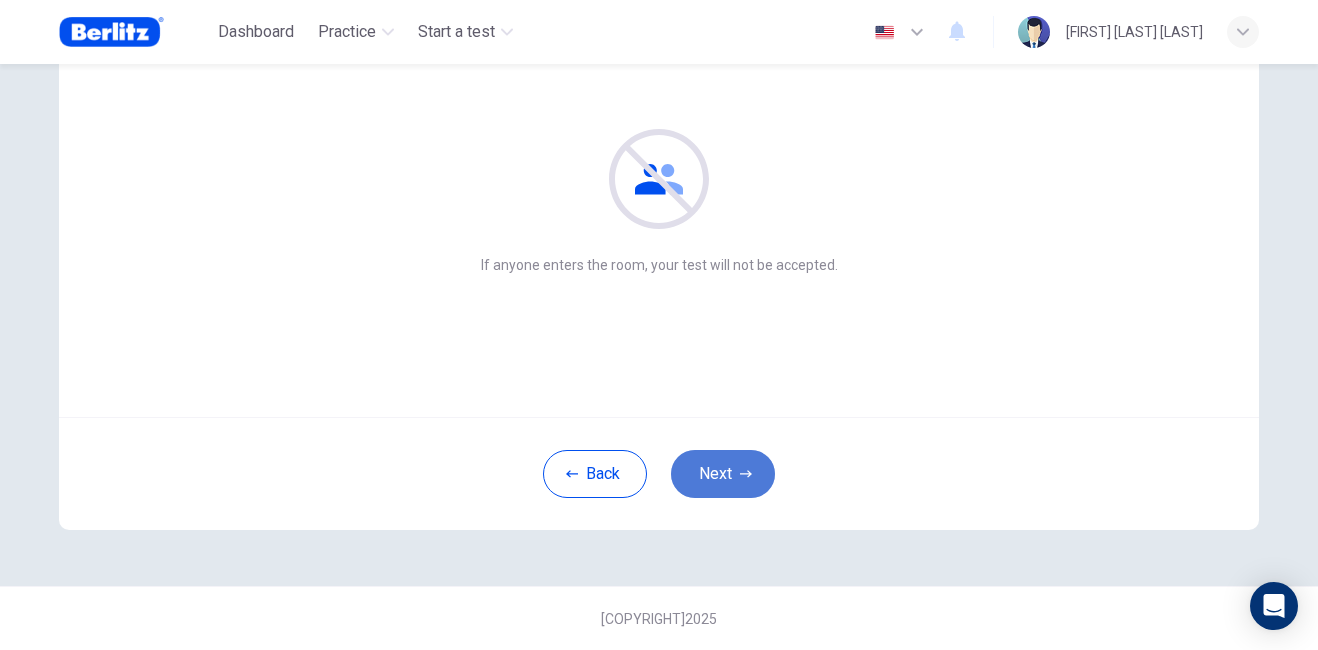 click on "Next" at bounding box center [723, 474] 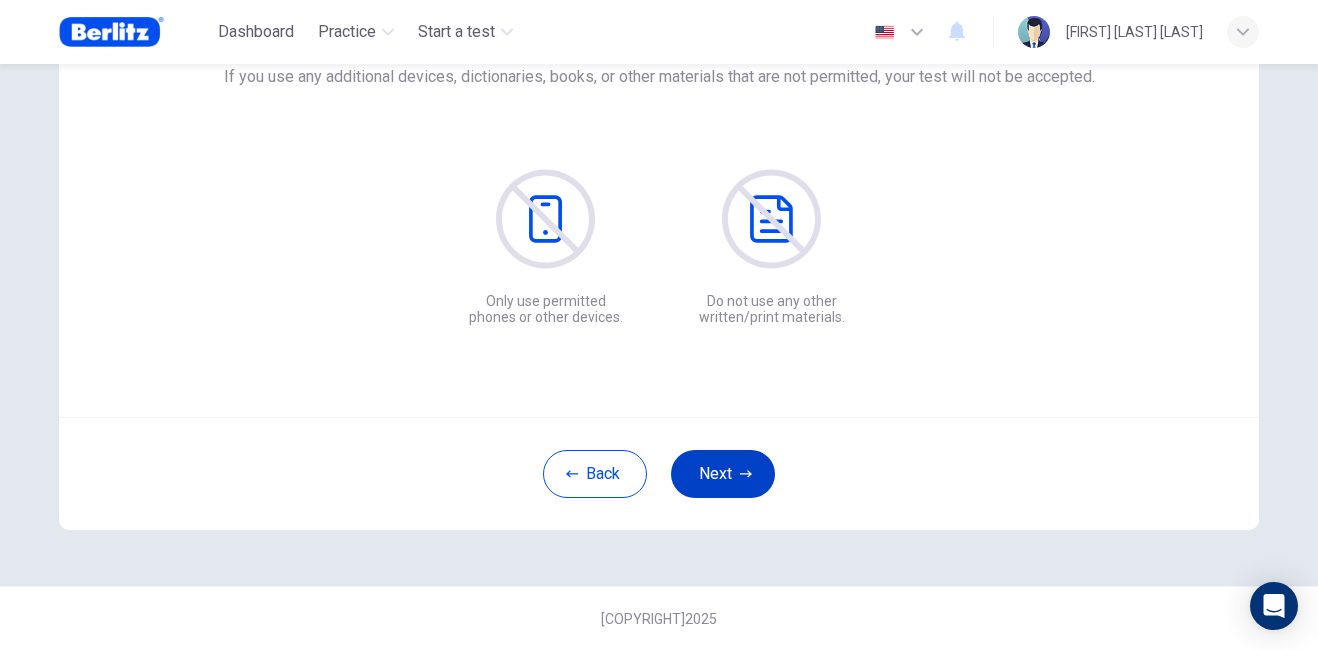 click on "Next" at bounding box center (723, 474) 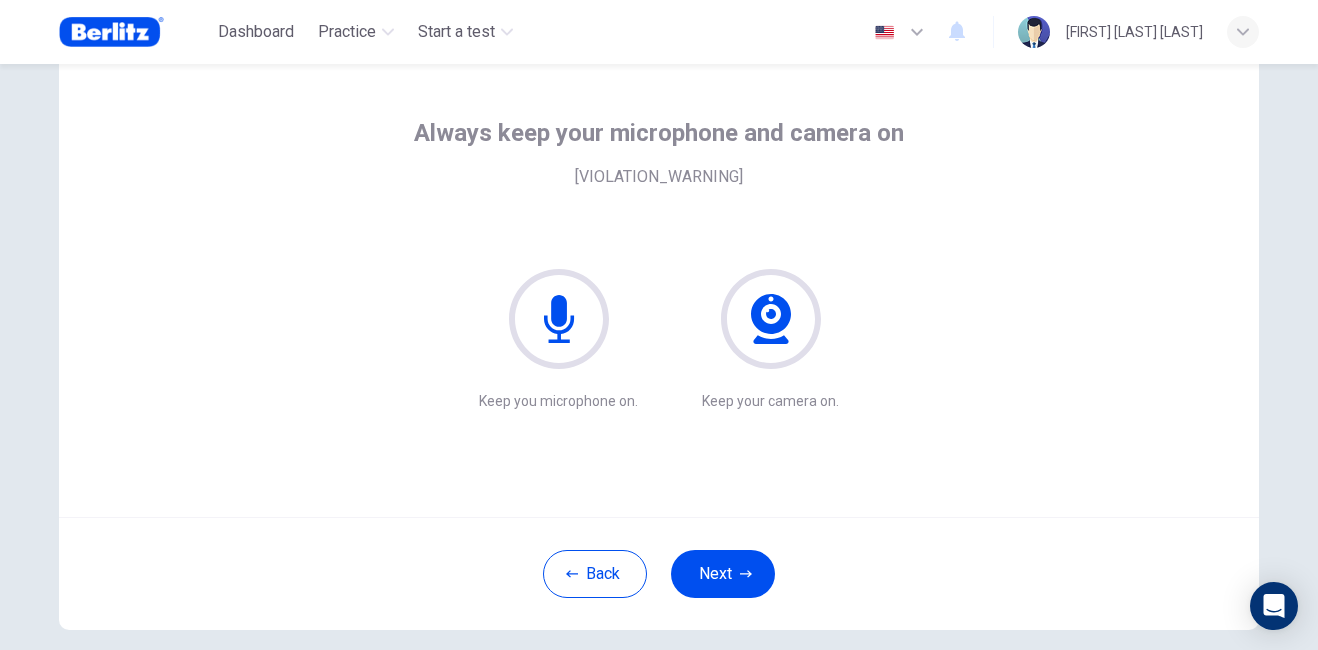 scroll, scrollTop: 183, scrollLeft: 0, axis: vertical 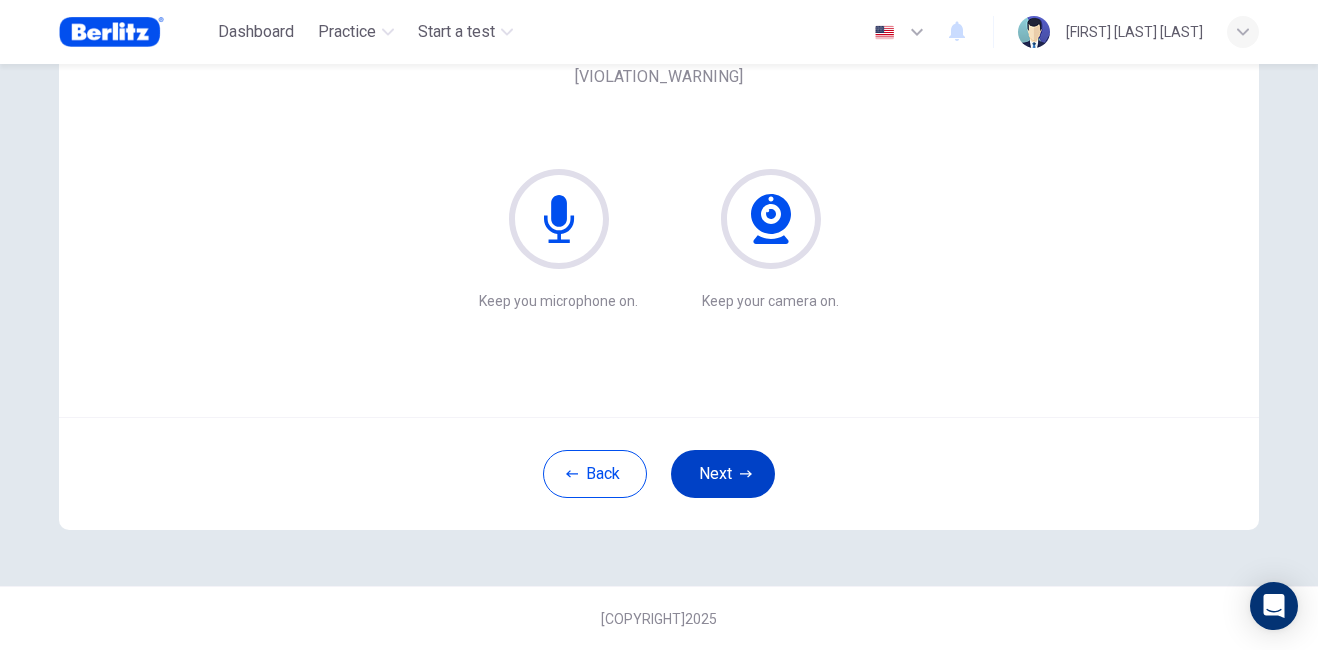 click on "Next" at bounding box center [723, 474] 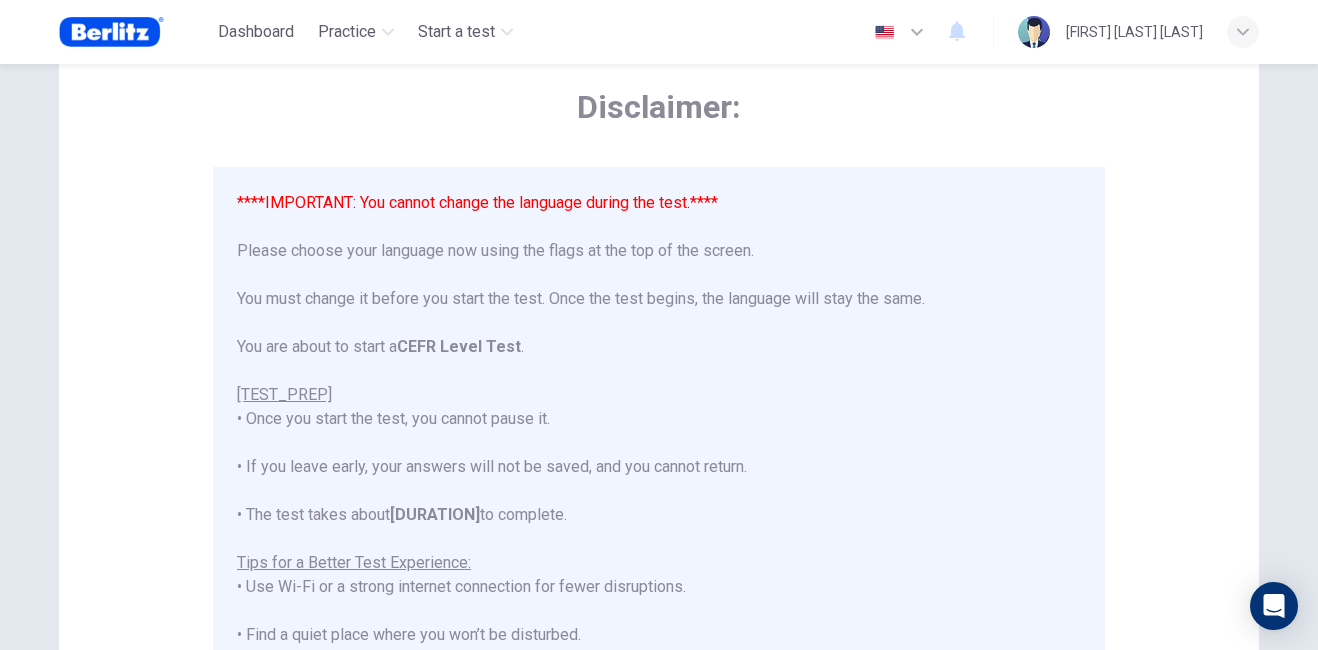 scroll, scrollTop: 0, scrollLeft: 0, axis: both 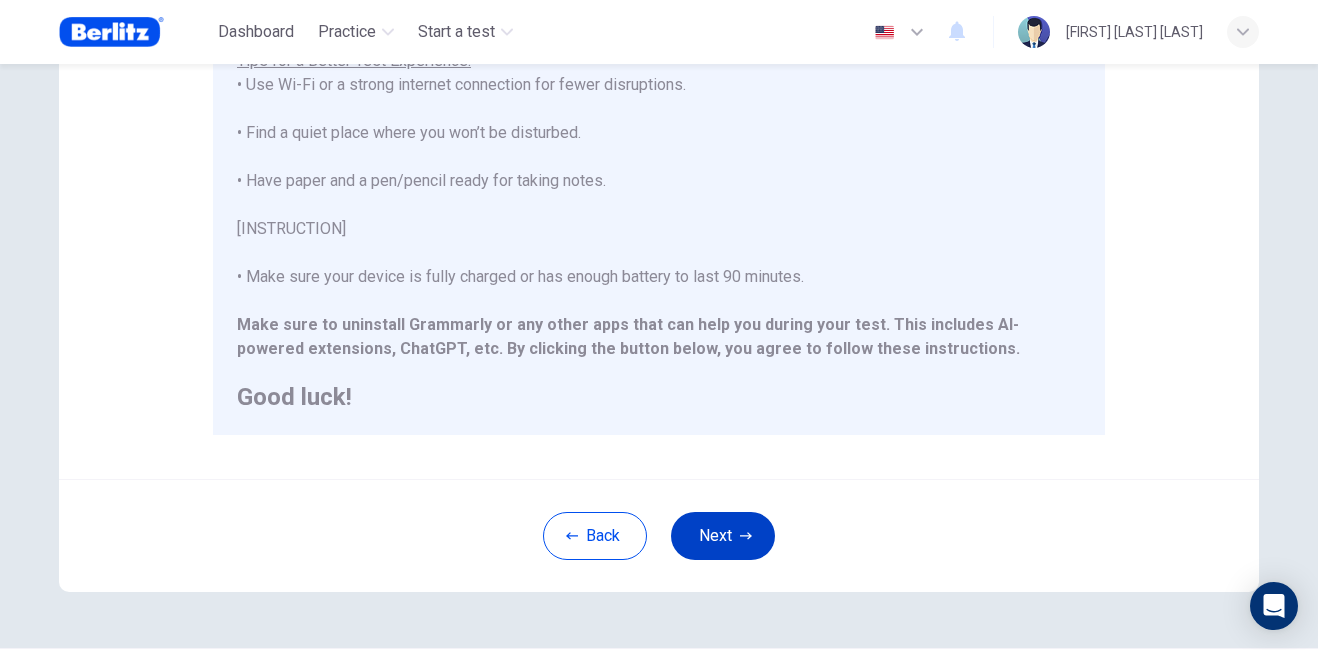 click on "Next" at bounding box center [723, 536] 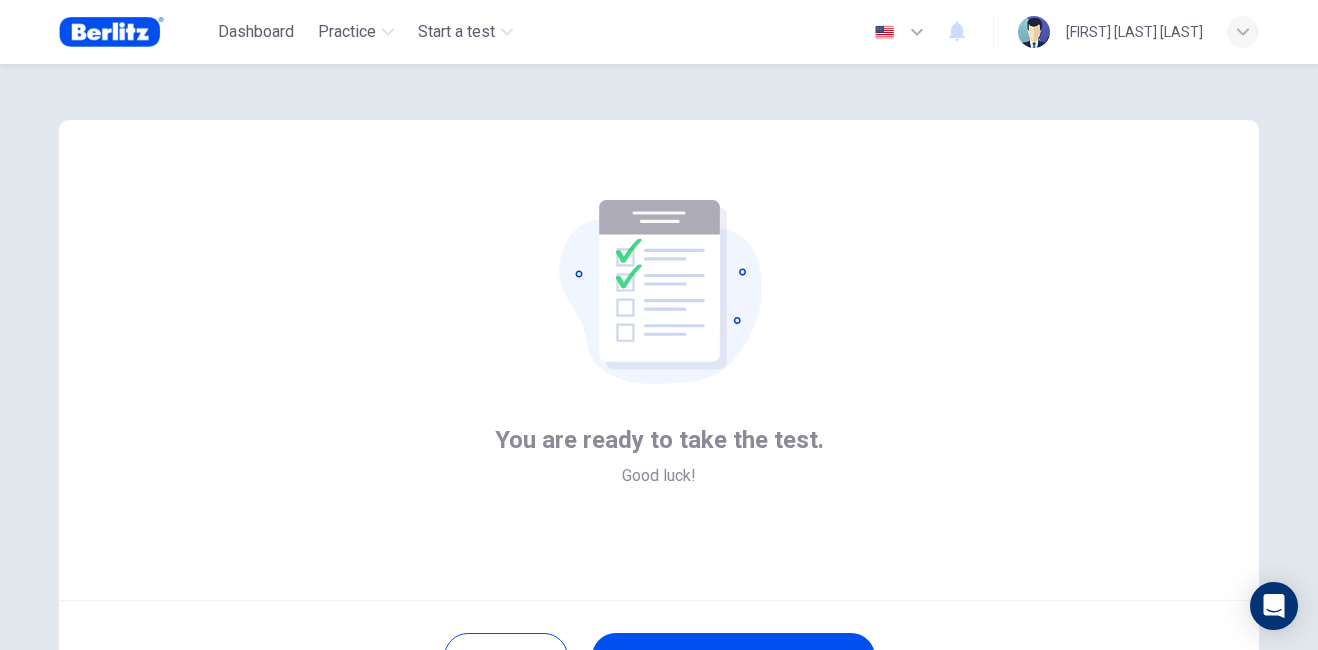 scroll, scrollTop: 100, scrollLeft: 0, axis: vertical 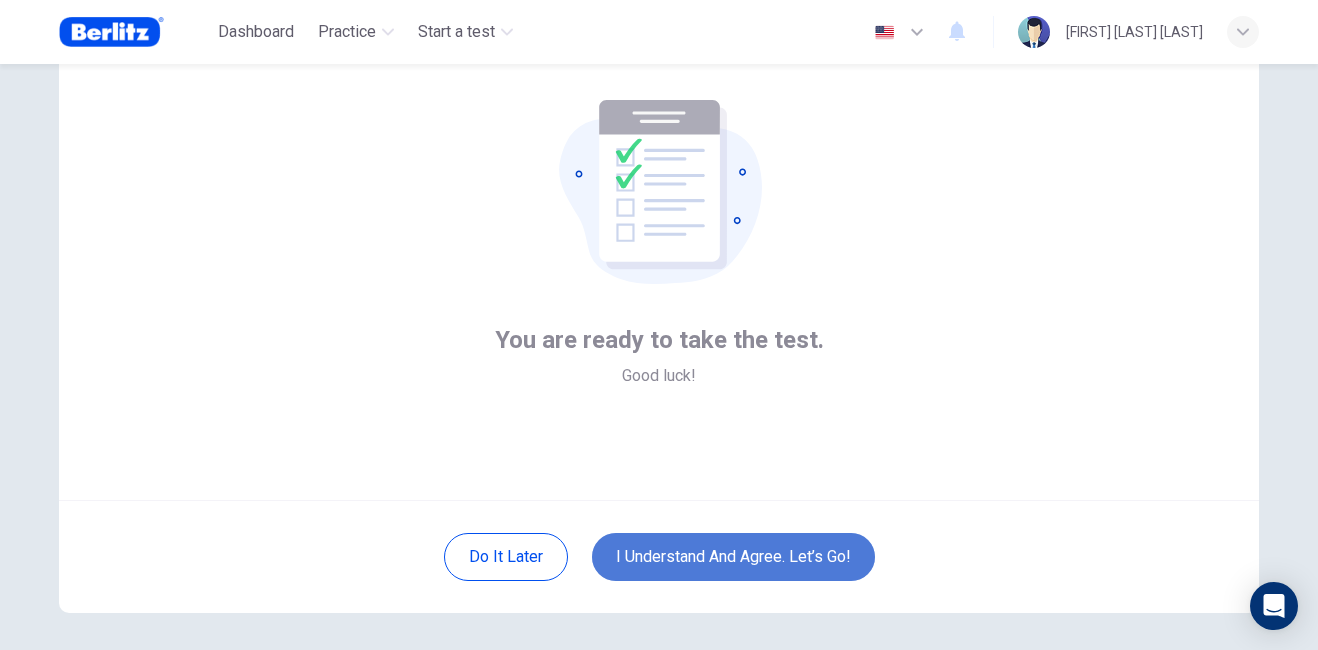 click on "I understand and agree. Let’s go!" at bounding box center (733, 557) 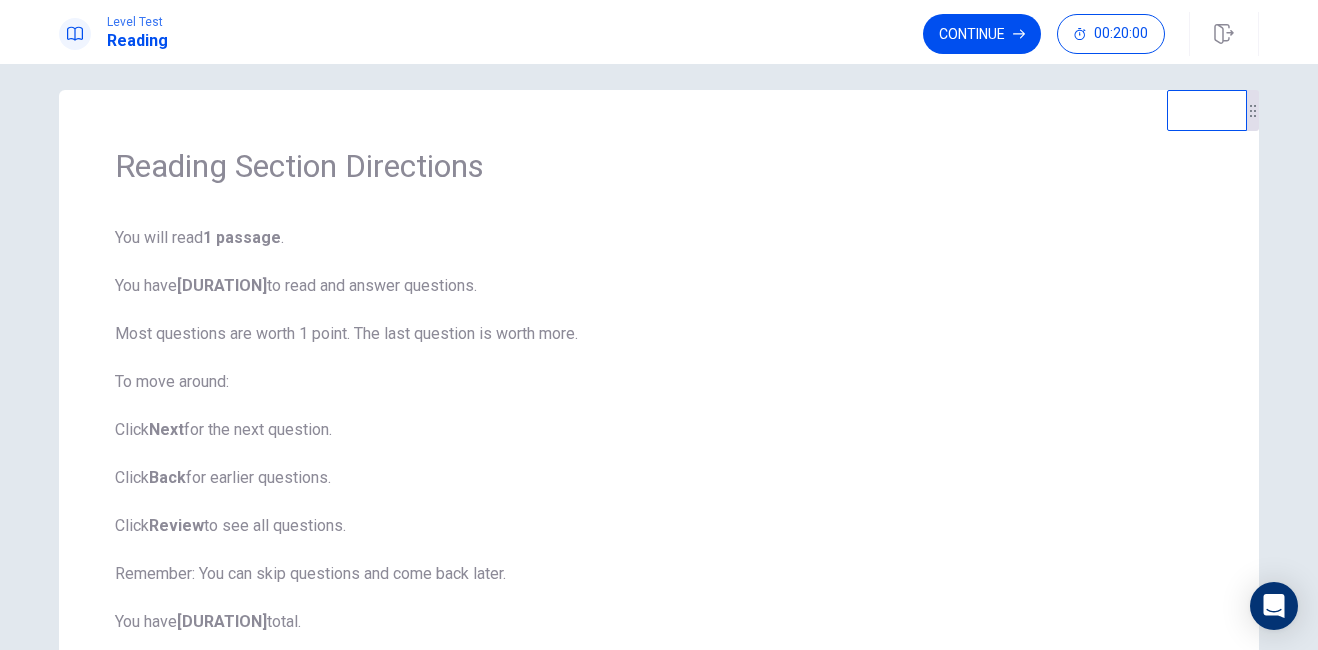 scroll, scrollTop: 6, scrollLeft: 0, axis: vertical 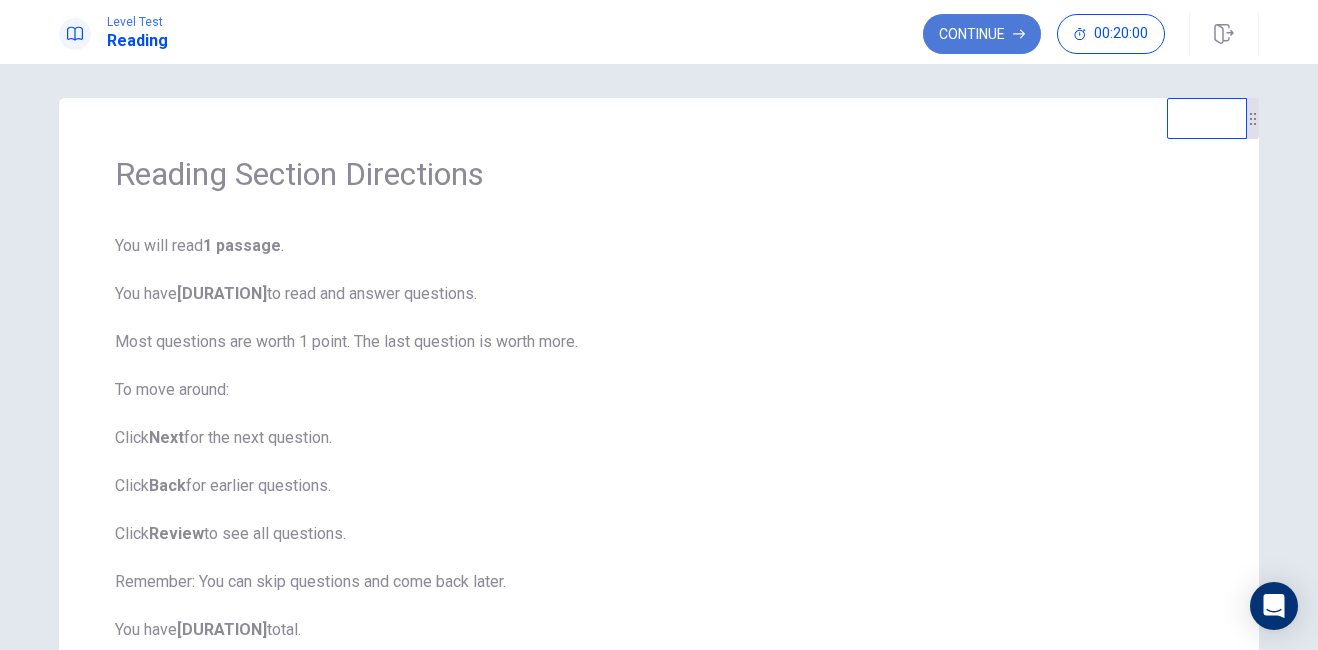 click on "Continue" at bounding box center [982, 34] 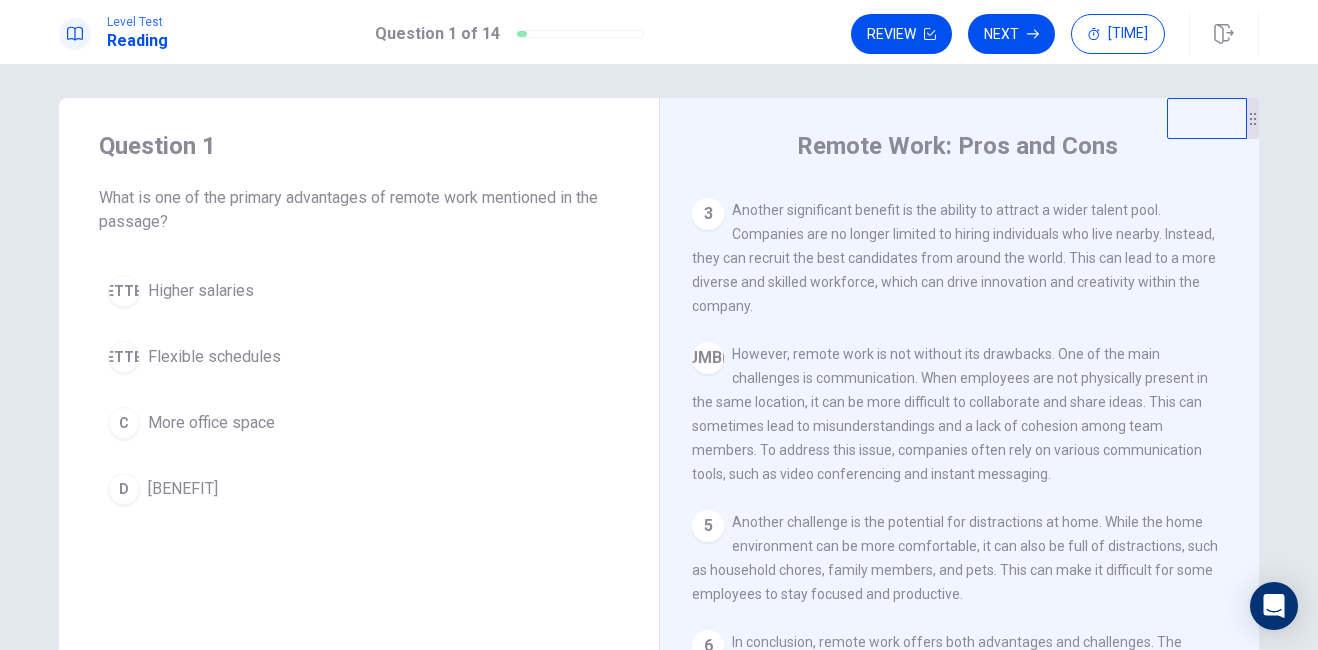 scroll, scrollTop: 344, scrollLeft: 0, axis: vertical 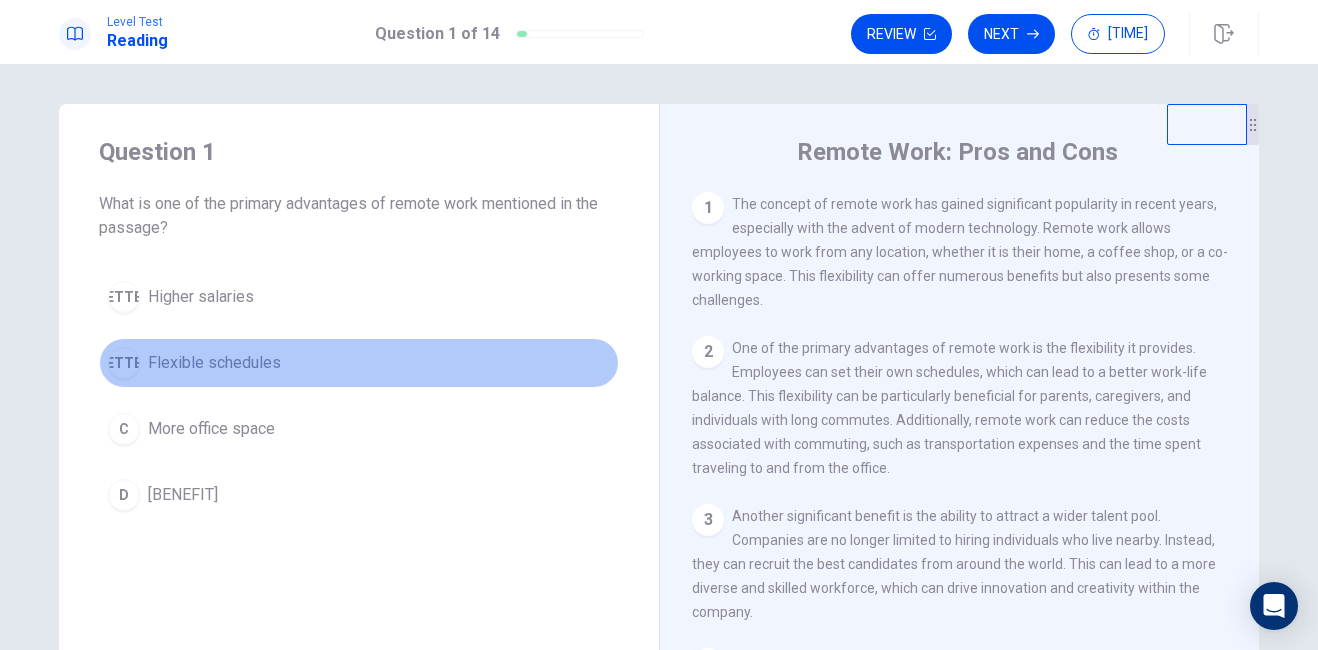 click on "Flexible schedules" at bounding box center [201, 297] 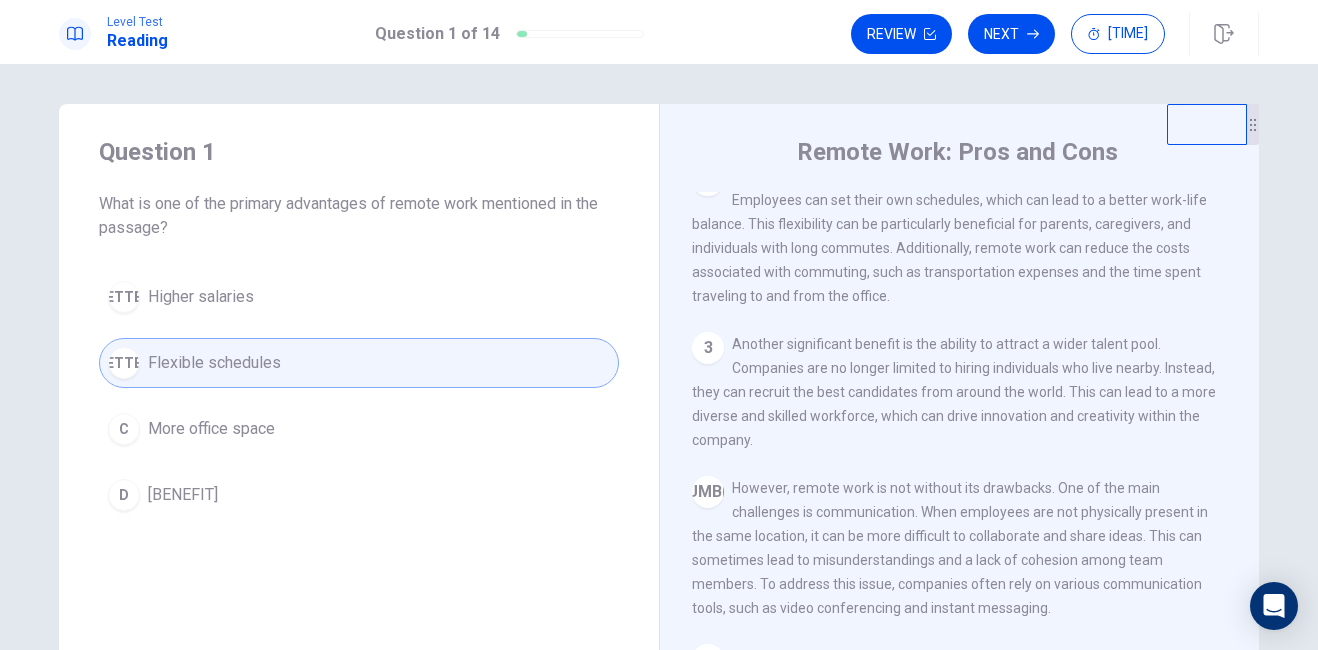 scroll, scrollTop: 300, scrollLeft: 0, axis: vertical 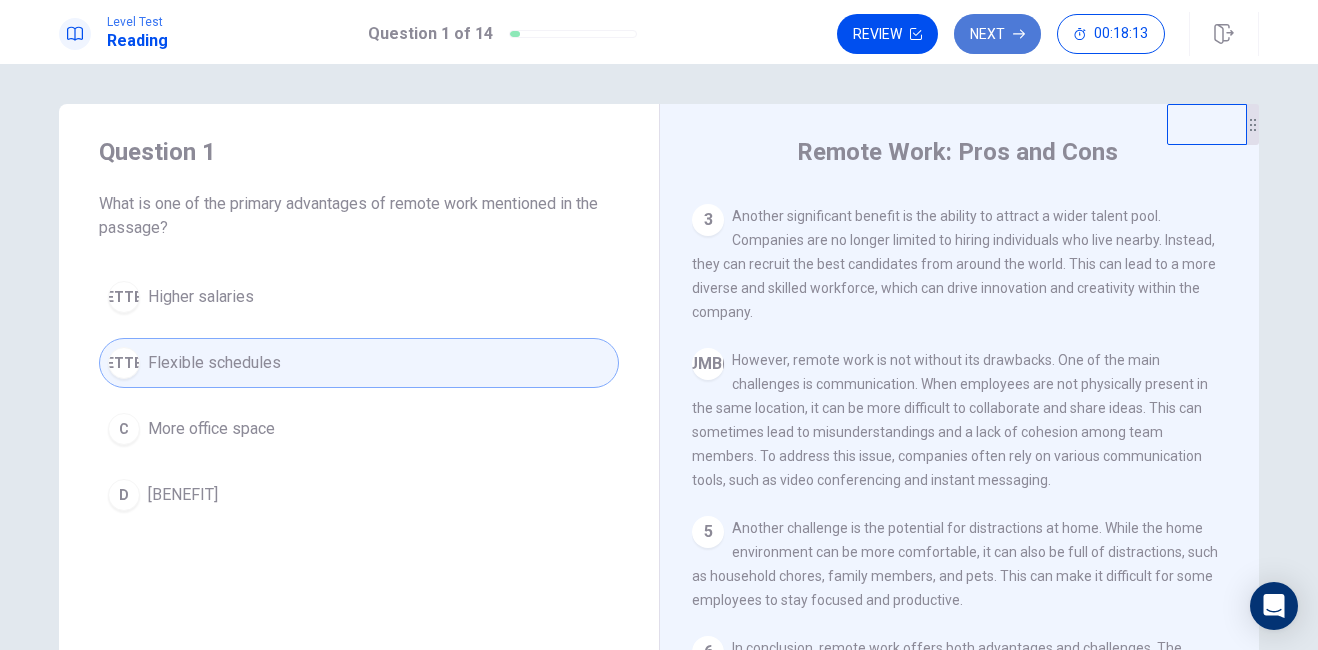 click on "Next" at bounding box center (997, 34) 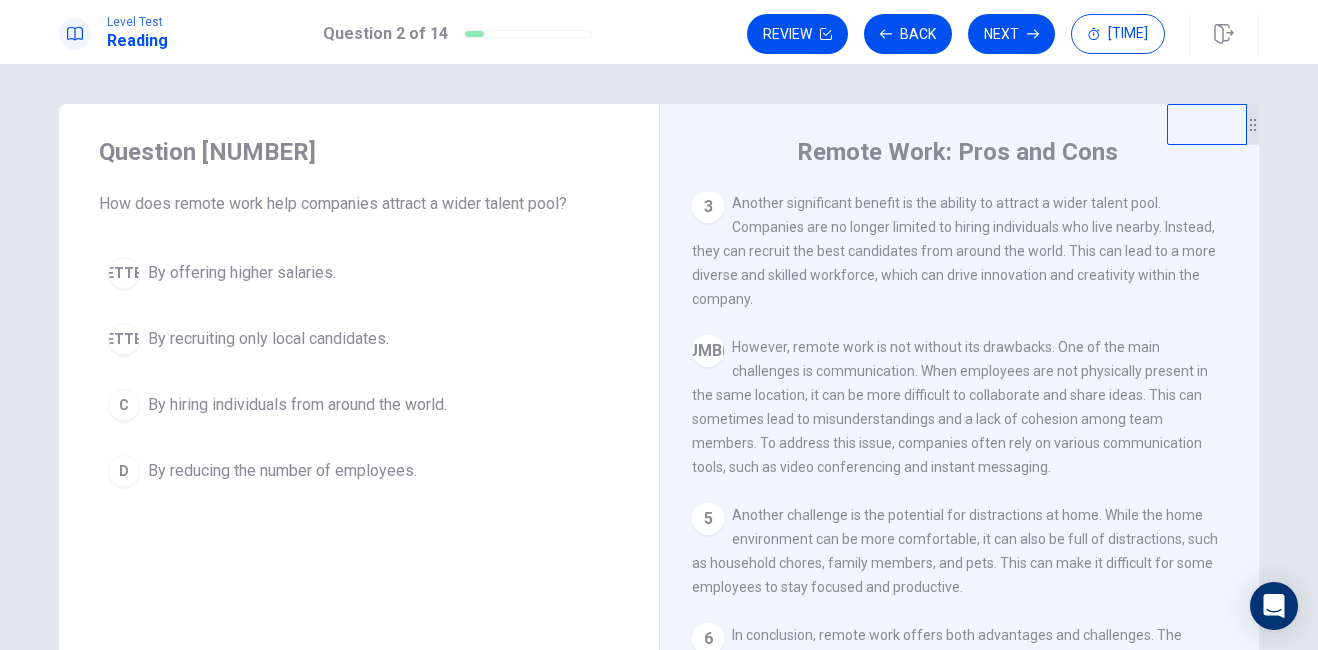 scroll, scrollTop: 344, scrollLeft: 0, axis: vertical 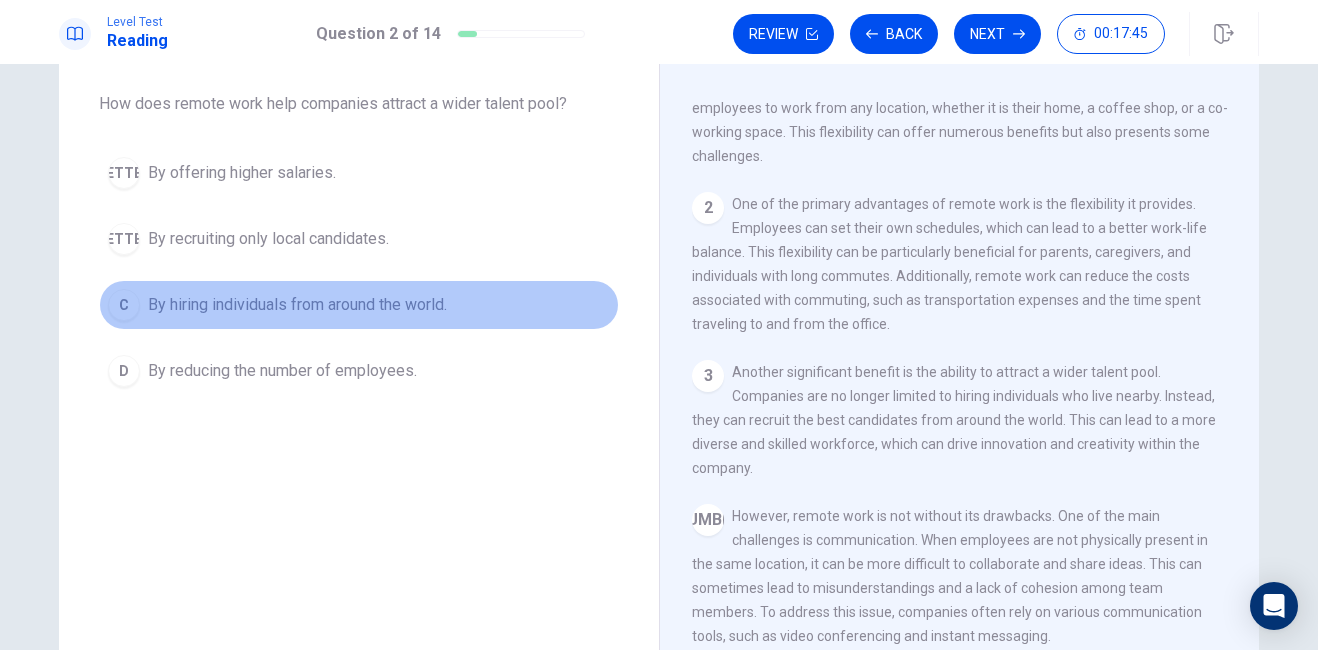 click on "C By hiring individuals from around the world." at bounding box center [359, 305] 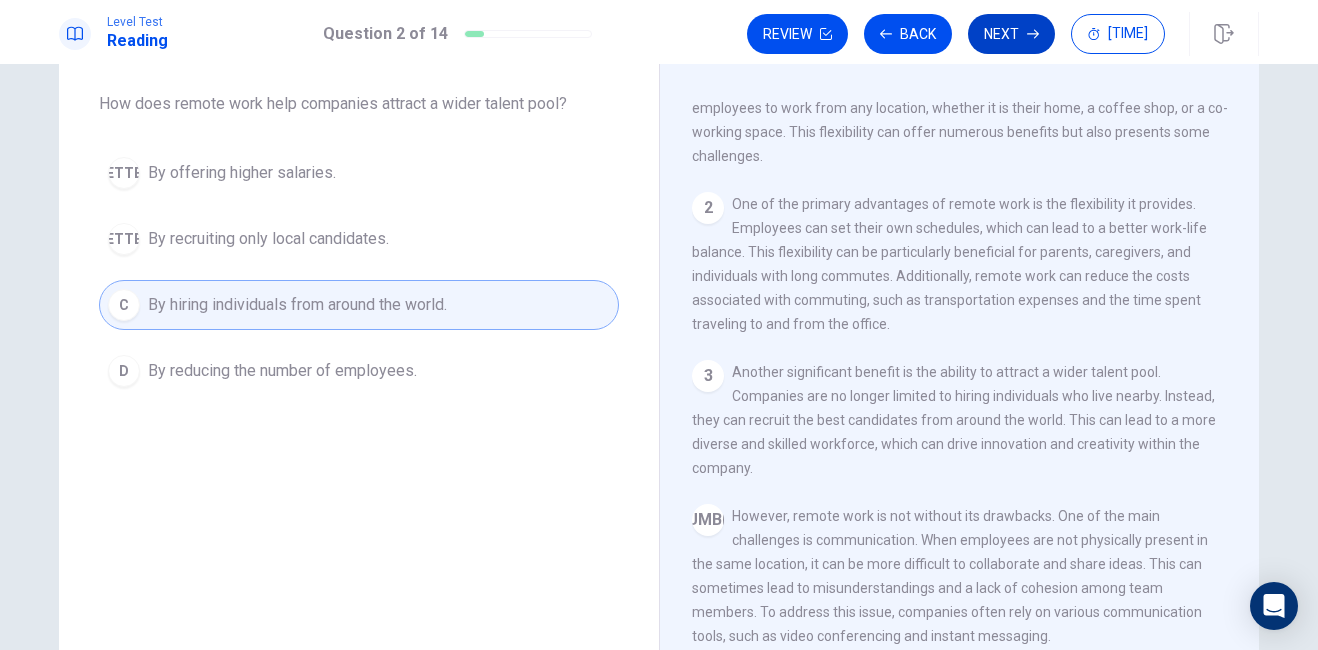 click on "Next" at bounding box center (1011, 34) 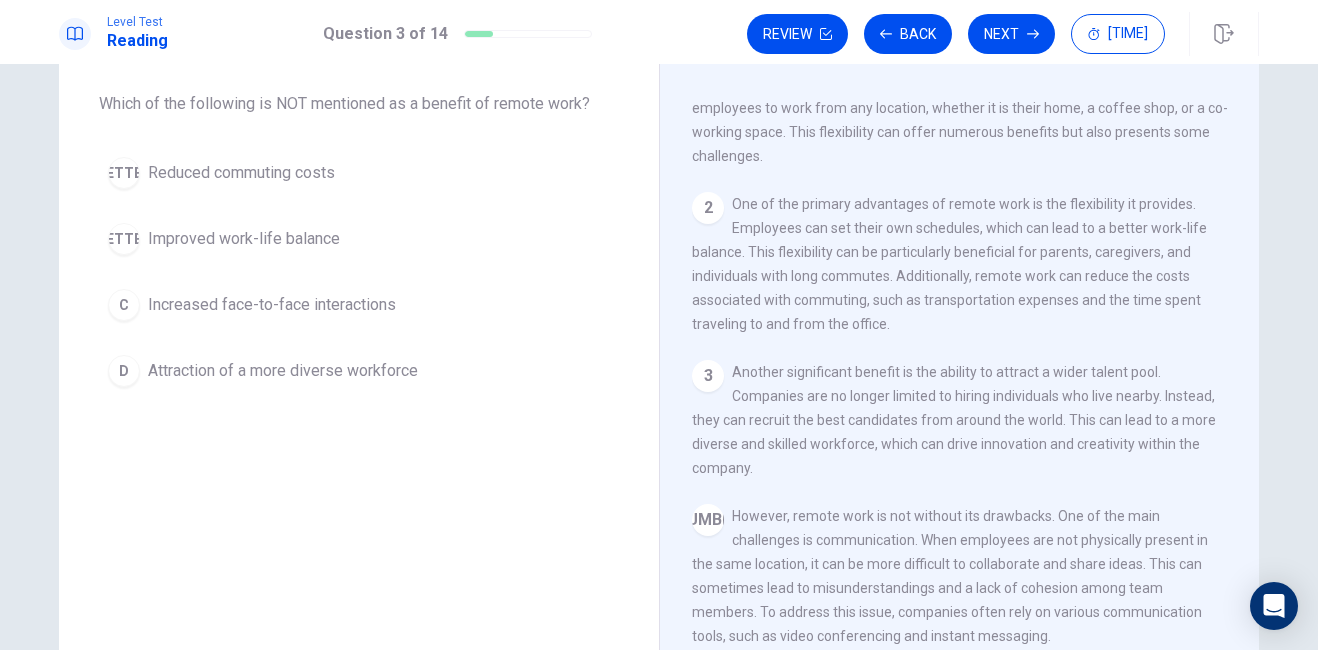scroll, scrollTop: 0, scrollLeft: 0, axis: both 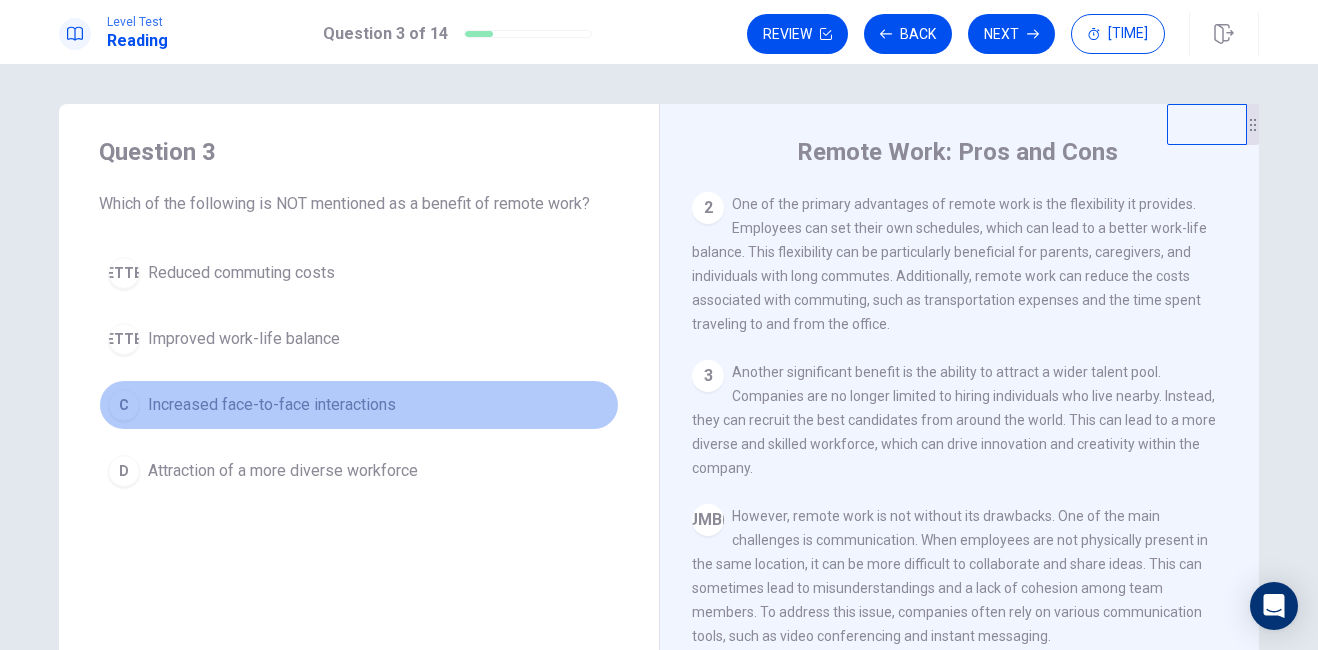 click on "C Increased face-to-face interactions" at bounding box center (359, 405) 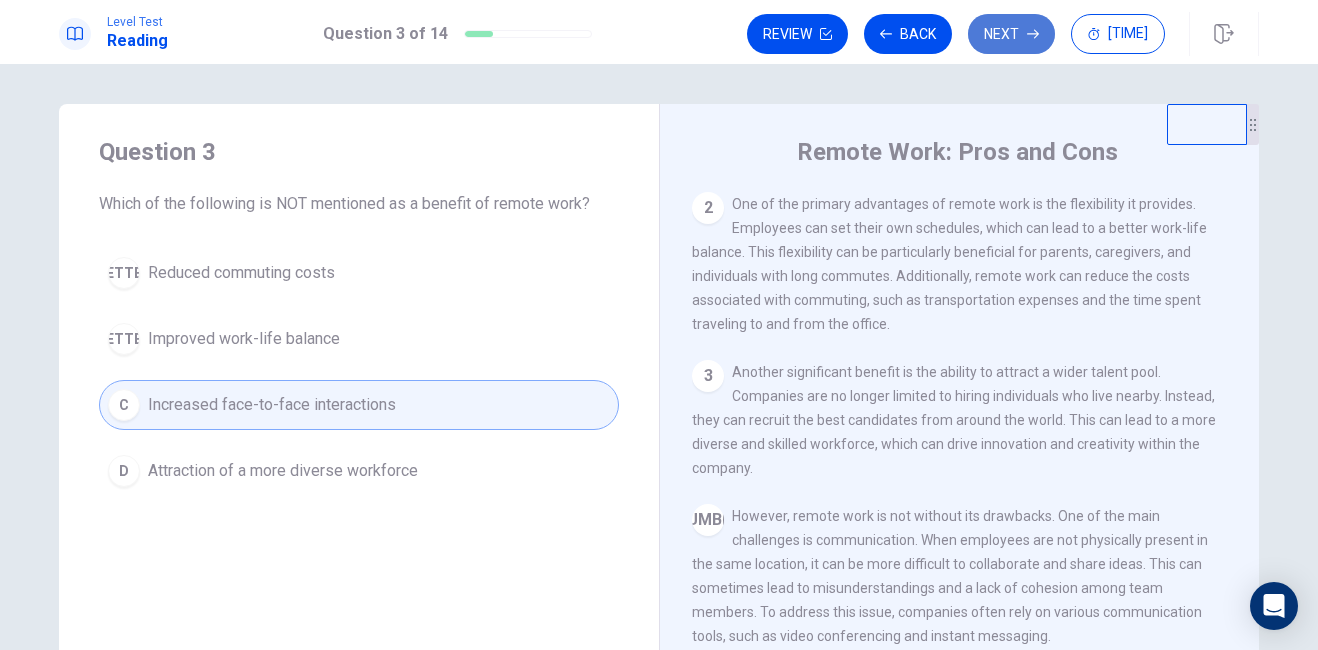 click on "Next" at bounding box center [1011, 34] 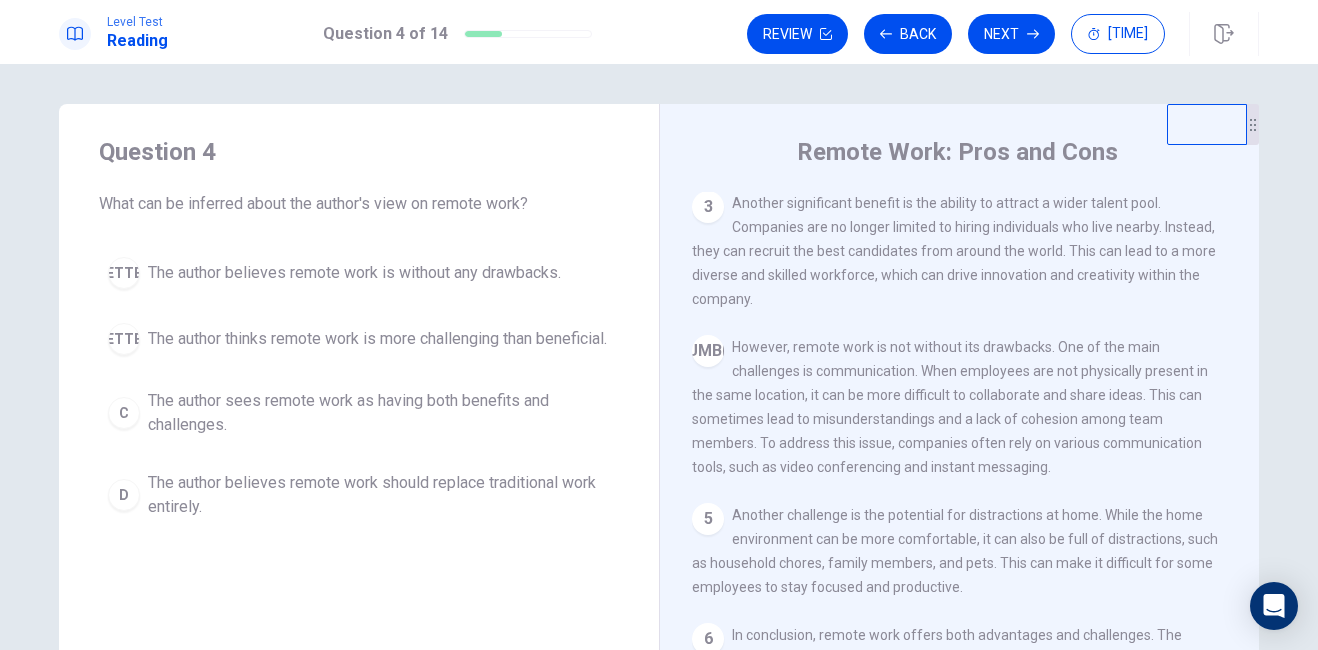 scroll, scrollTop: 344, scrollLeft: 0, axis: vertical 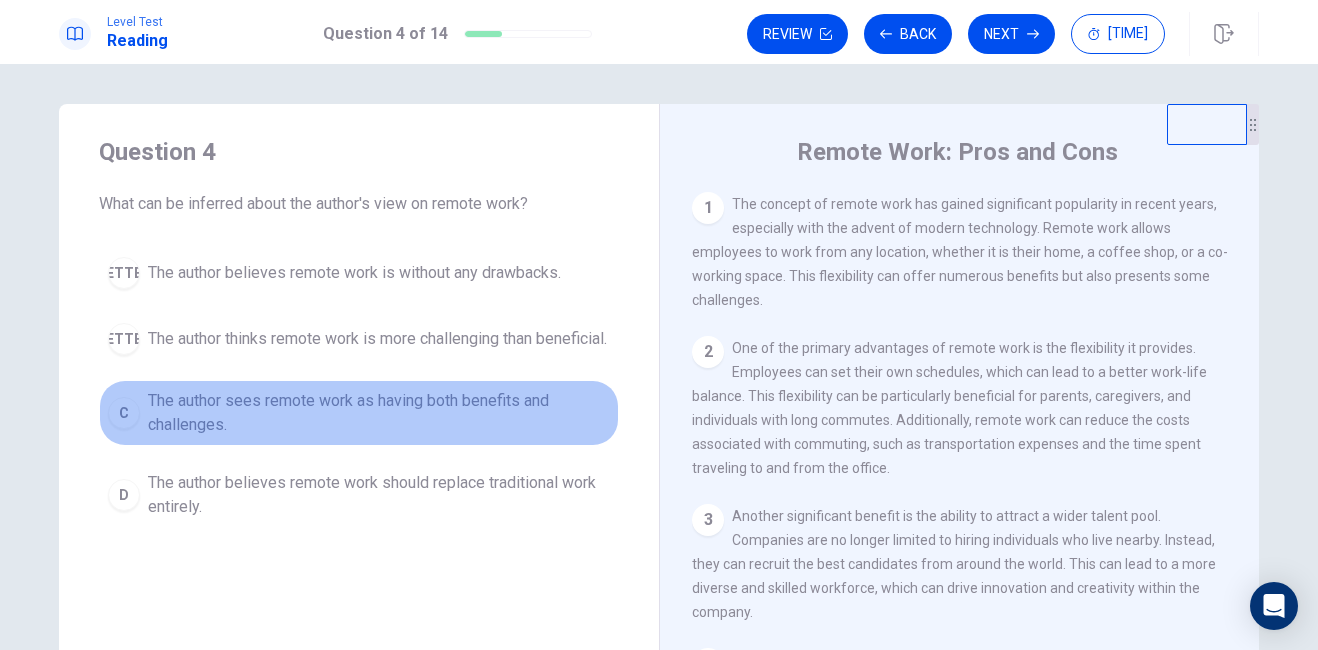 click on "The author sees remote work as having both benefits and challenges." at bounding box center [354, 273] 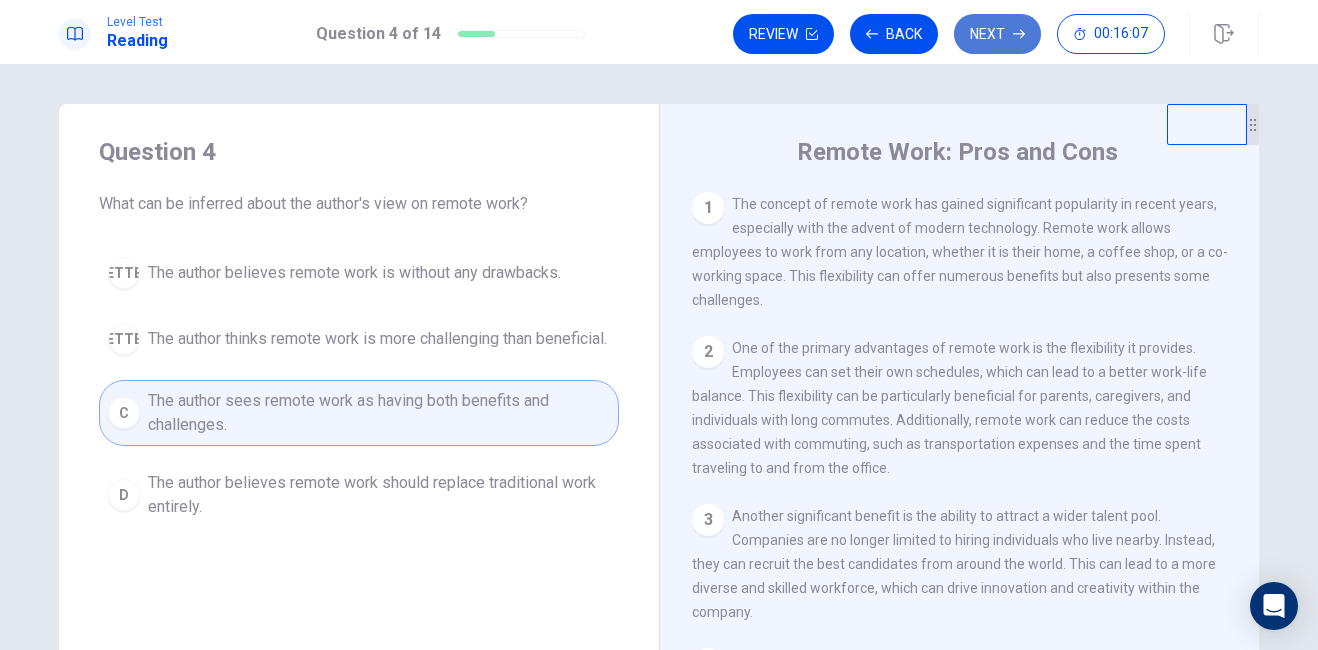 click on "Next" at bounding box center (997, 34) 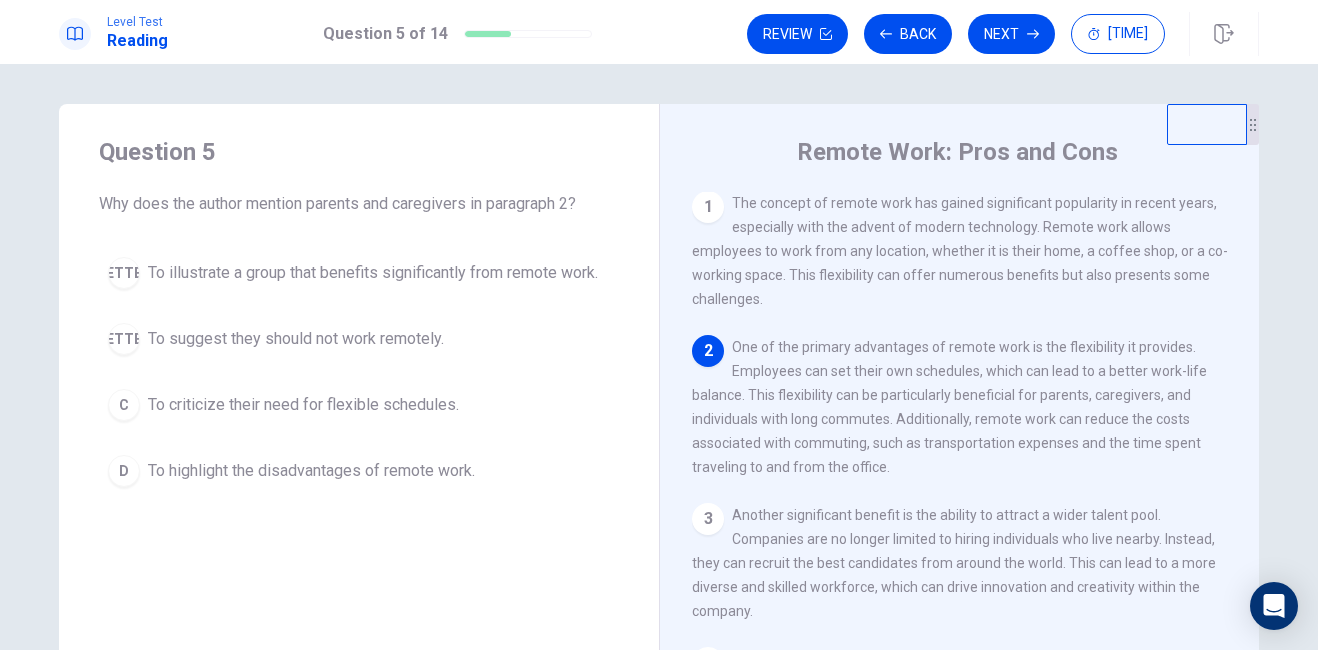 scroll, scrollTop: 0, scrollLeft: 0, axis: both 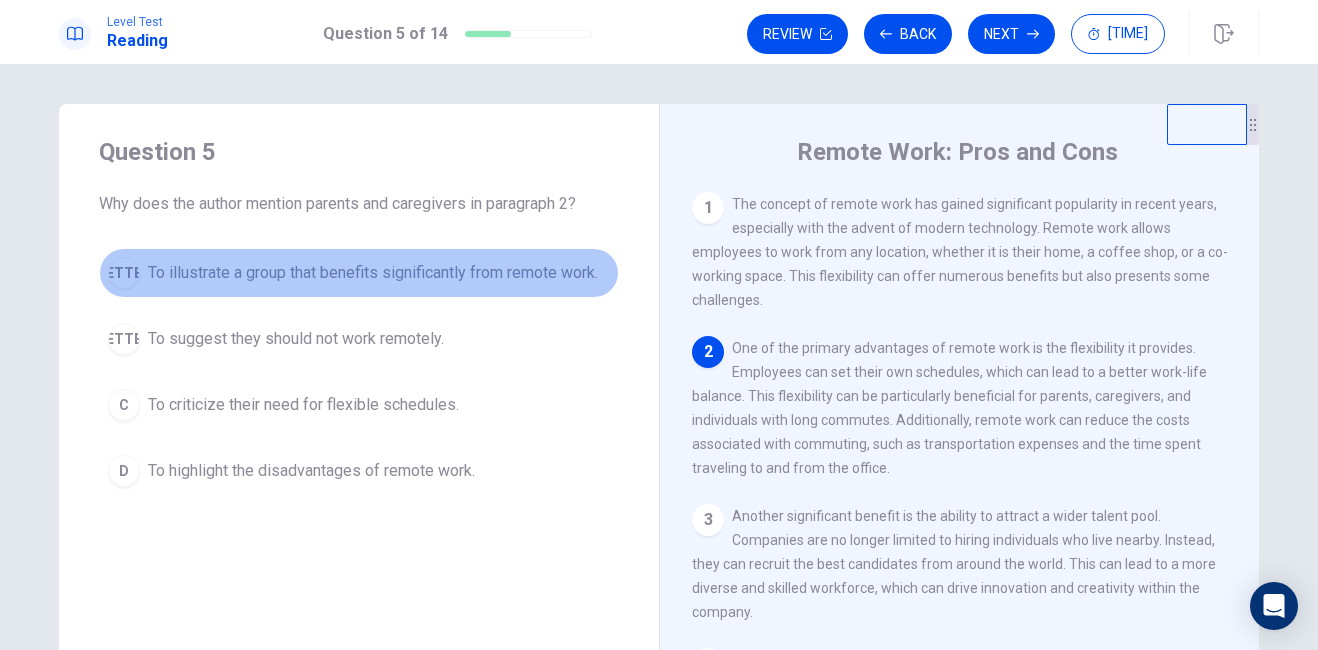 click on "To illustrate a group that benefits significantly from remote work." at bounding box center (373, 273) 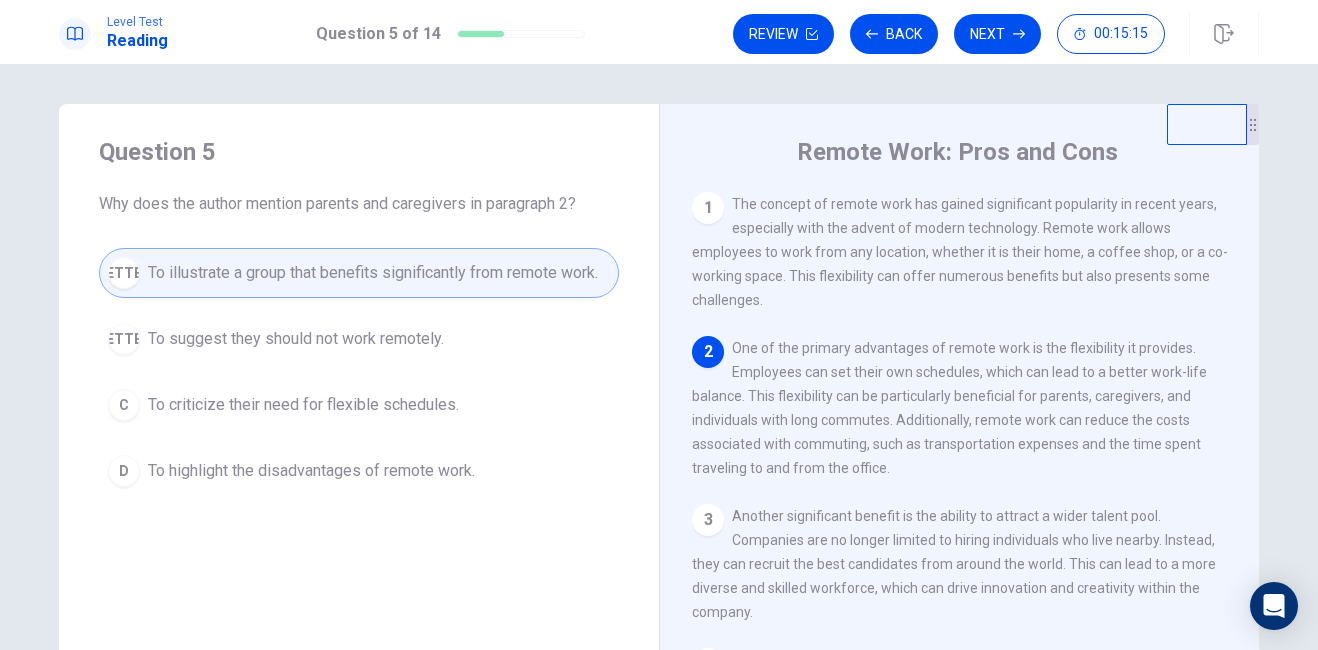 click on "Next" at bounding box center [997, 34] 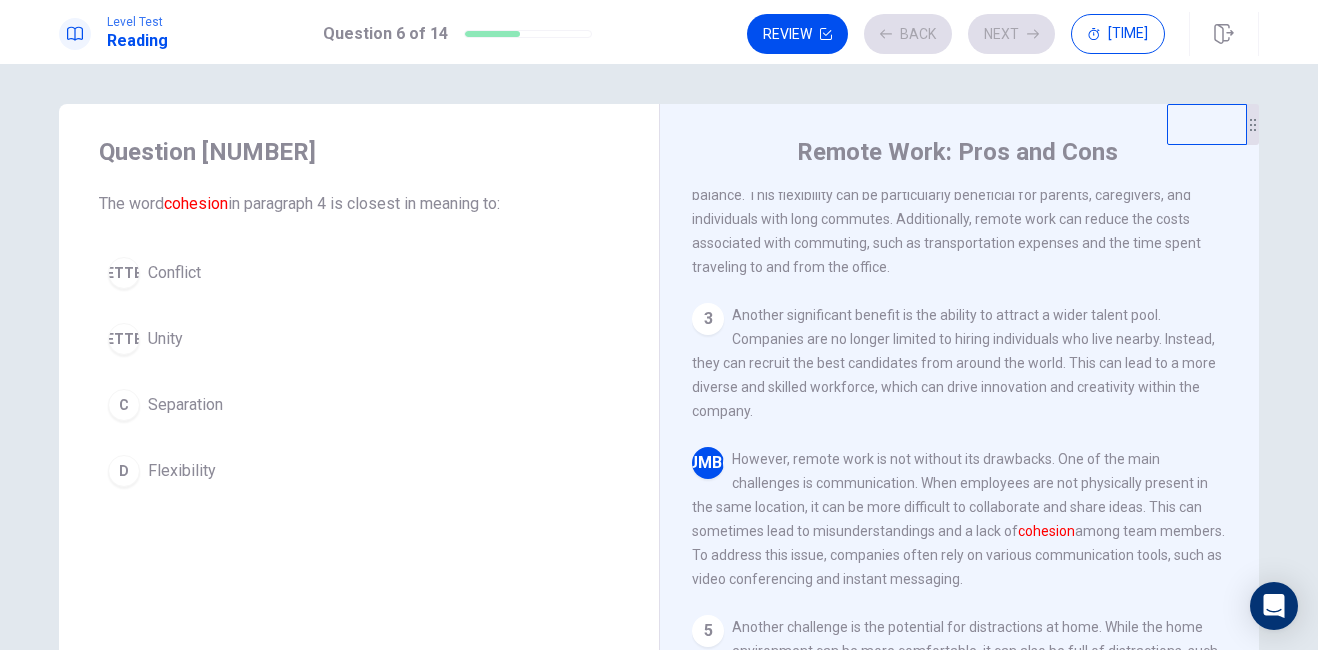 scroll, scrollTop: 247, scrollLeft: 0, axis: vertical 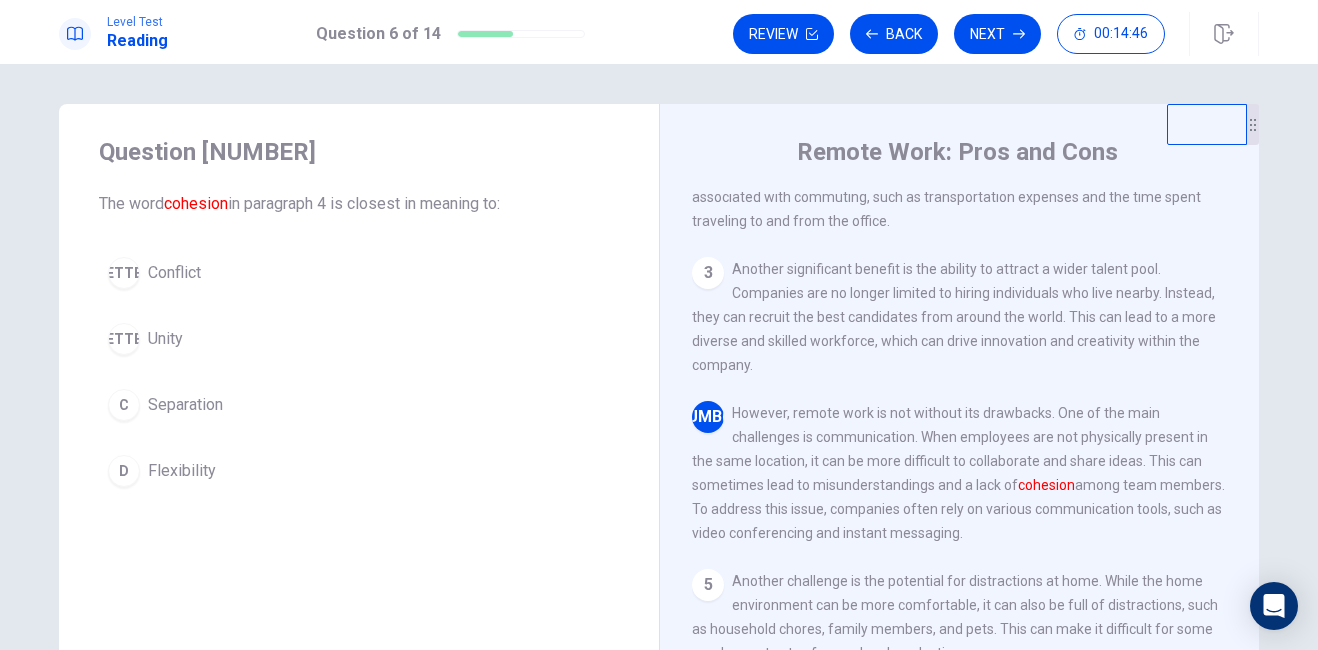 click on "A Conflict" at bounding box center [359, 273] 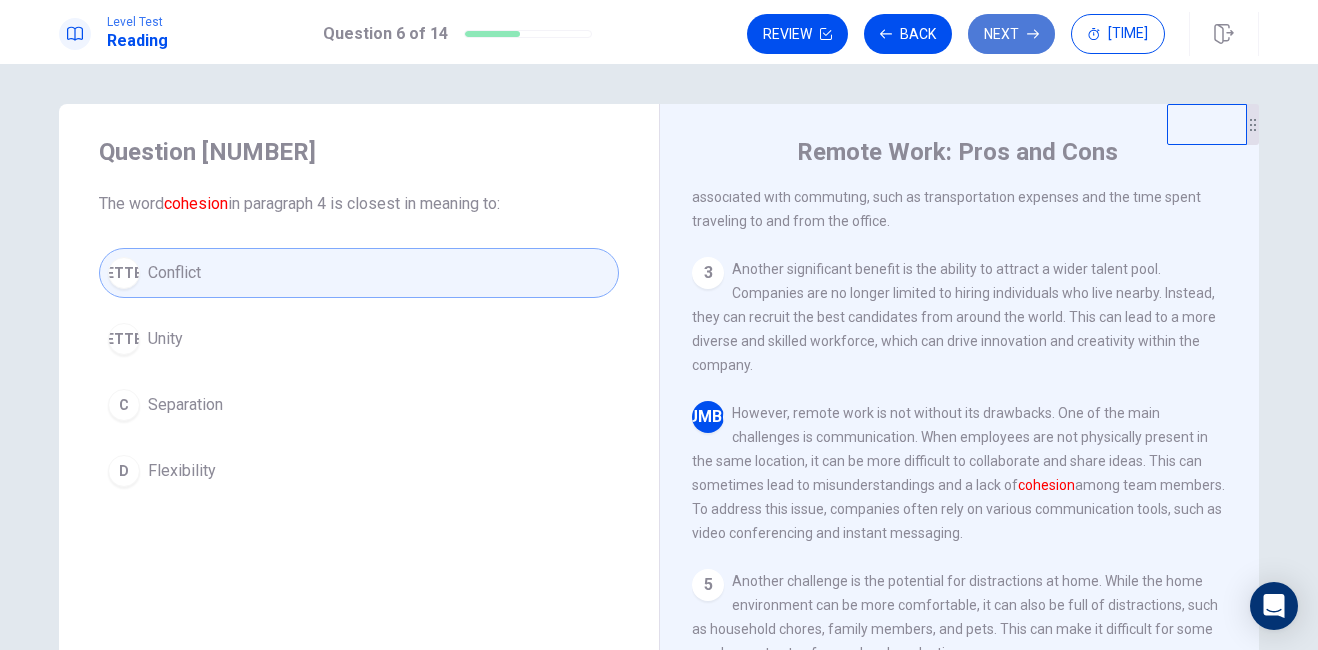 click on "Next" at bounding box center [1011, 34] 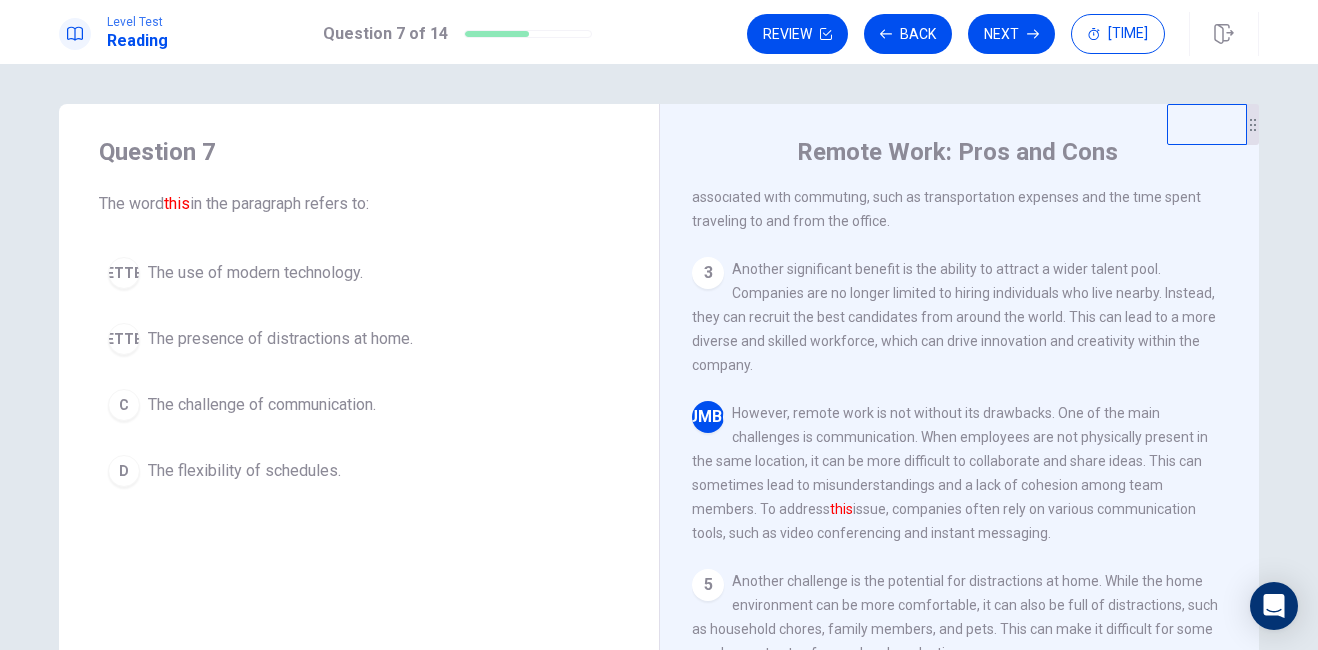 click on "The challenge of communication." at bounding box center (255, 273) 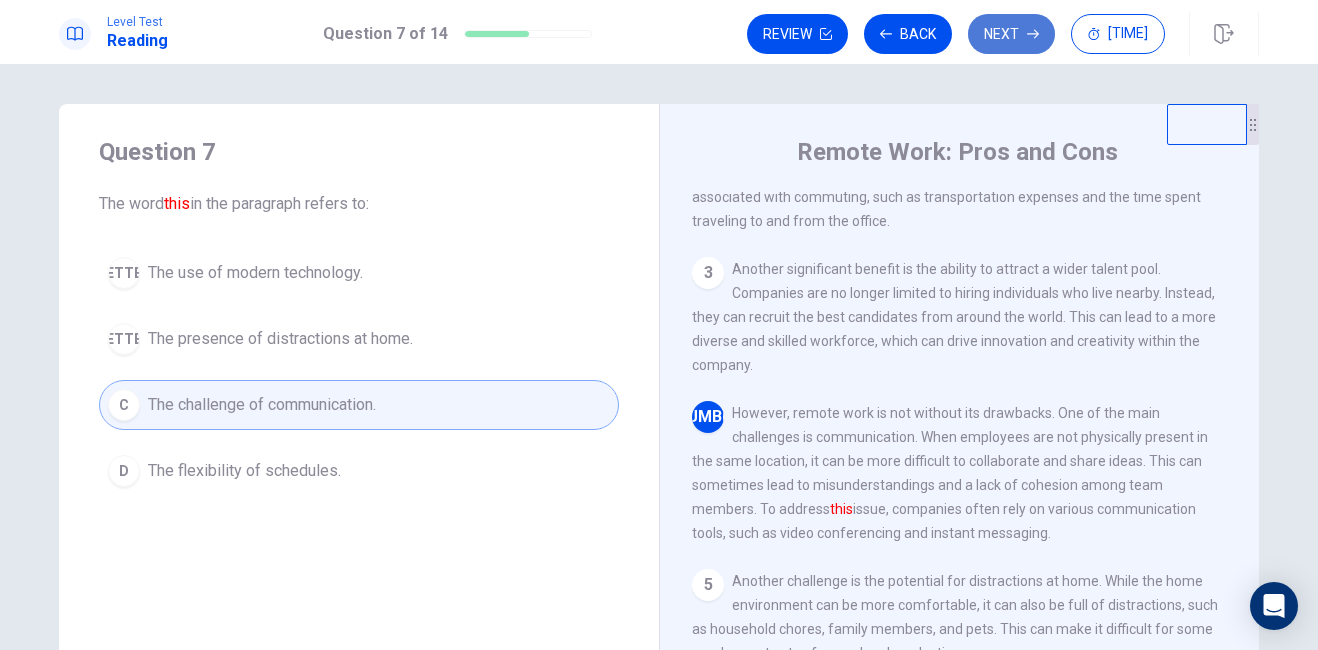 click on "Next" at bounding box center (1011, 34) 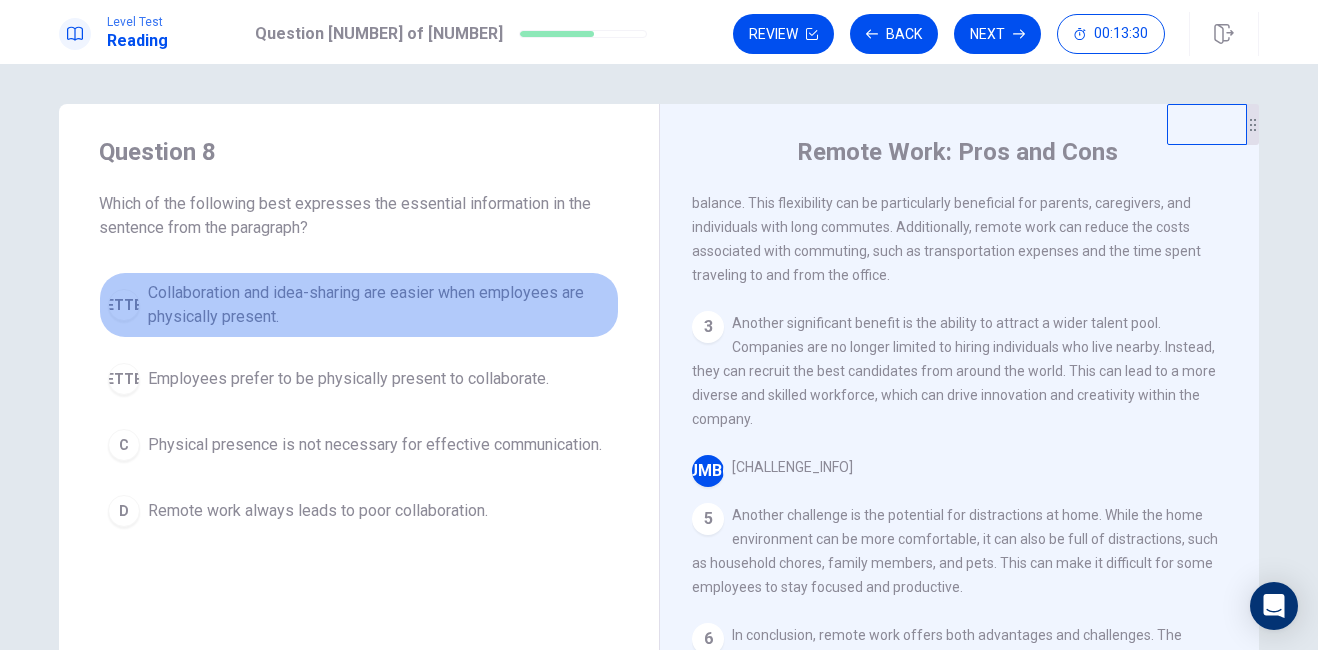 click on "Collaboration and idea-sharing are easier when employees are physically present." at bounding box center [379, 305] 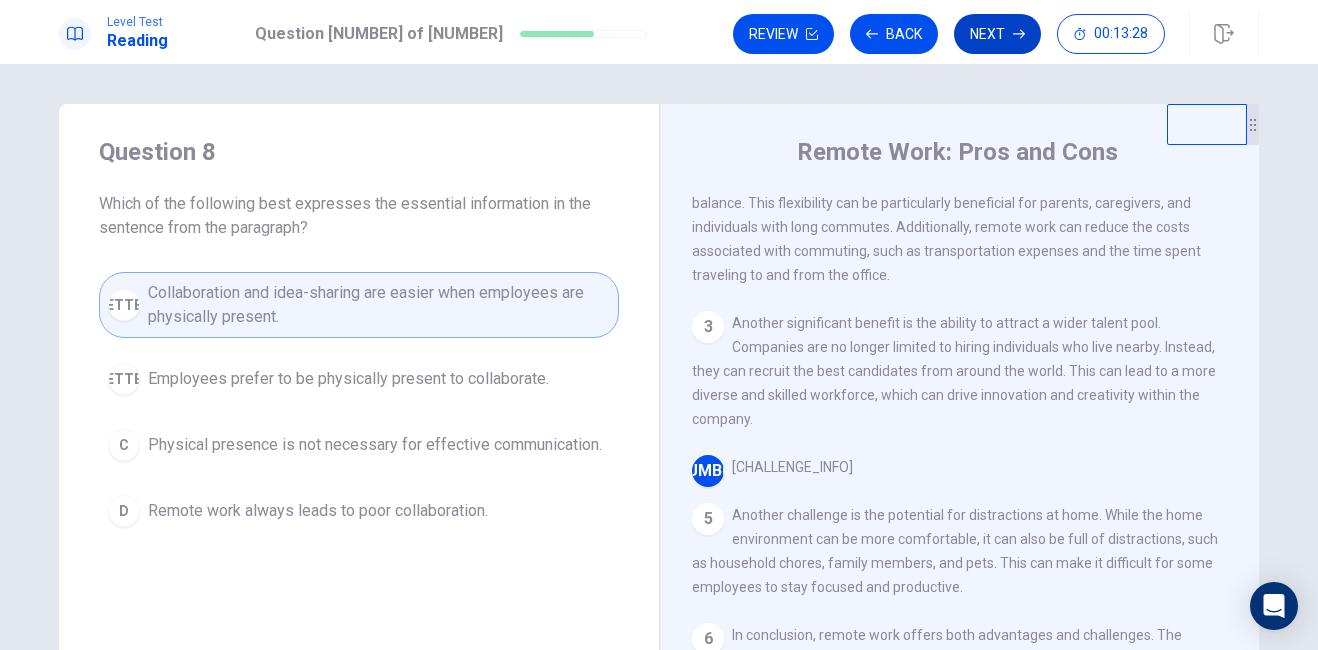 click on "Next" at bounding box center (997, 34) 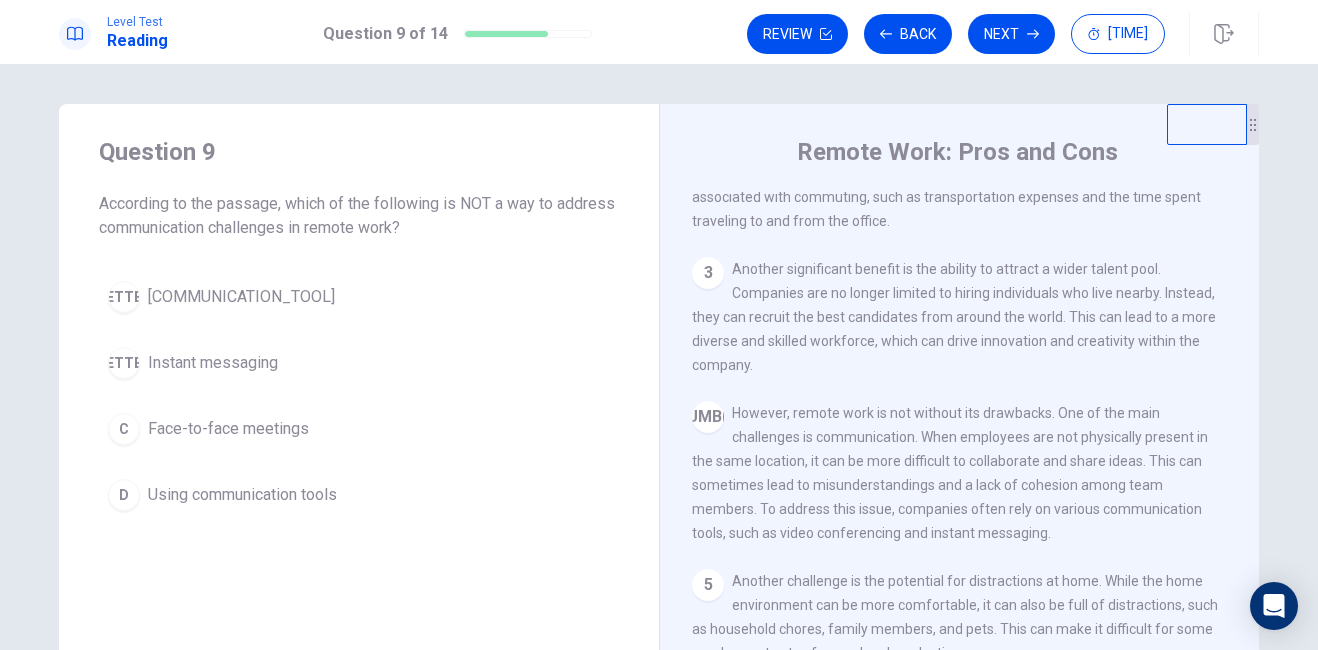 scroll, scrollTop: 344, scrollLeft: 0, axis: vertical 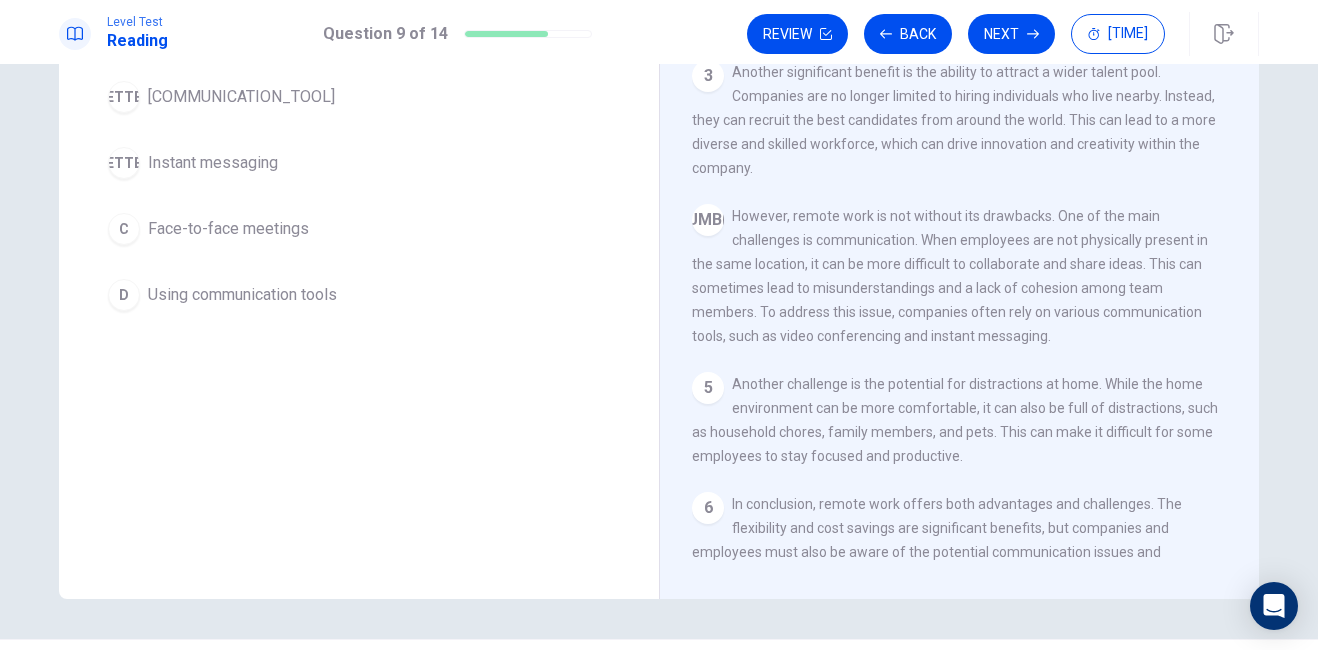 click on "Face-to-face meetings" at bounding box center [241, 97] 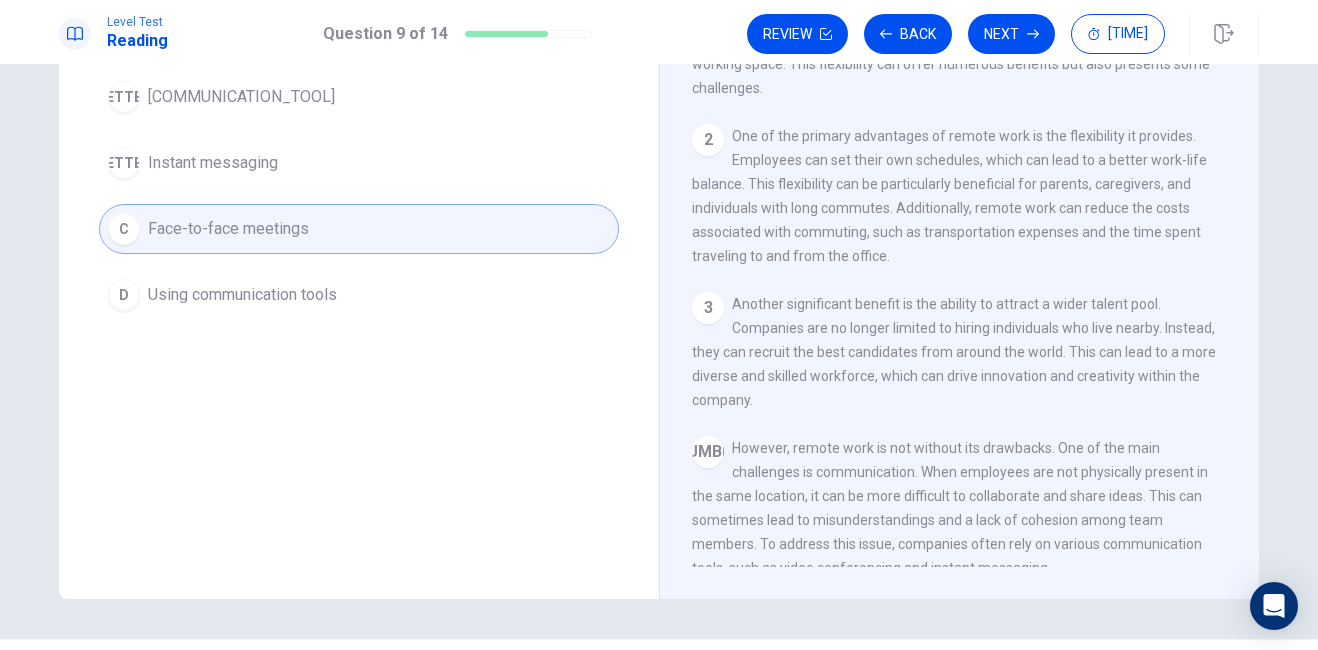 scroll, scrollTop: 0, scrollLeft: 0, axis: both 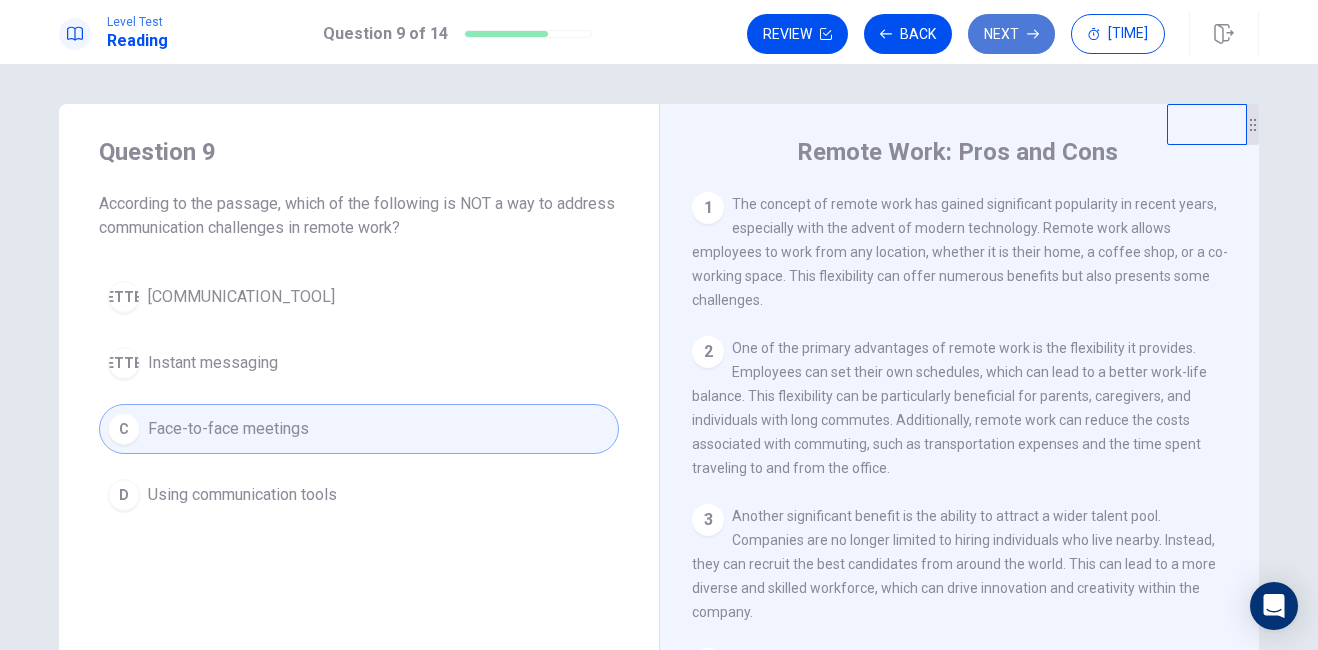 click on "Next" at bounding box center (1011, 34) 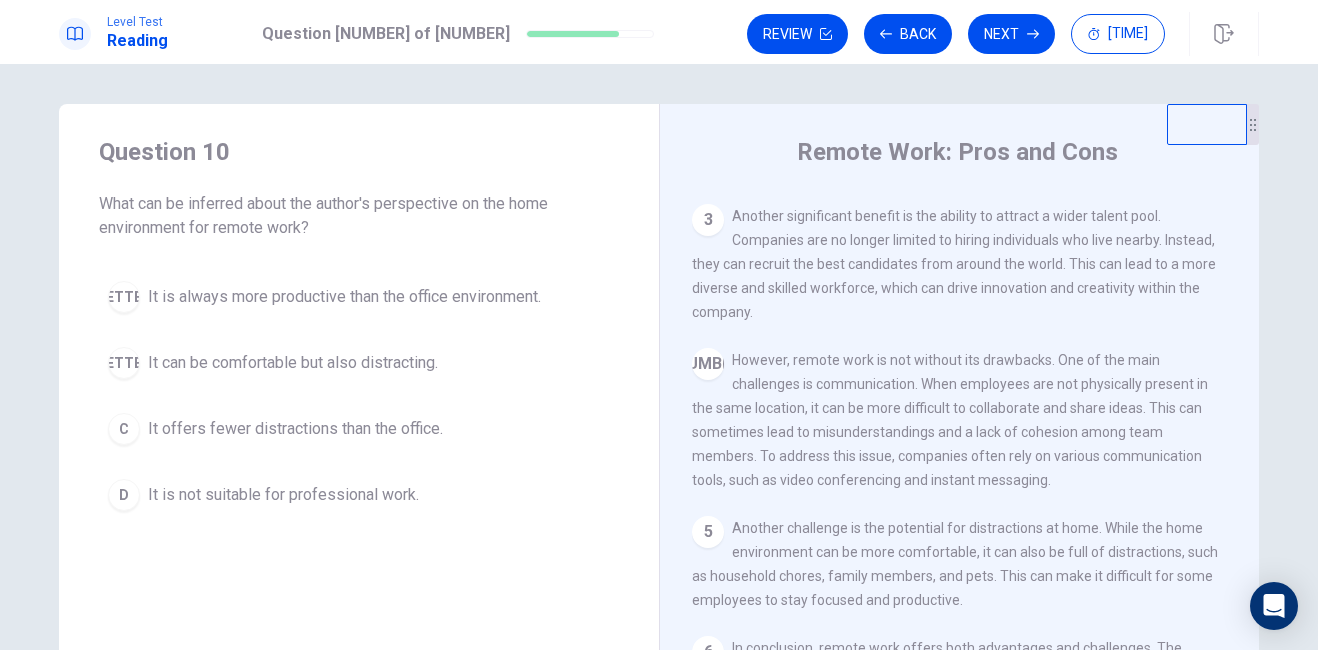 scroll, scrollTop: 344, scrollLeft: 0, axis: vertical 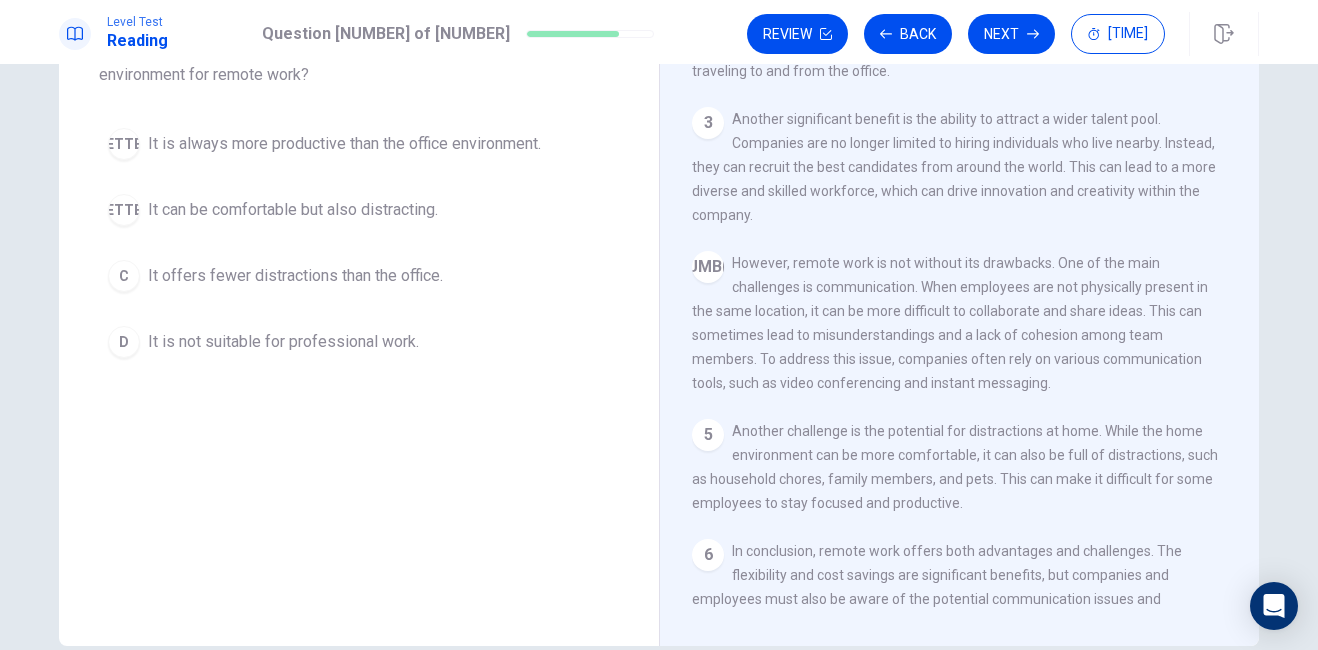 click on "It can be comfortable but also distracting." at bounding box center (344, 144) 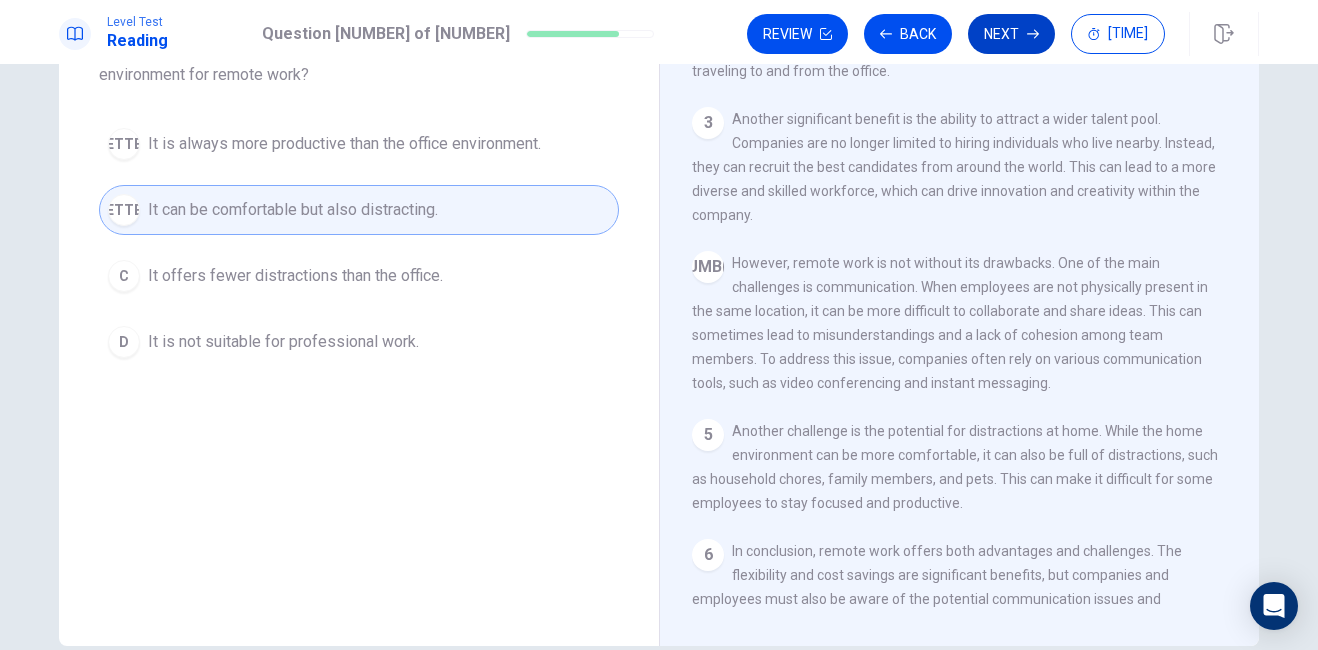 click on "Next" at bounding box center [1011, 34] 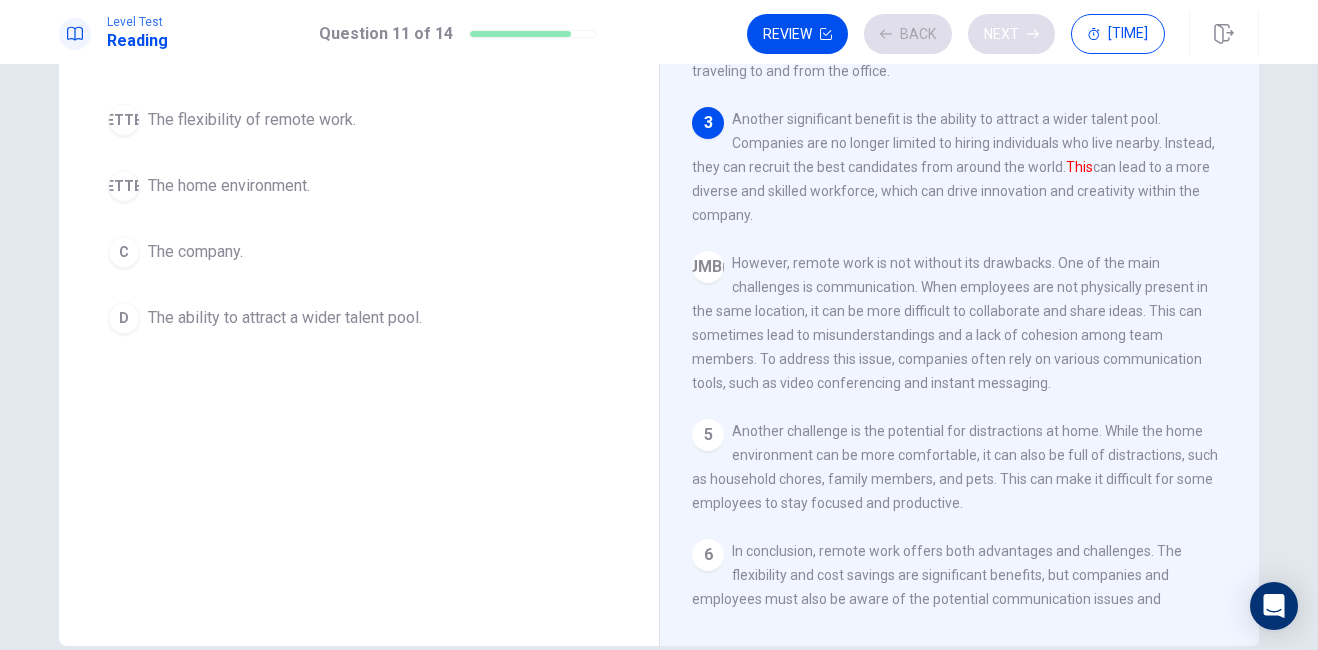 scroll, scrollTop: 323, scrollLeft: 0, axis: vertical 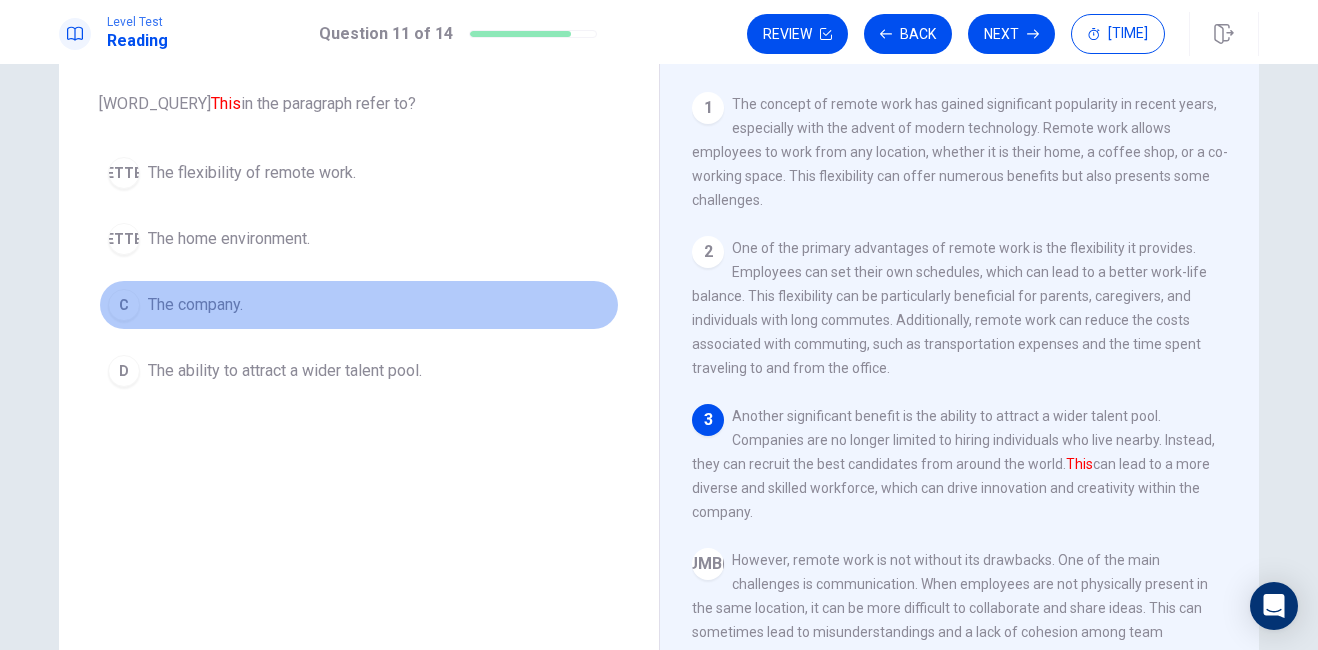 click on "C The company." at bounding box center [359, 305] 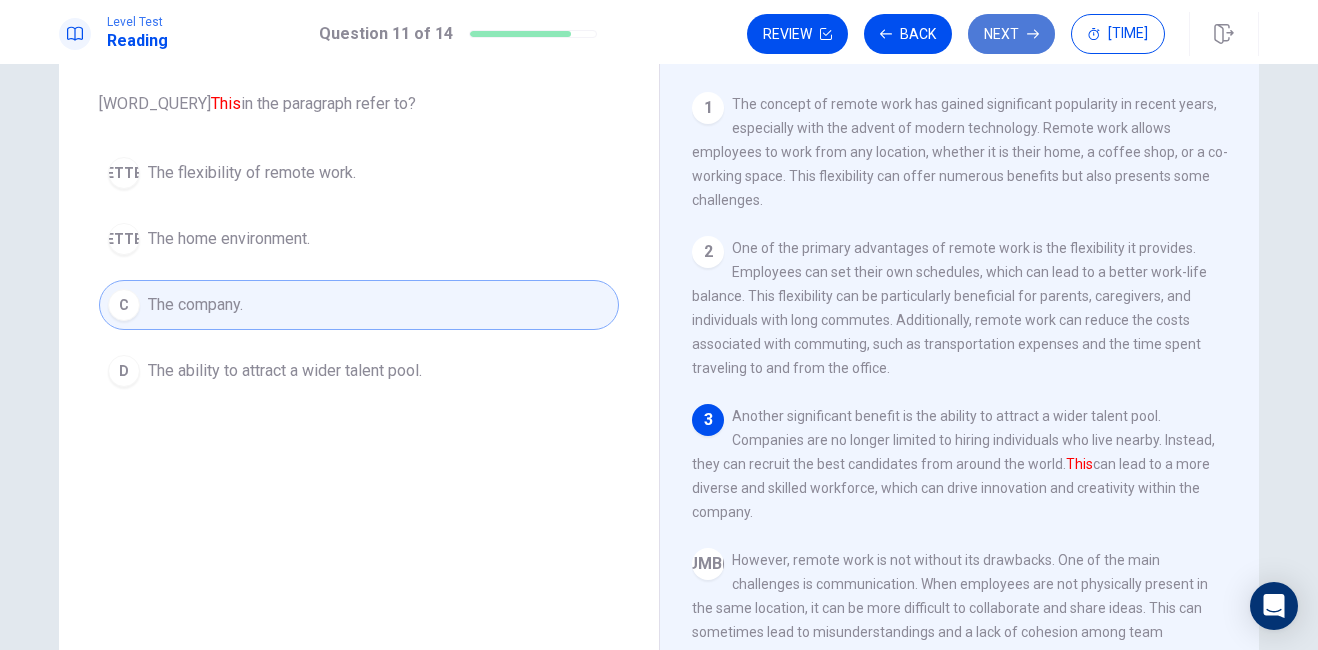 click on "Next" at bounding box center [1011, 34] 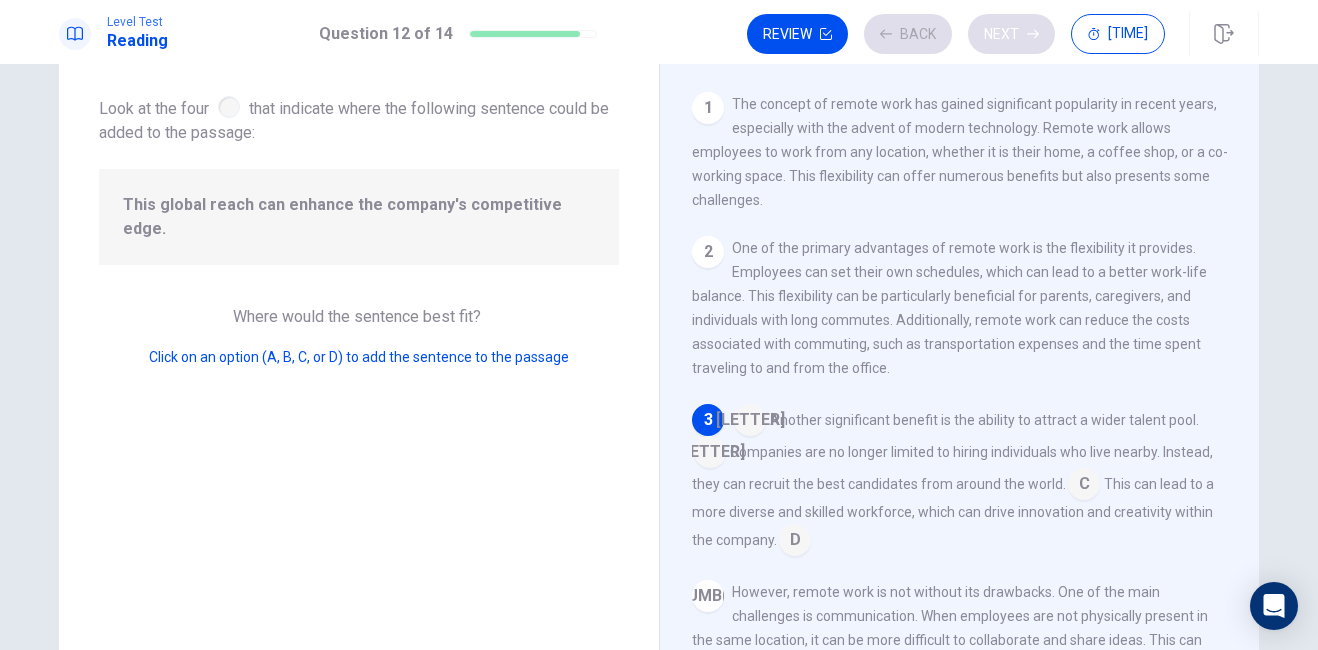 scroll, scrollTop: 100, scrollLeft: 0, axis: vertical 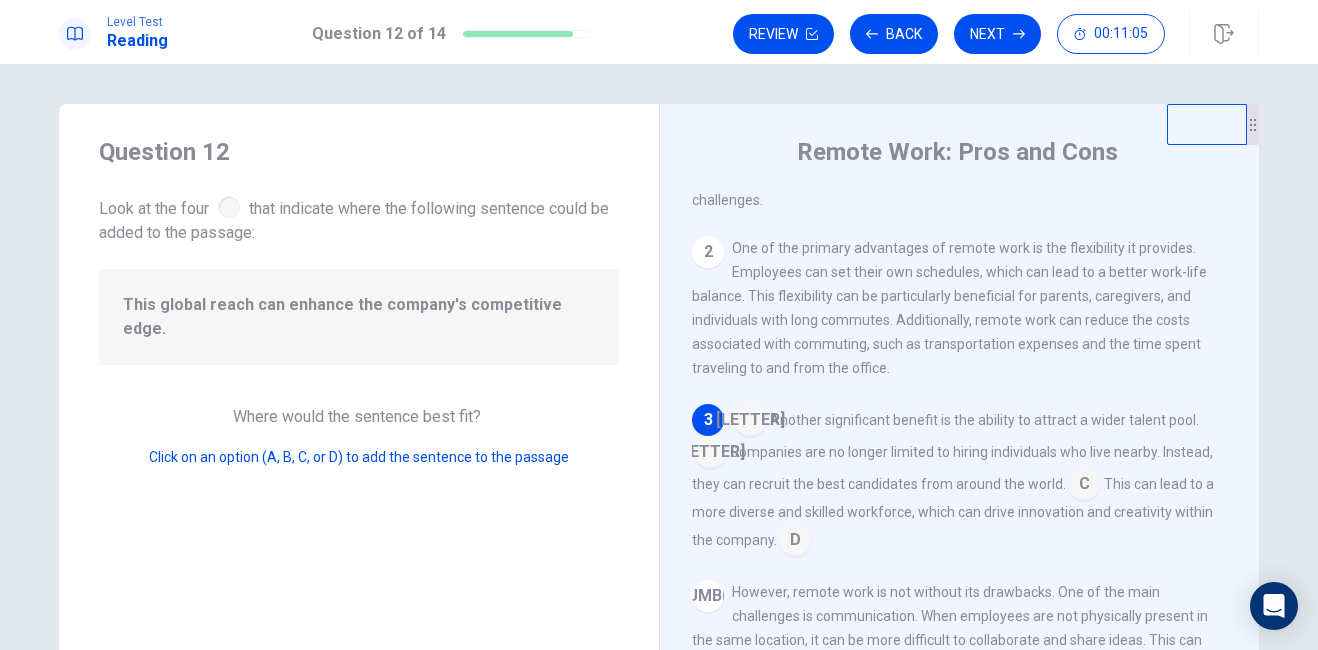 click at bounding box center [750, 422] 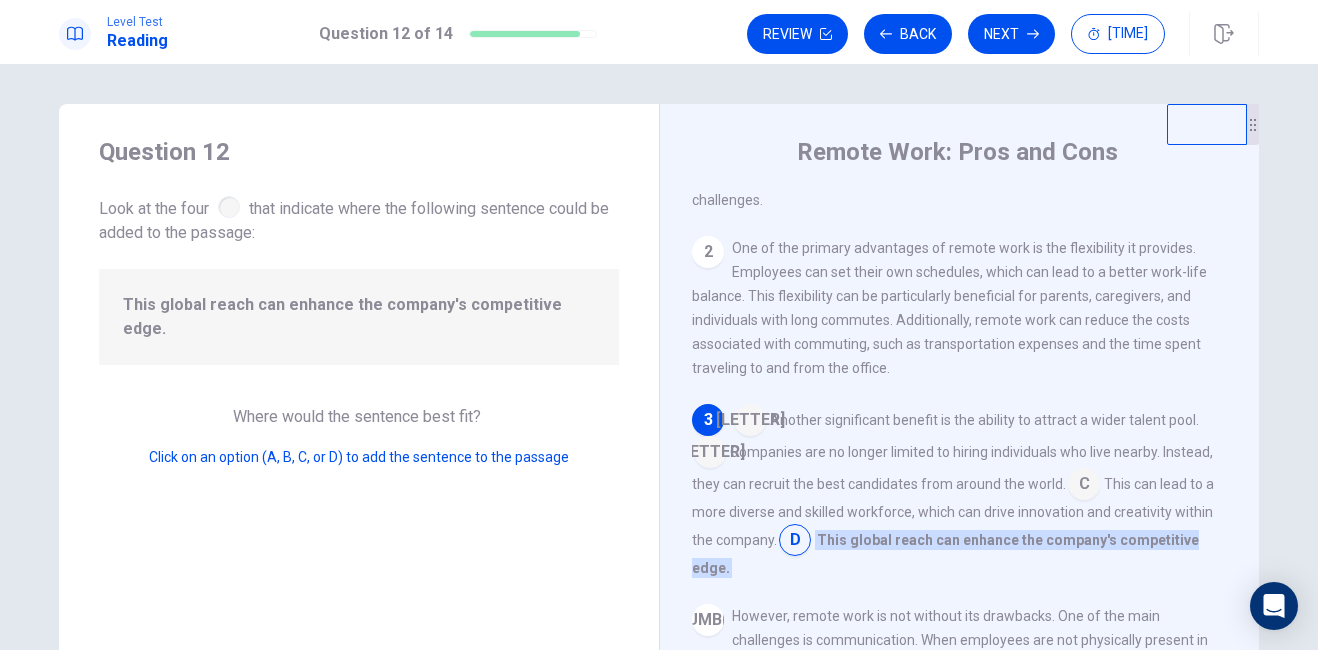click at bounding box center (750, 422) 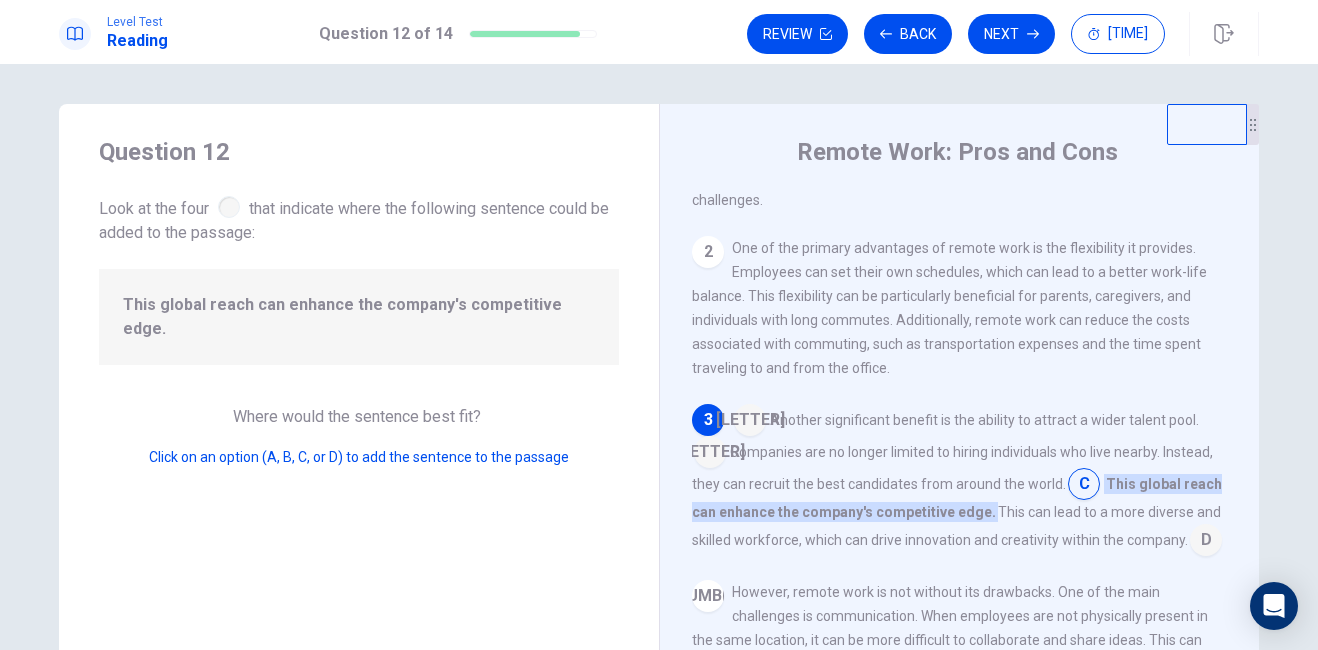 click at bounding box center (750, 422) 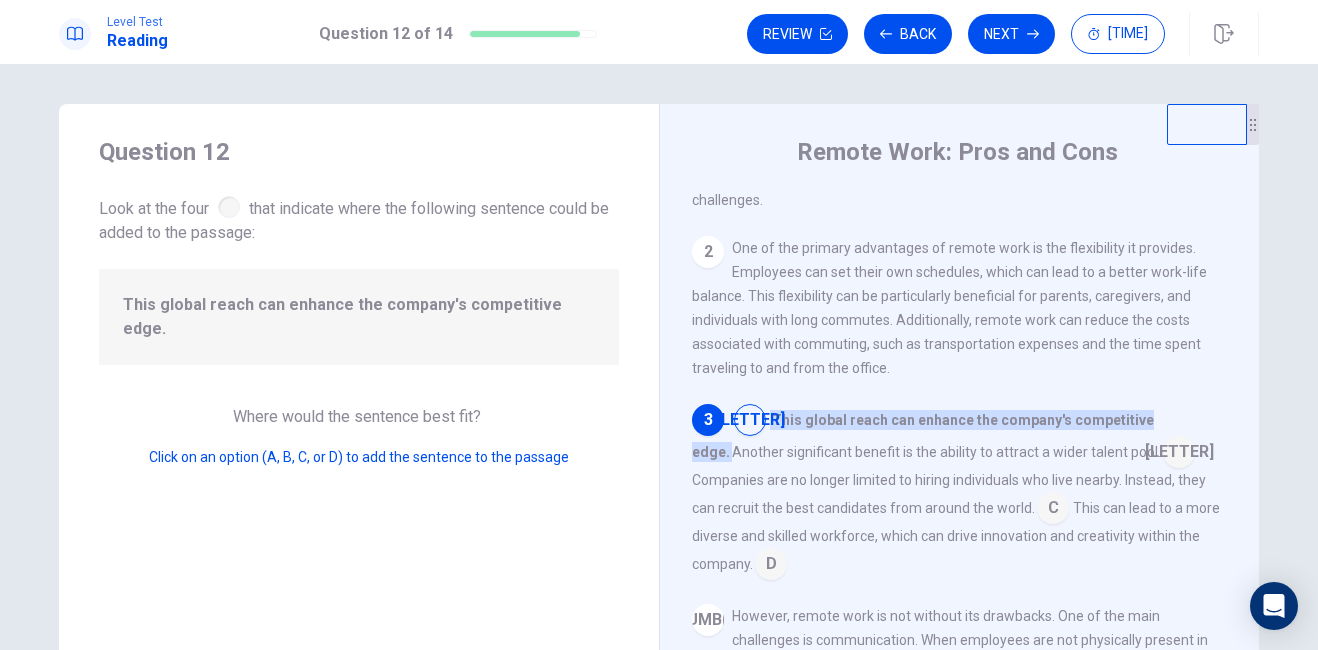 click at bounding box center (750, 422) 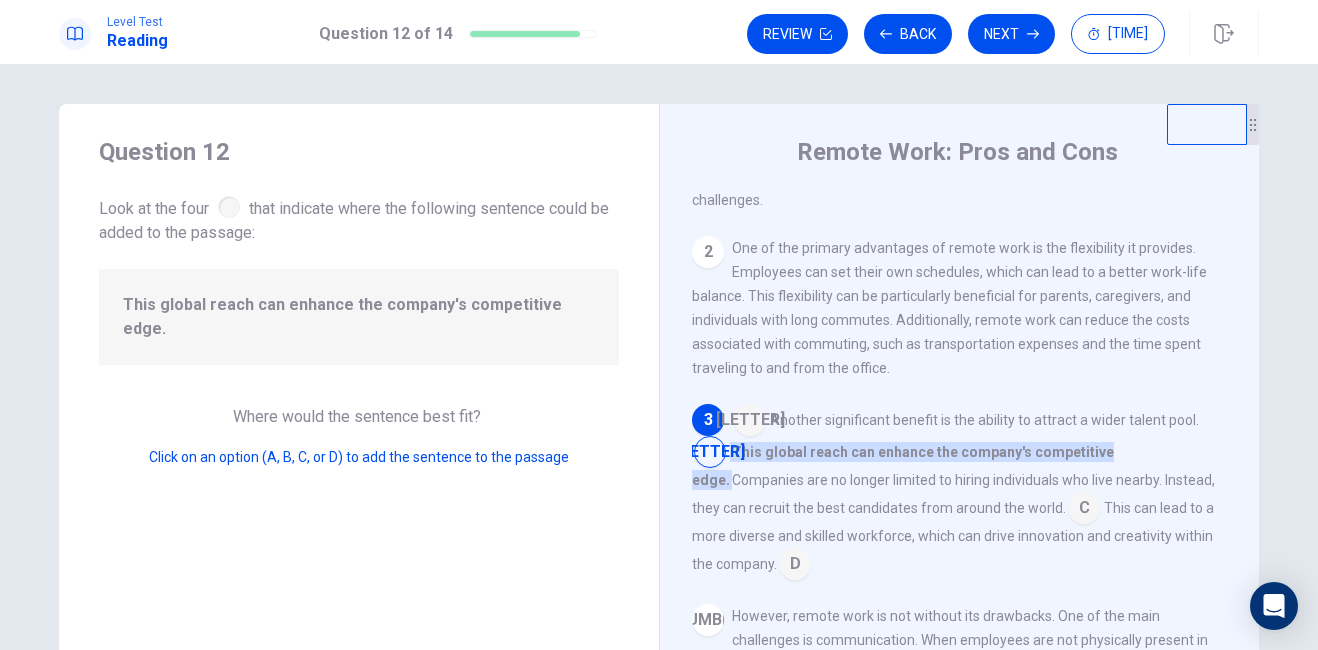 click at bounding box center [750, 422] 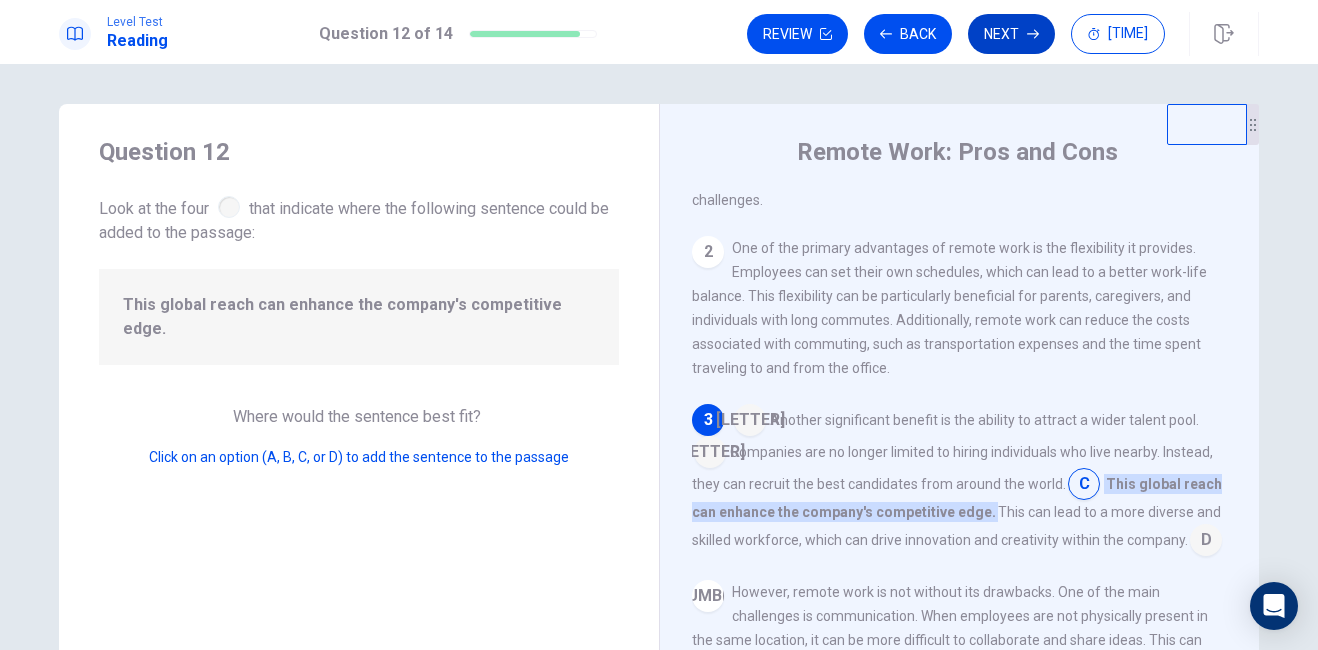 click on "Next" at bounding box center [1011, 34] 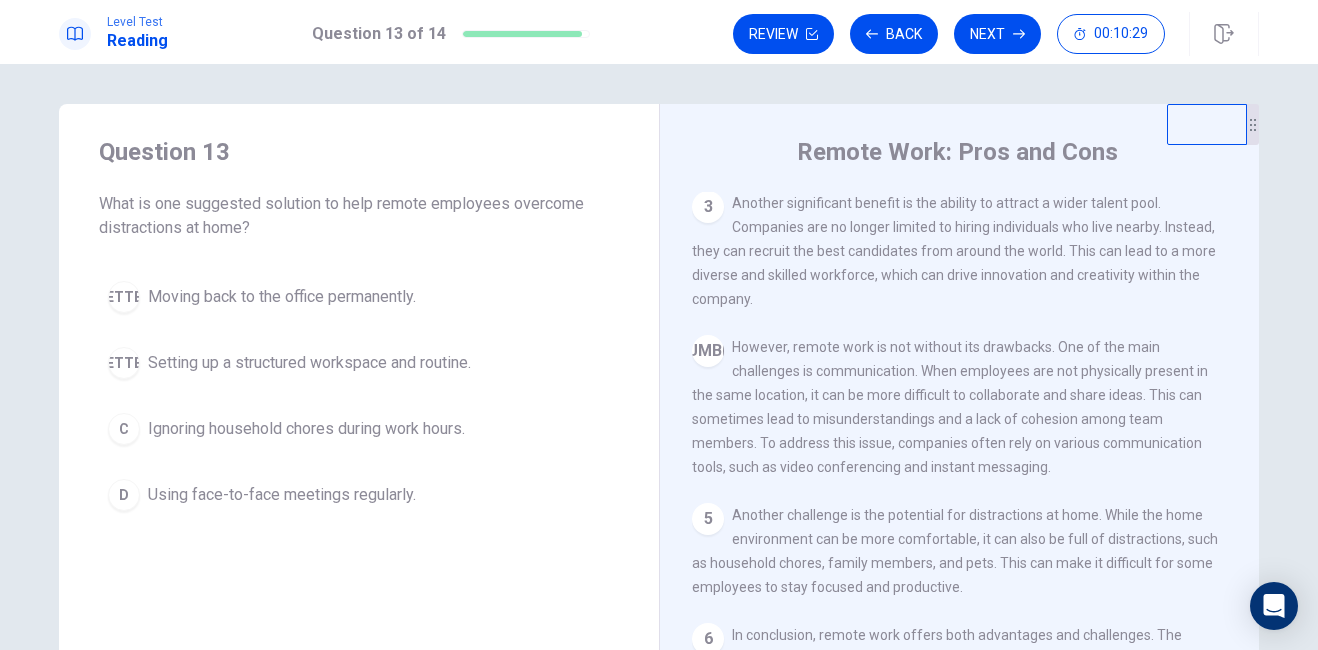 scroll, scrollTop: 344, scrollLeft: 0, axis: vertical 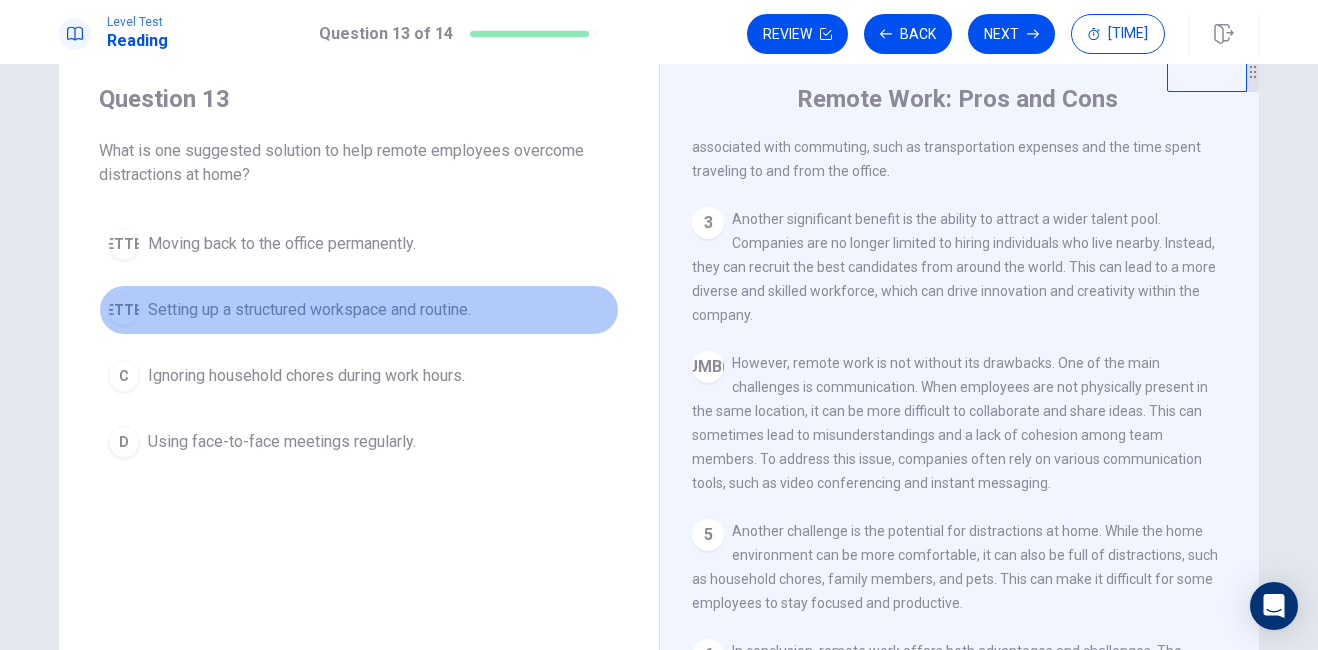 click on "Setting up a structured workspace and routine." at bounding box center (282, 244) 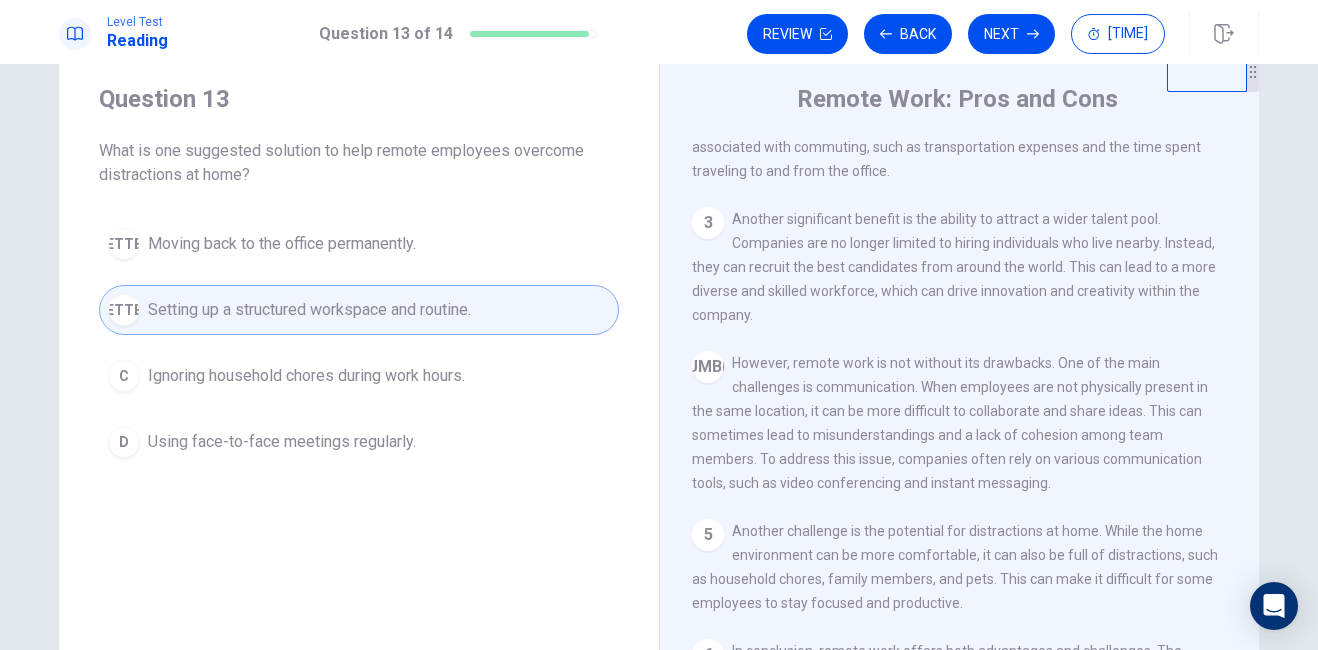 scroll, scrollTop: 344, scrollLeft: 0, axis: vertical 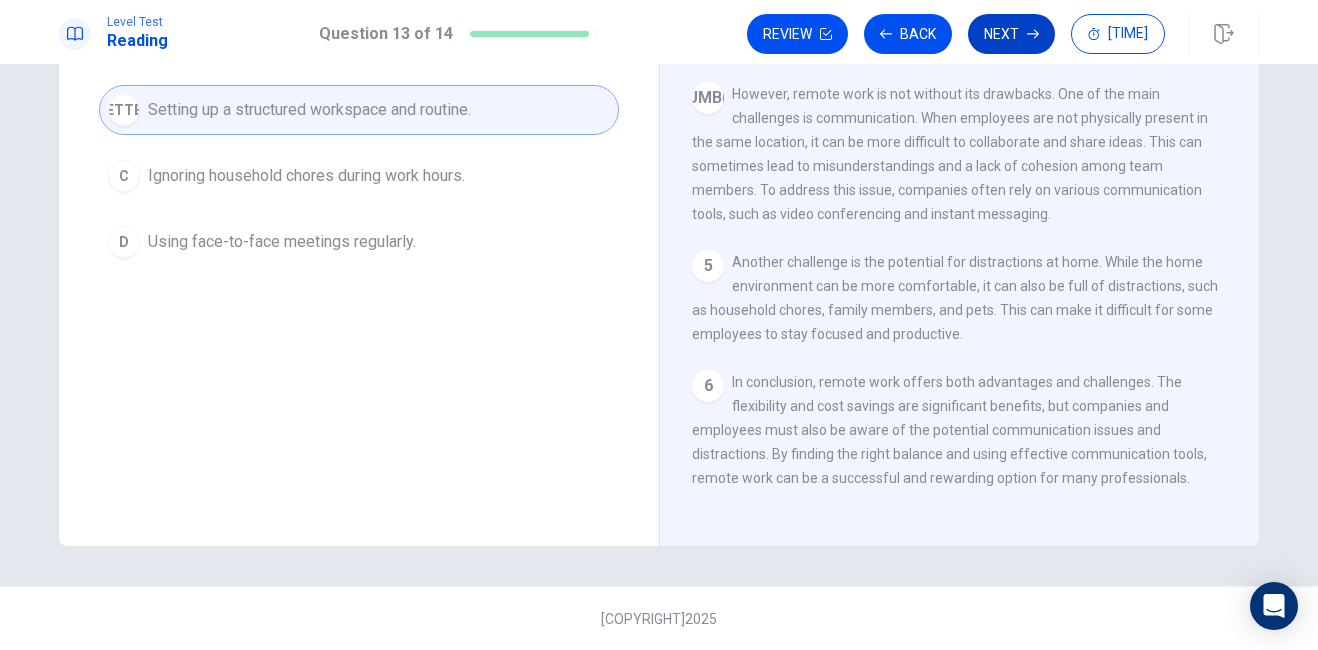 click on "Next" at bounding box center [1011, 34] 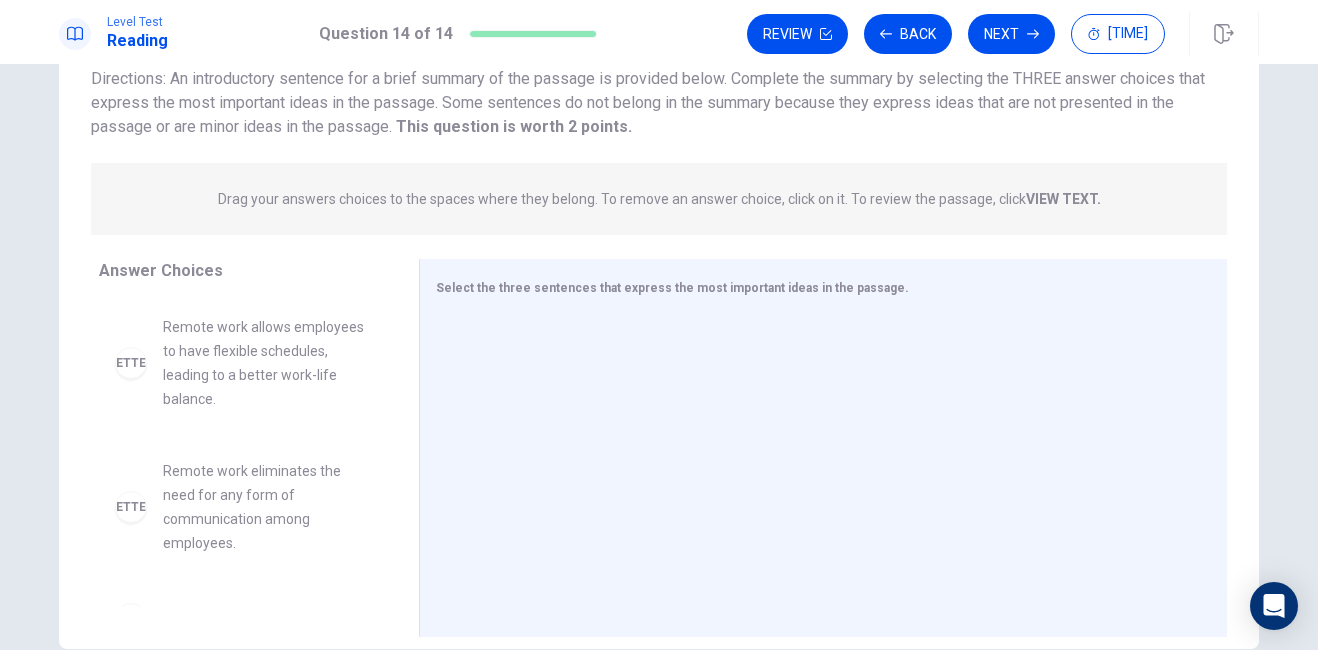 scroll, scrollTop: 253, scrollLeft: 0, axis: vertical 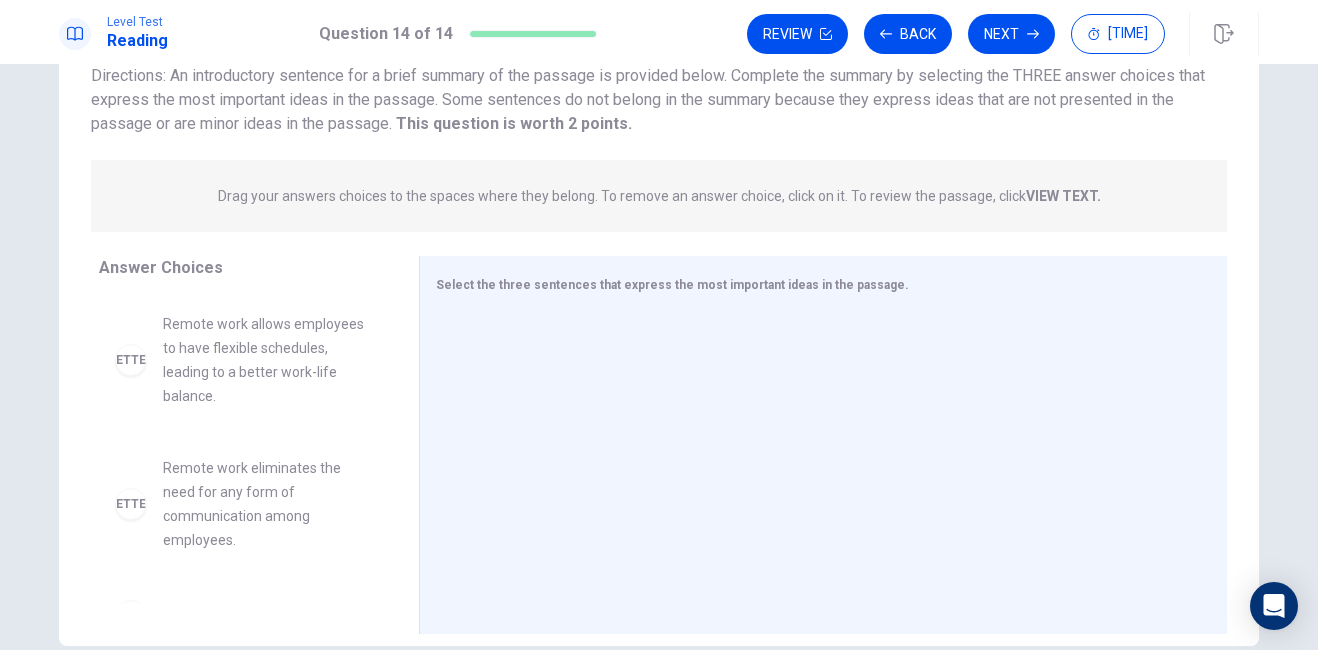 click on "Remote work allows employees to have flexible schedules, leading to a better work-life balance." at bounding box center [267, 360] 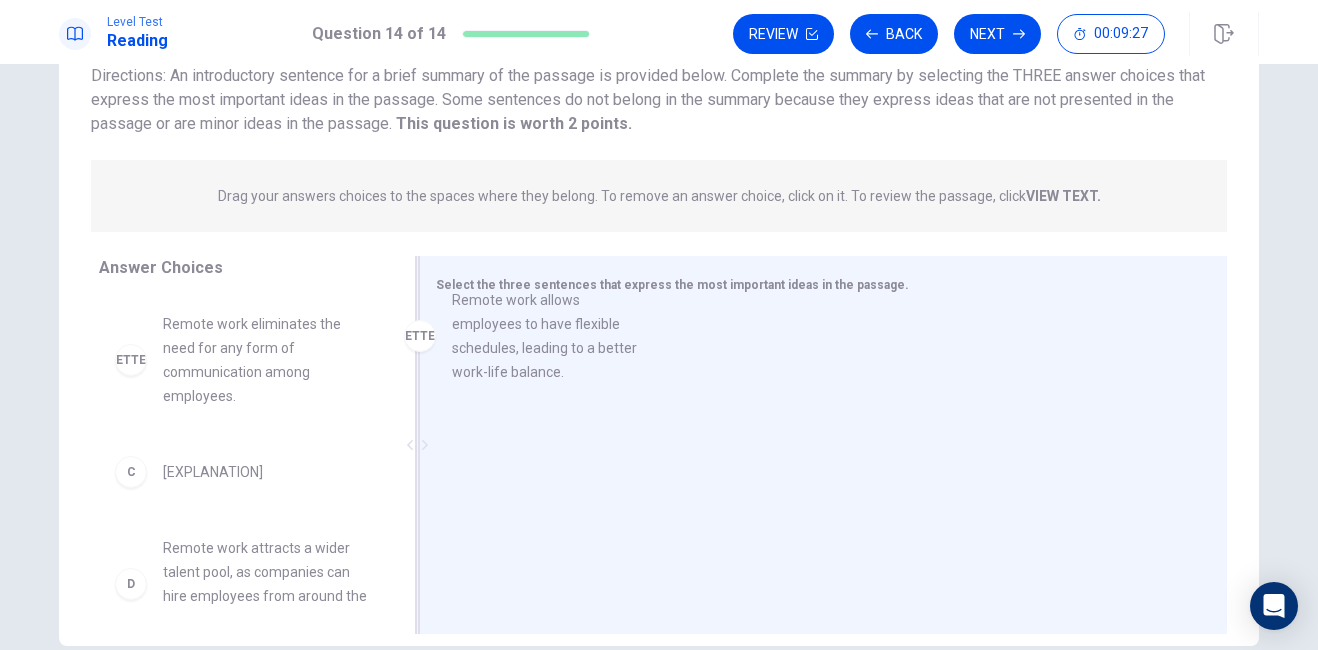 drag, startPoint x: 291, startPoint y: 362, endPoint x: 593, endPoint y: 336, distance: 303.11713 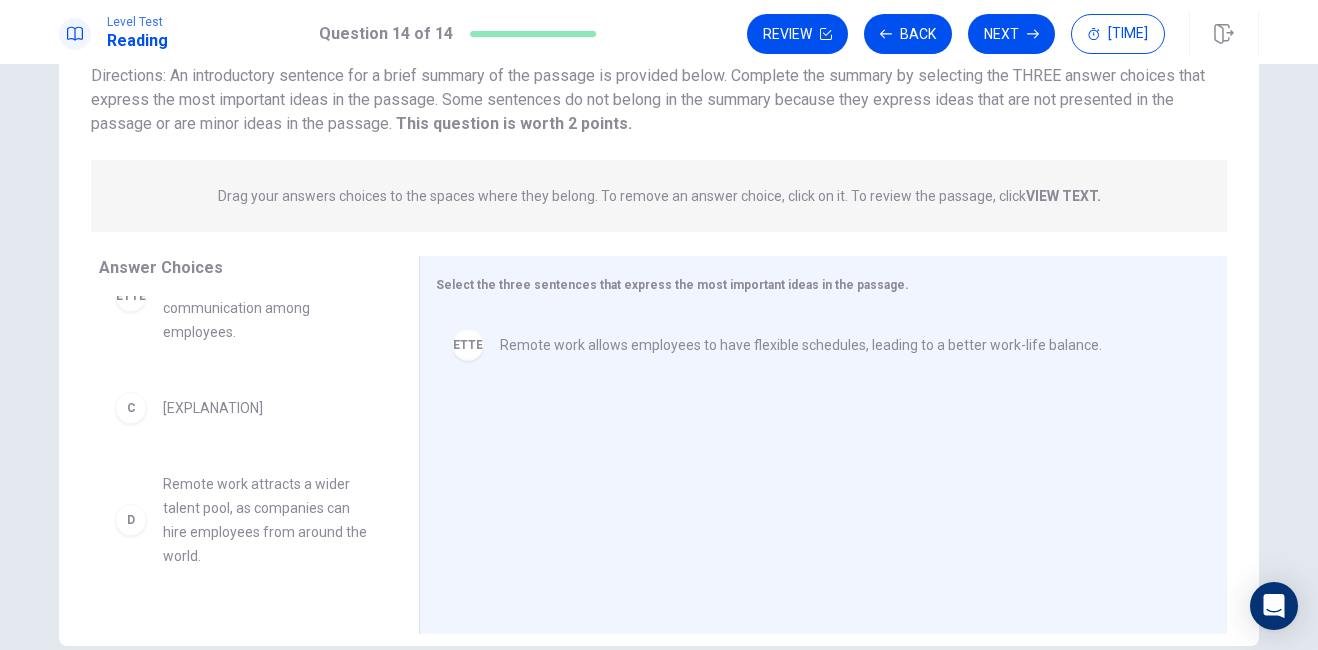 scroll, scrollTop: 100, scrollLeft: 0, axis: vertical 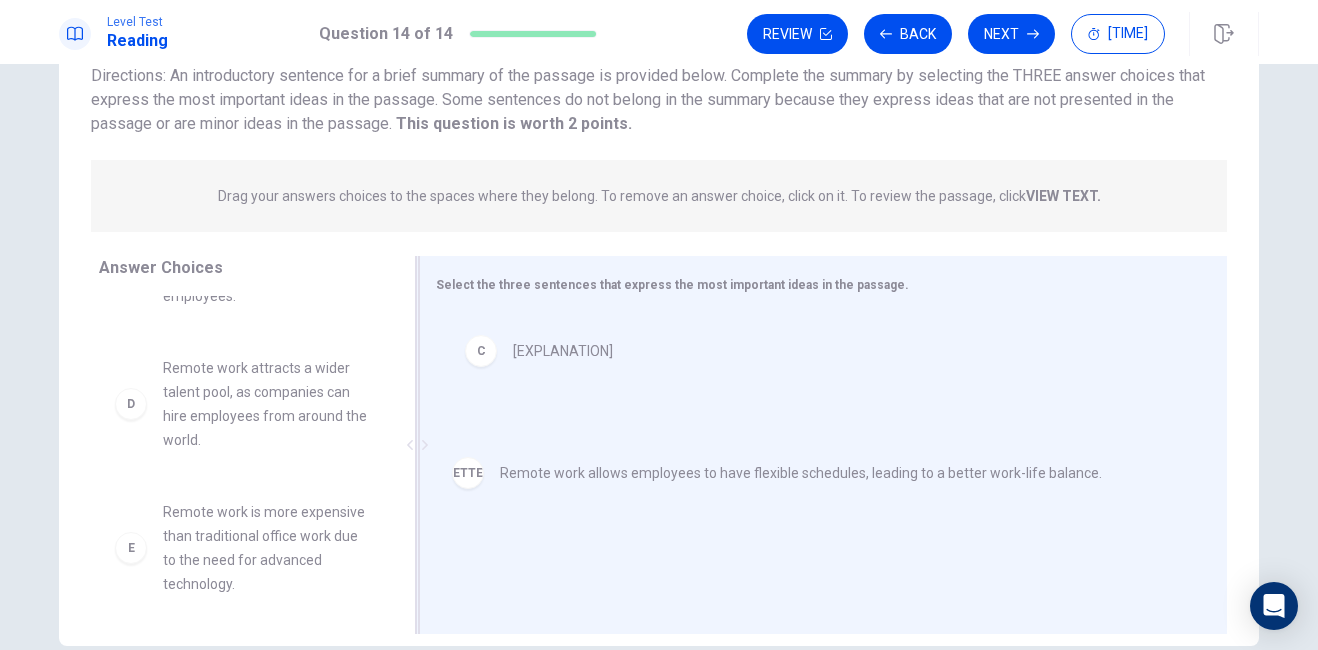 drag, startPoint x: 285, startPoint y: 407, endPoint x: 669, endPoint y: 389, distance: 384.42163 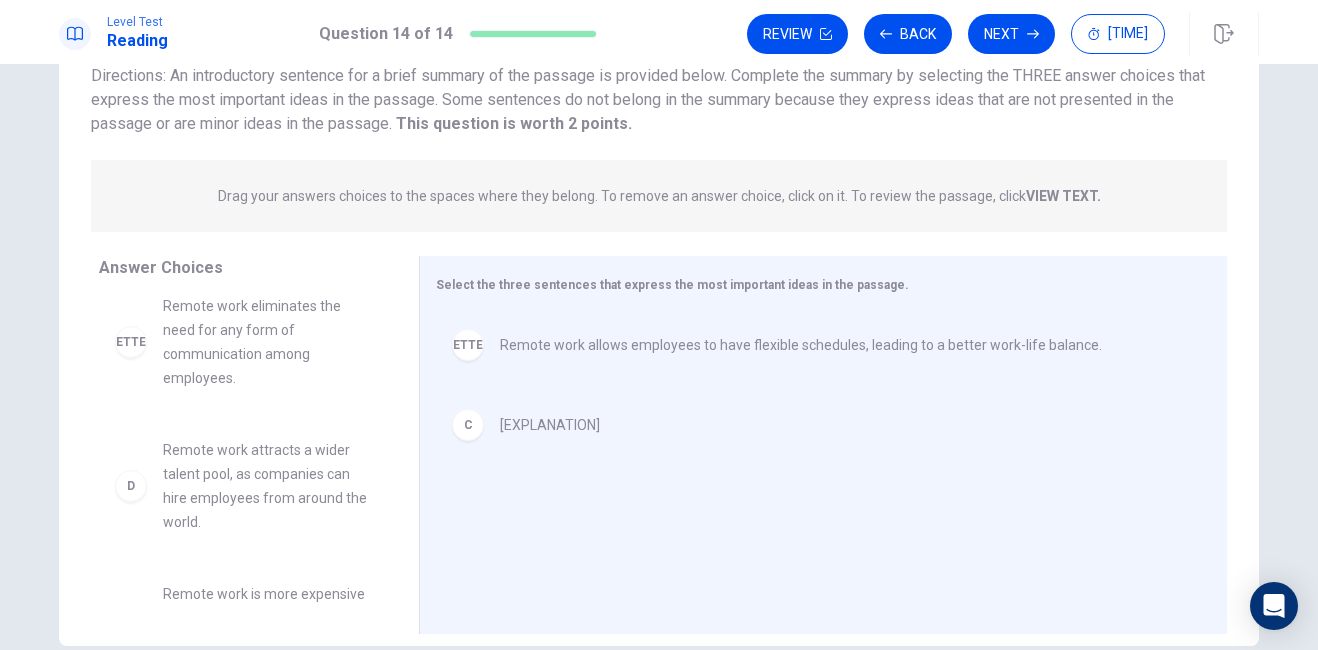 scroll, scrollTop: 0, scrollLeft: 0, axis: both 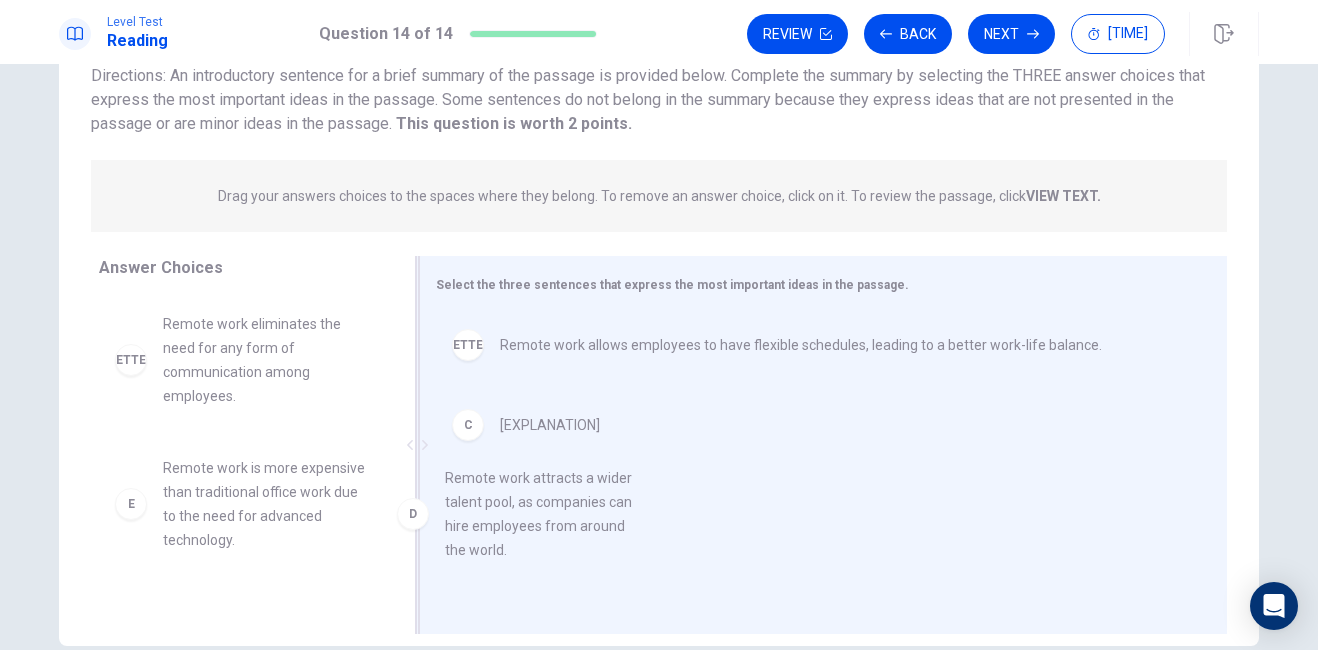 drag, startPoint x: 291, startPoint y: 498, endPoint x: 594, endPoint y: 508, distance: 303.16498 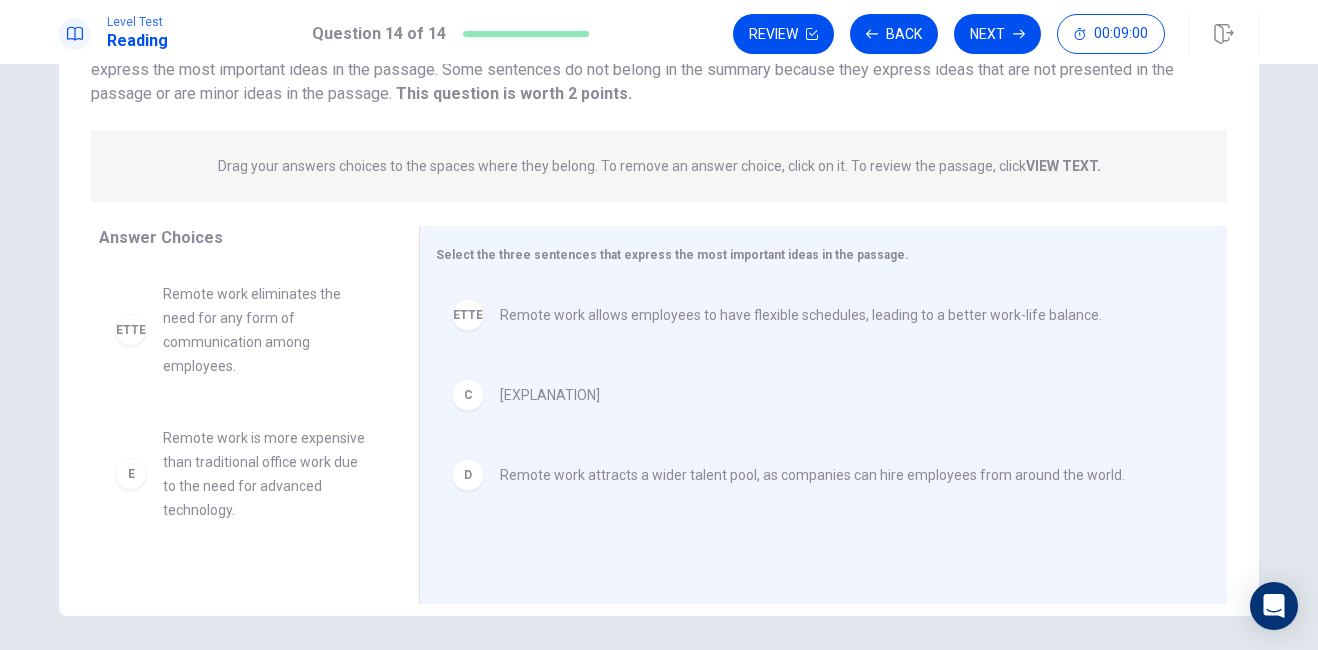 scroll, scrollTop: 200, scrollLeft: 0, axis: vertical 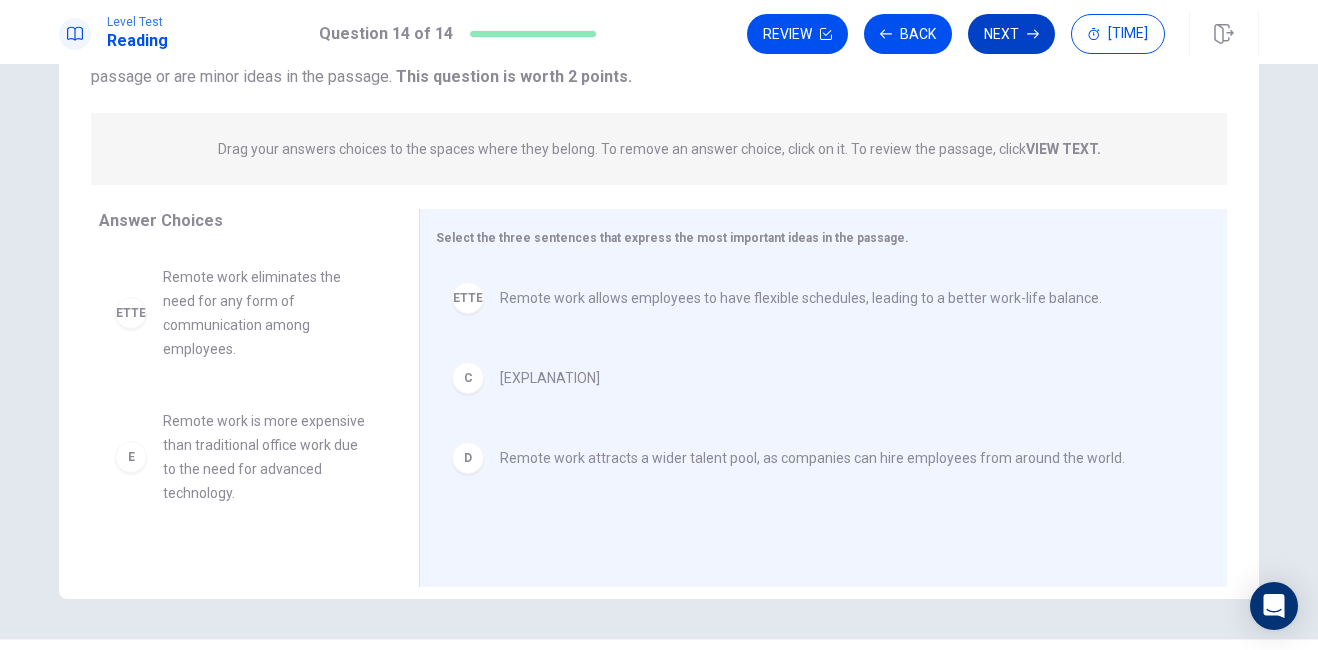 click on "Next" at bounding box center [1011, 34] 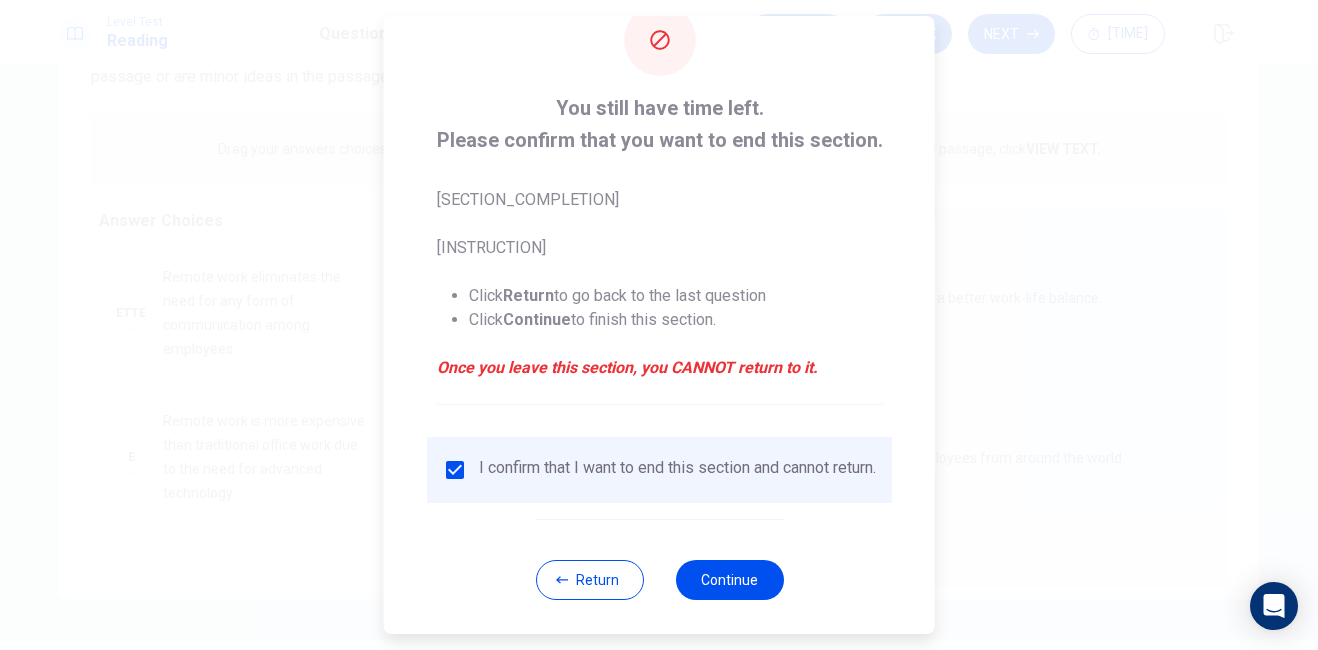 scroll, scrollTop: 96, scrollLeft: 0, axis: vertical 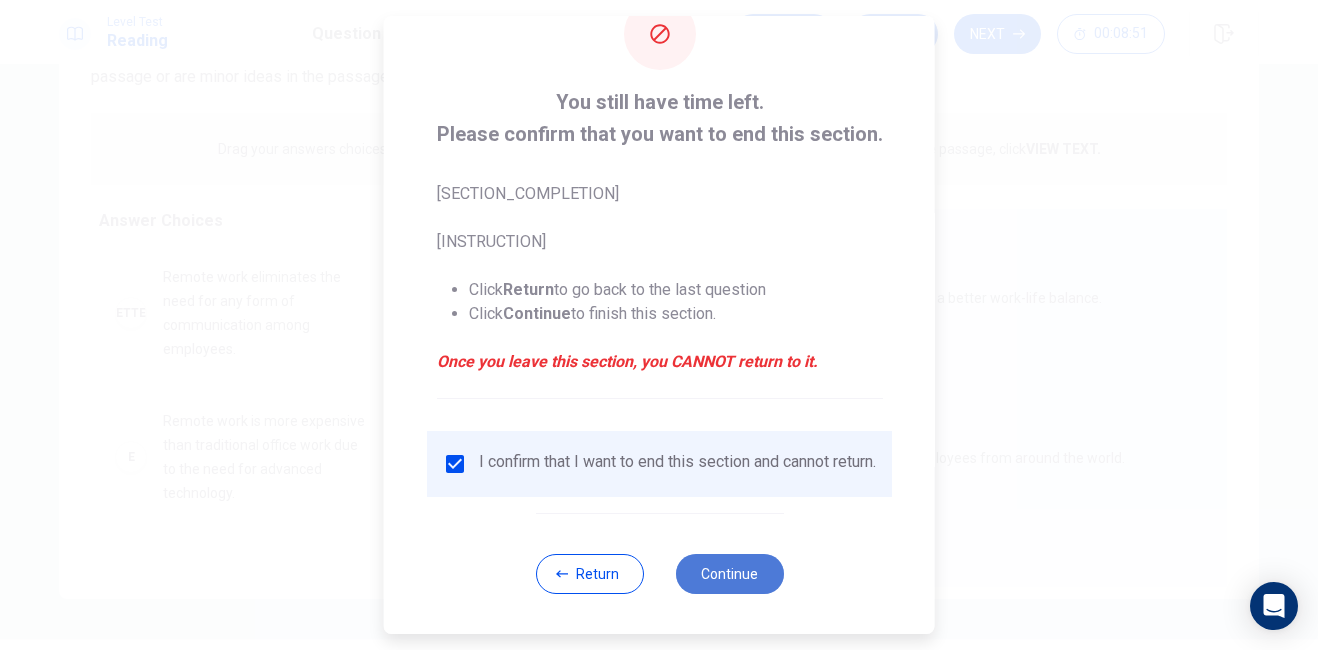 click on "Continue" at bounding box center [729, 574] 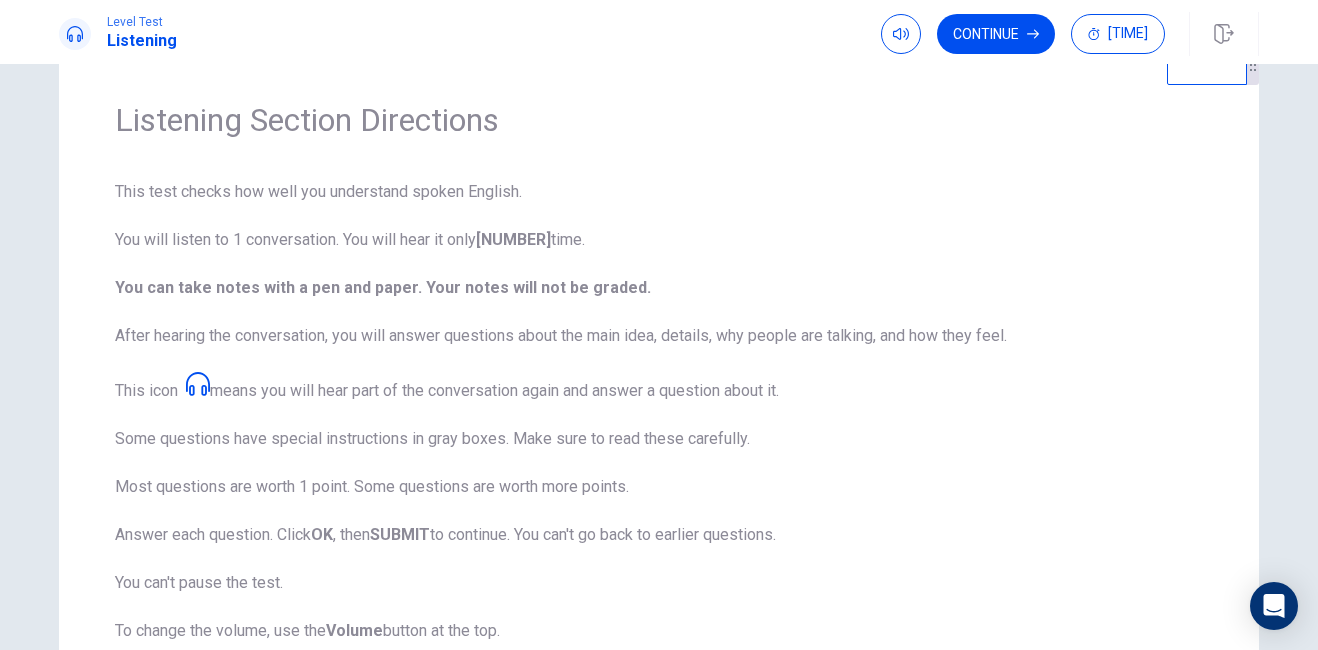 scroll, scrollTop: 9, scrollLeft: 0, axis: vertical 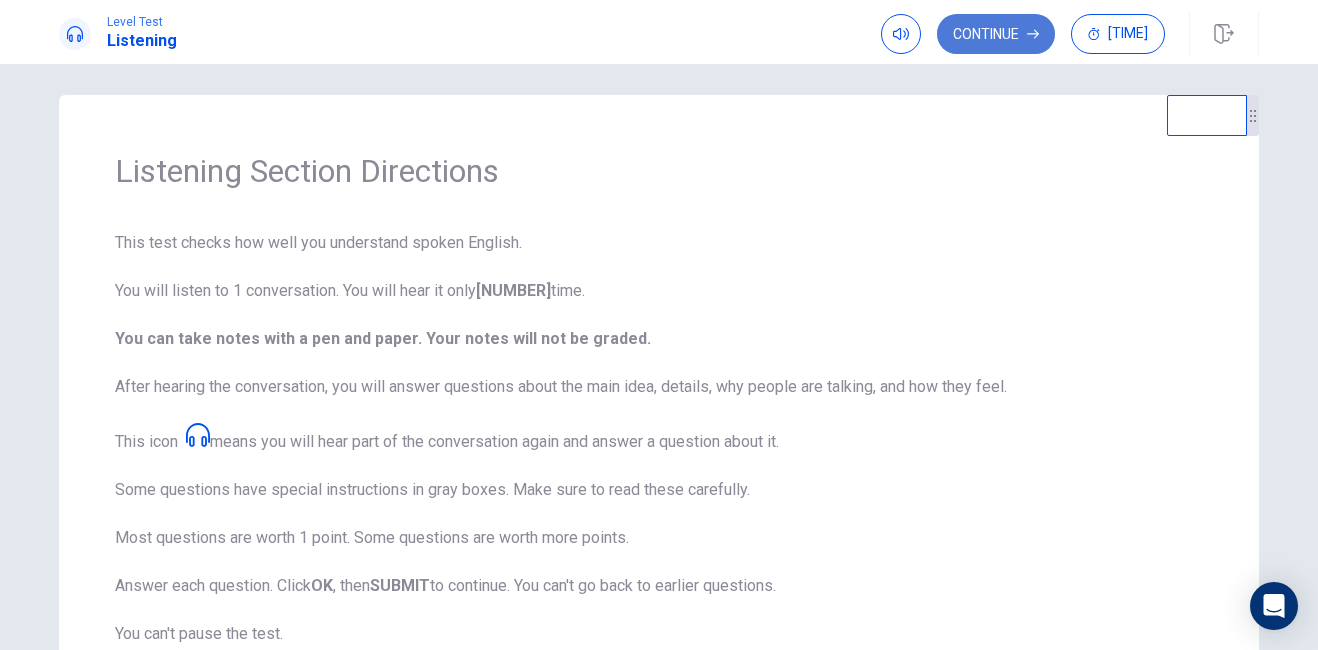 click on "Continue" at bounding box center (996, 34) 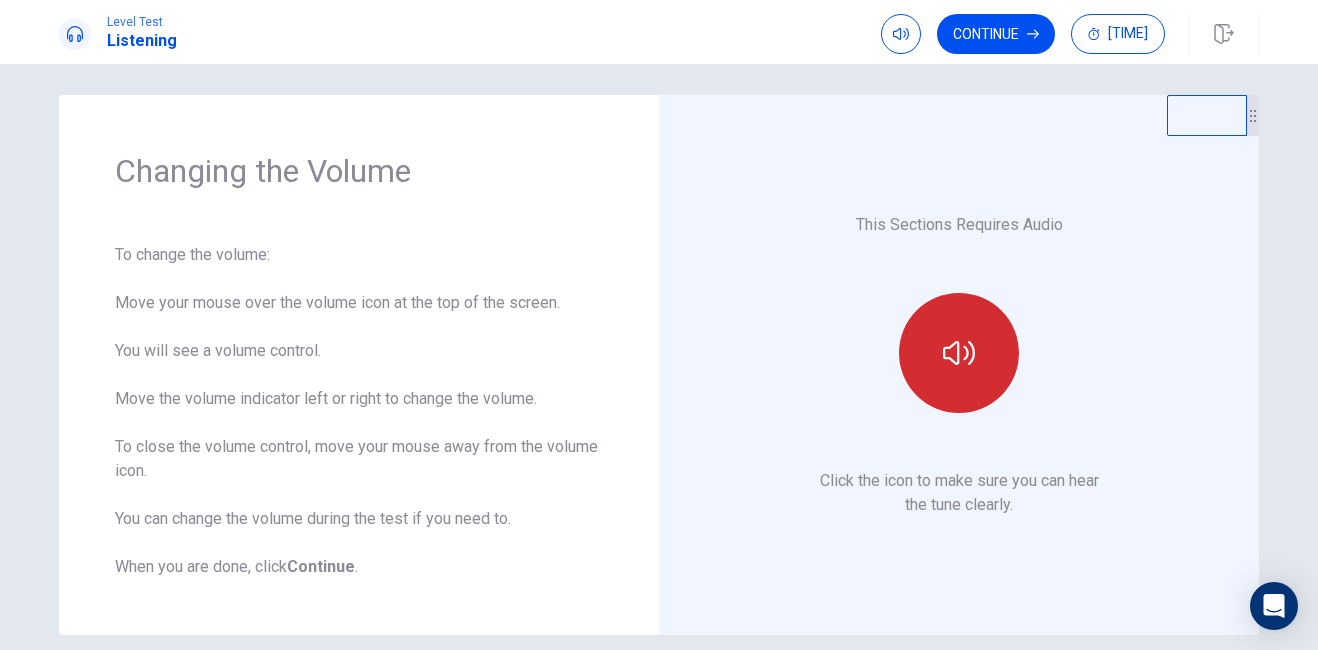 click at bounding box center (959, 353) 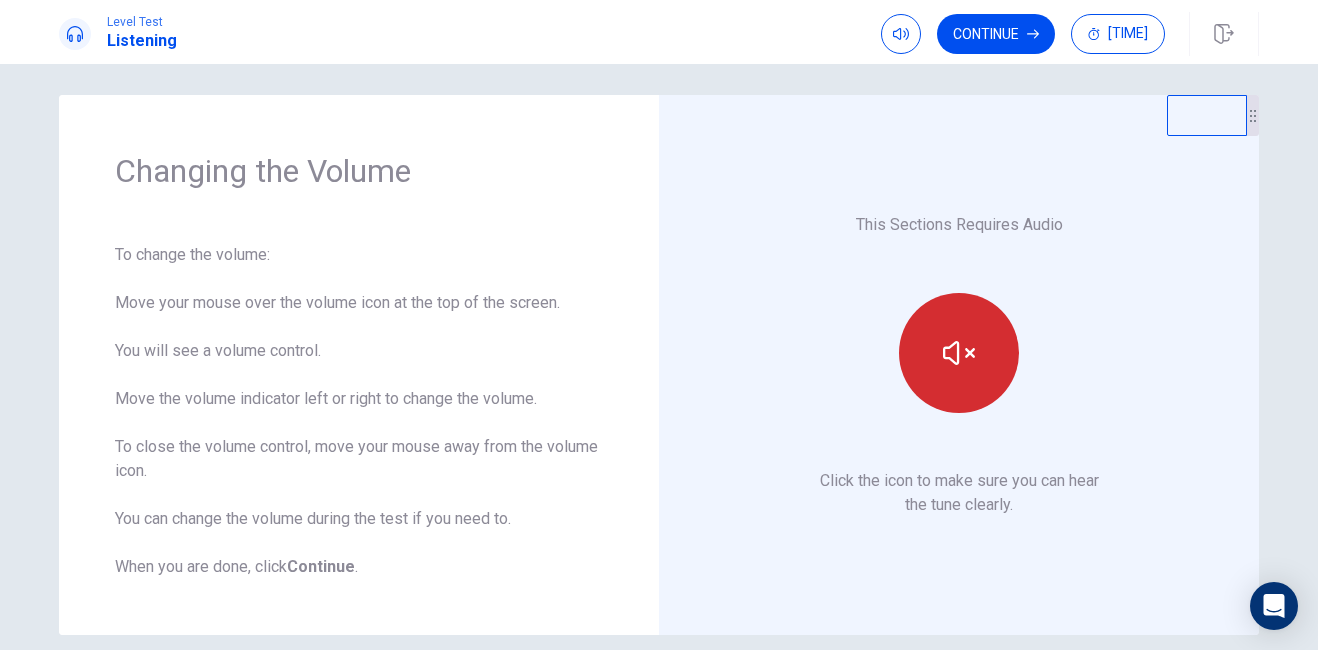click at bounding box center (959, 353) 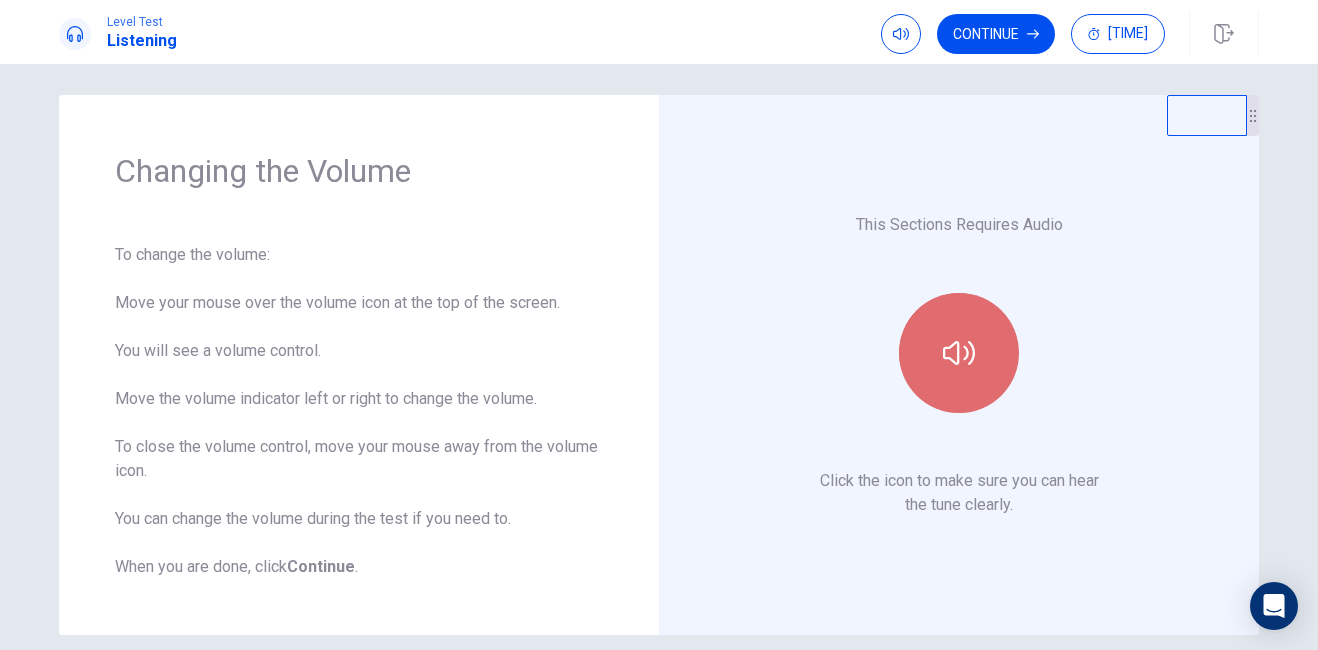 click at bounding box center [959, 353] 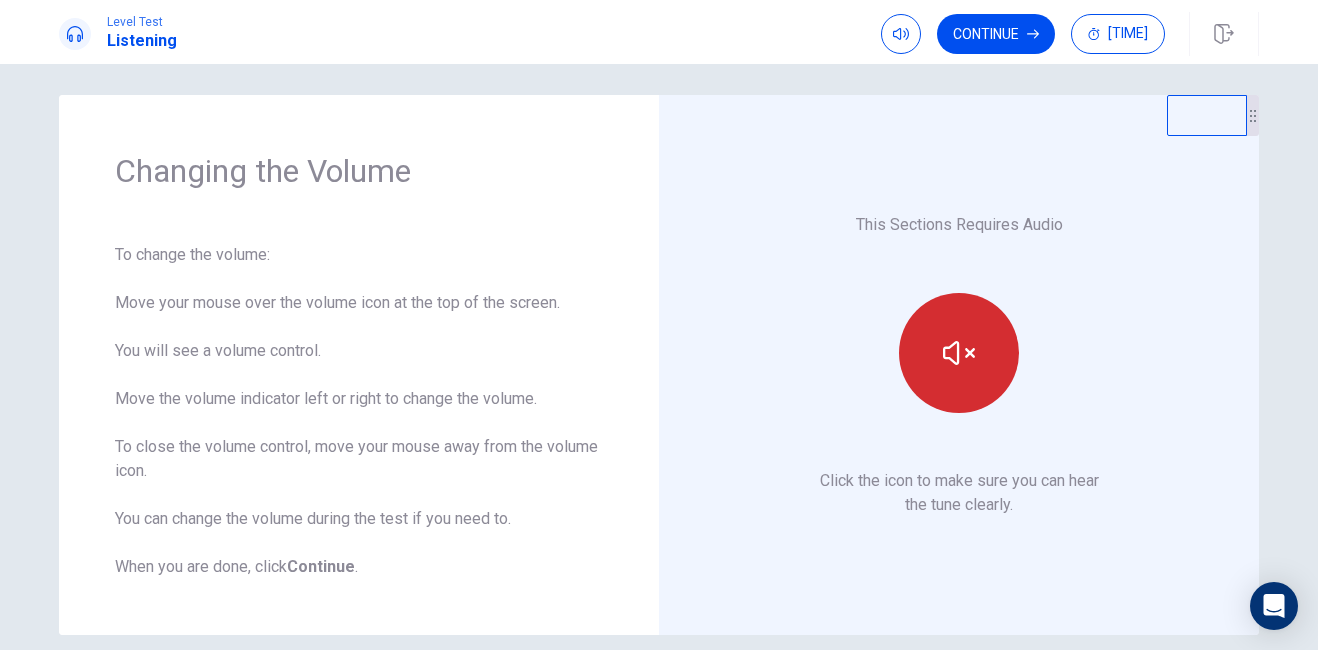 click at bounding box center (959, 353) 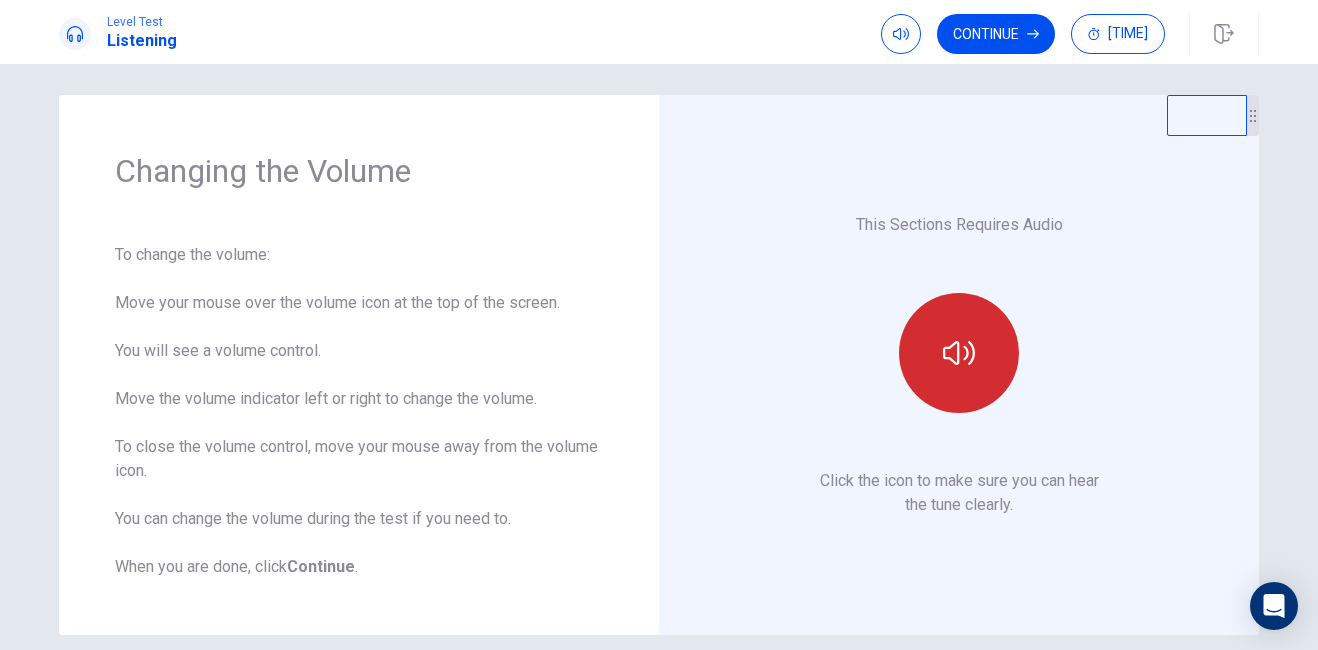 click at bounding box center (959, 353) 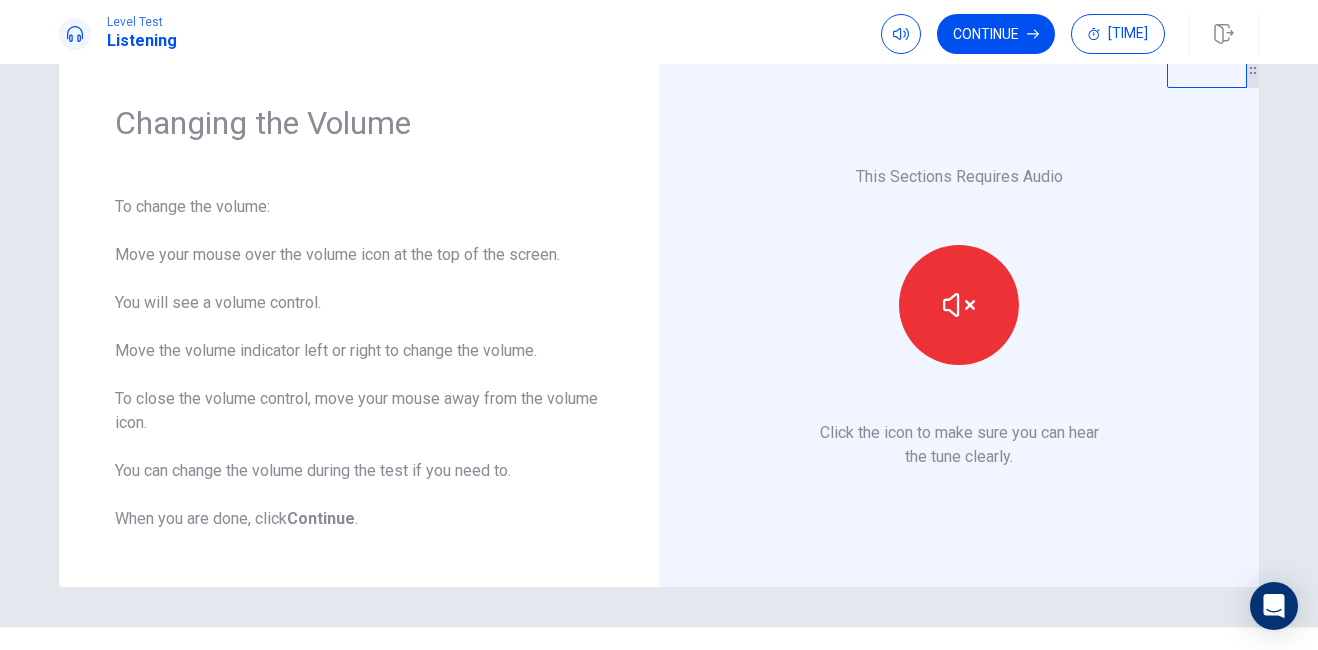 scroll, scrollTop: 98, scrollLeft: 0, axis: vertical 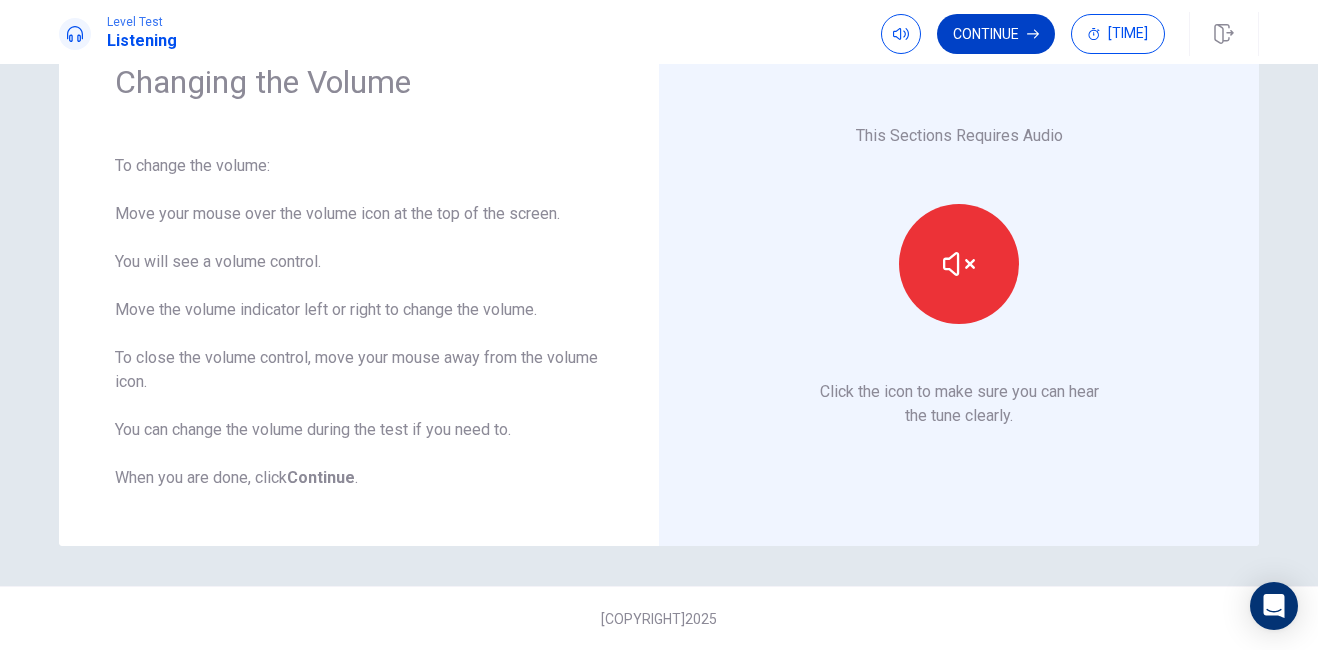 click on "Continue" at bounding box center [996, 34] 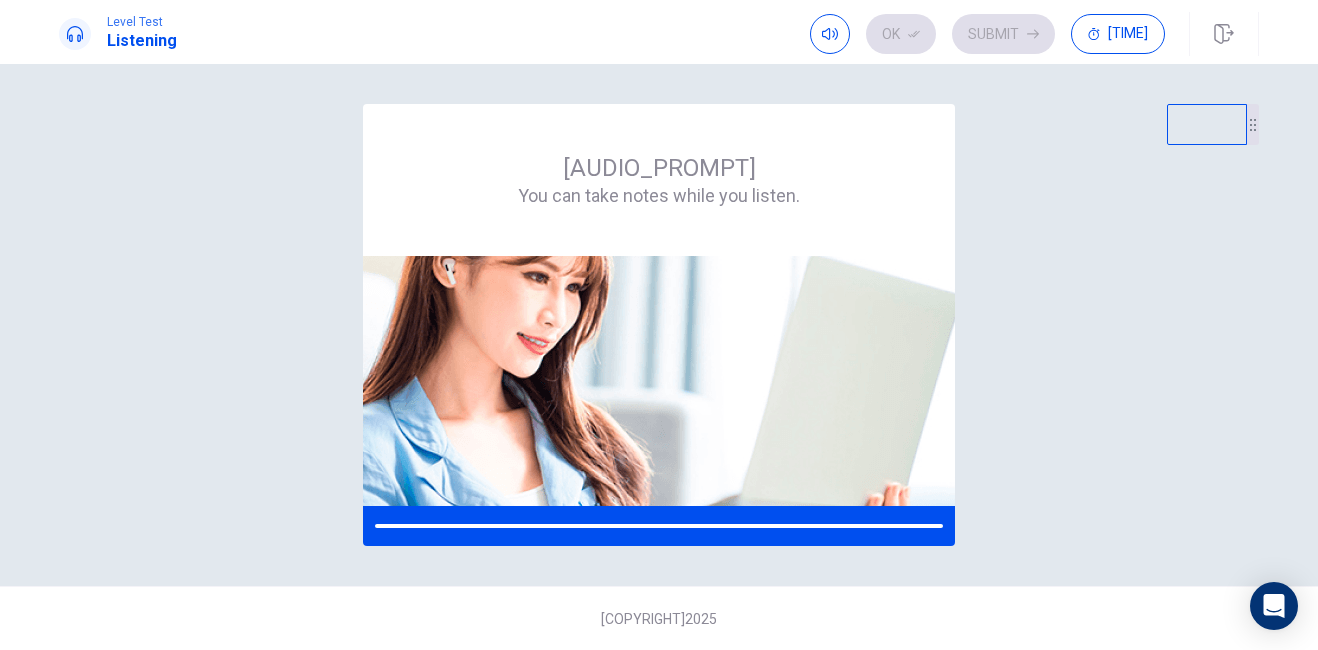 scroll, scrollTop: 0, scrollLeft: 0, axis: both 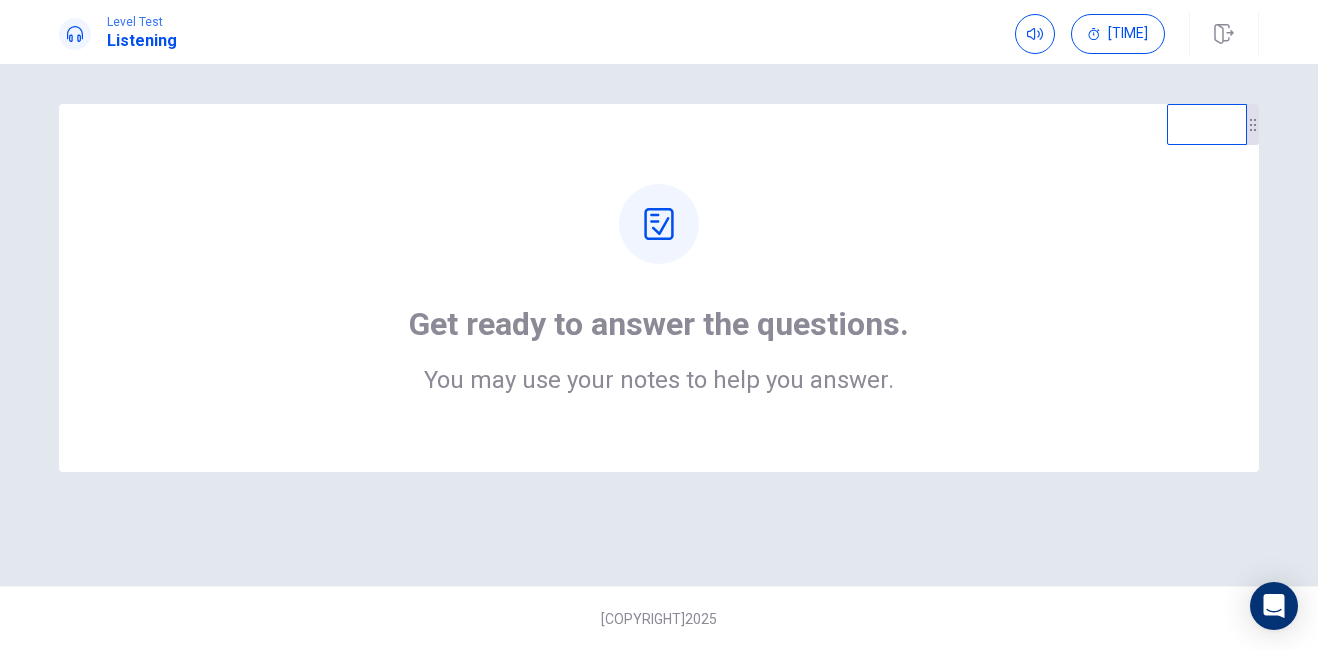 click at bounding box center (659, 224) 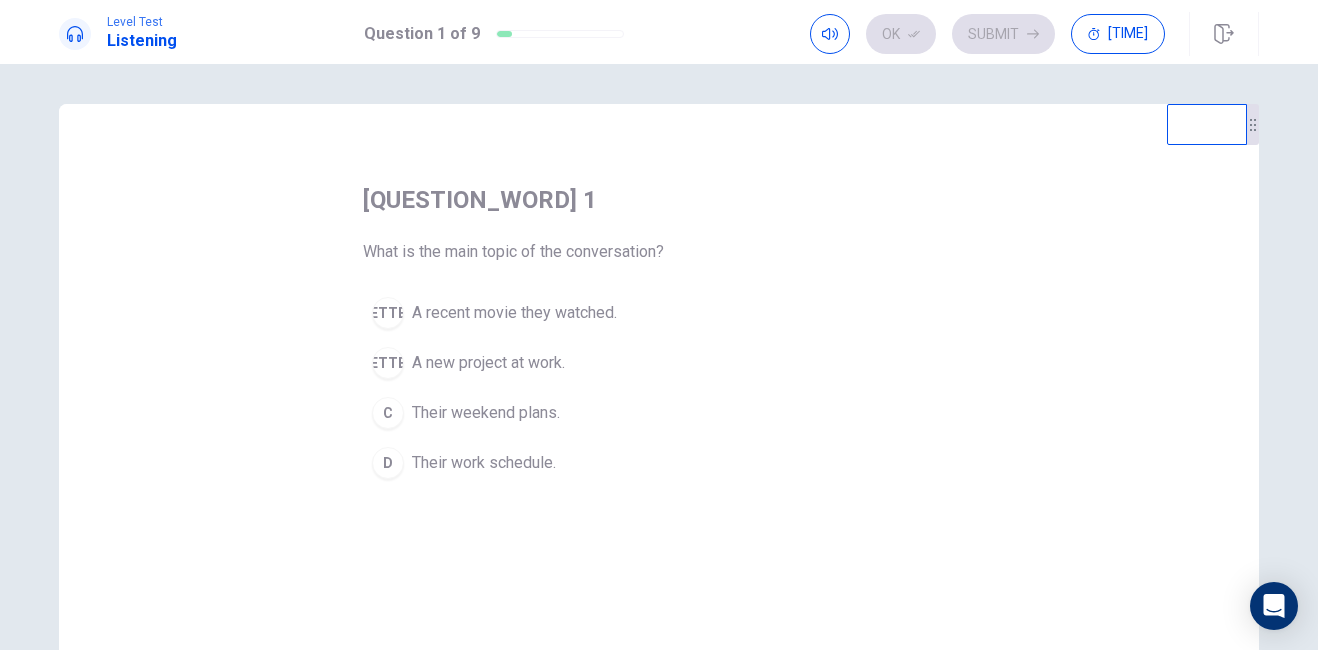 click on "Their weekend plans." at bounding box center [514, 313] 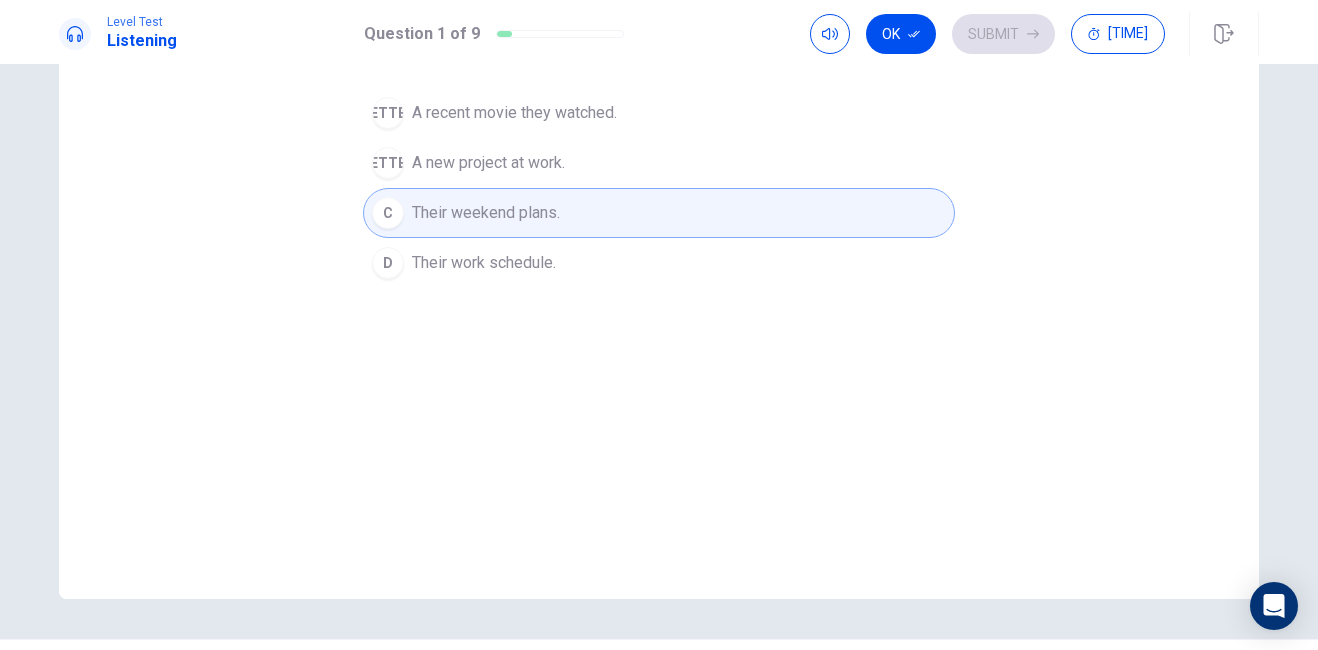 scroll, scrollTop: 0, scrollLeft: 0, axis: both 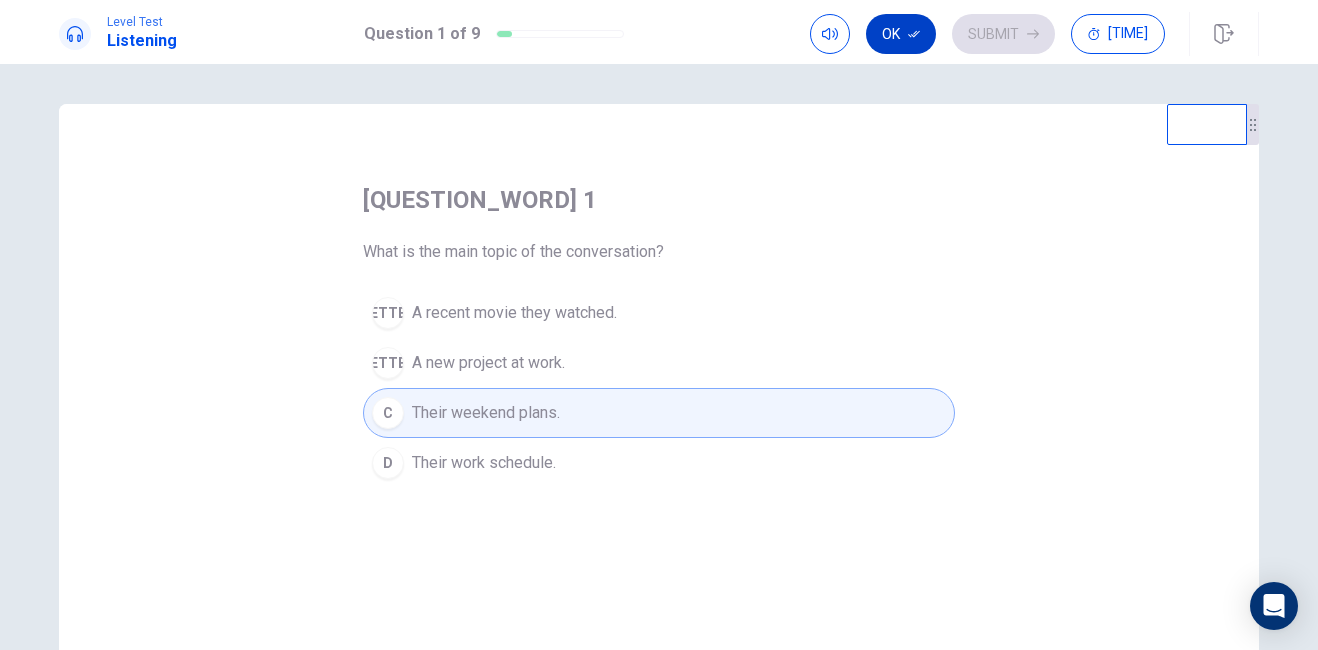 click on "Ok" at bounding box center [901, 34] 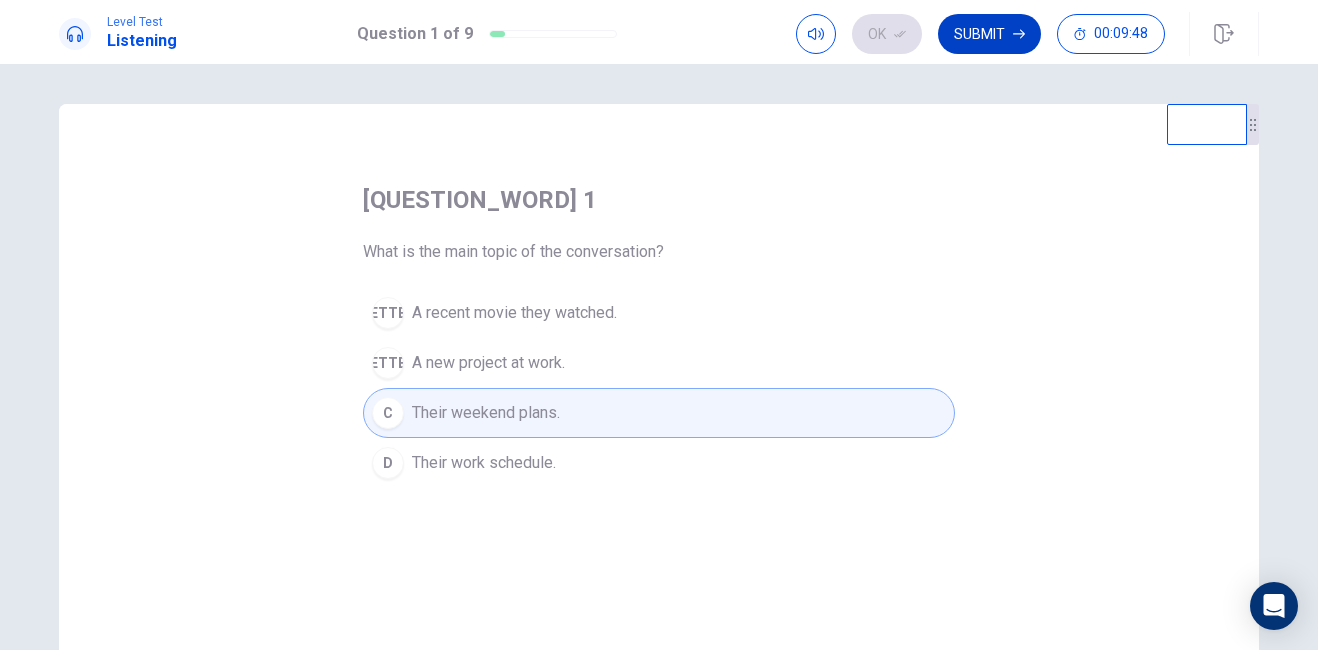 click on "Submit" at bounding box center (989, 34) 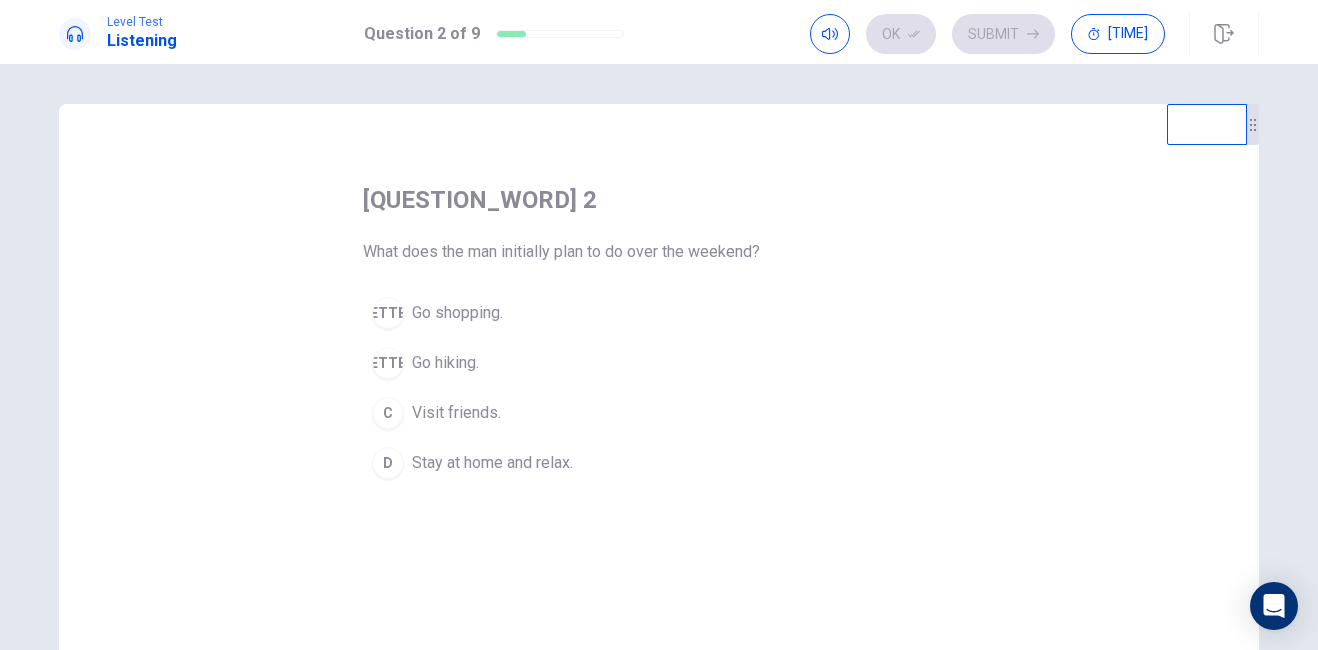 click on "Stay at home and relax." at bounding box center [457, 313] 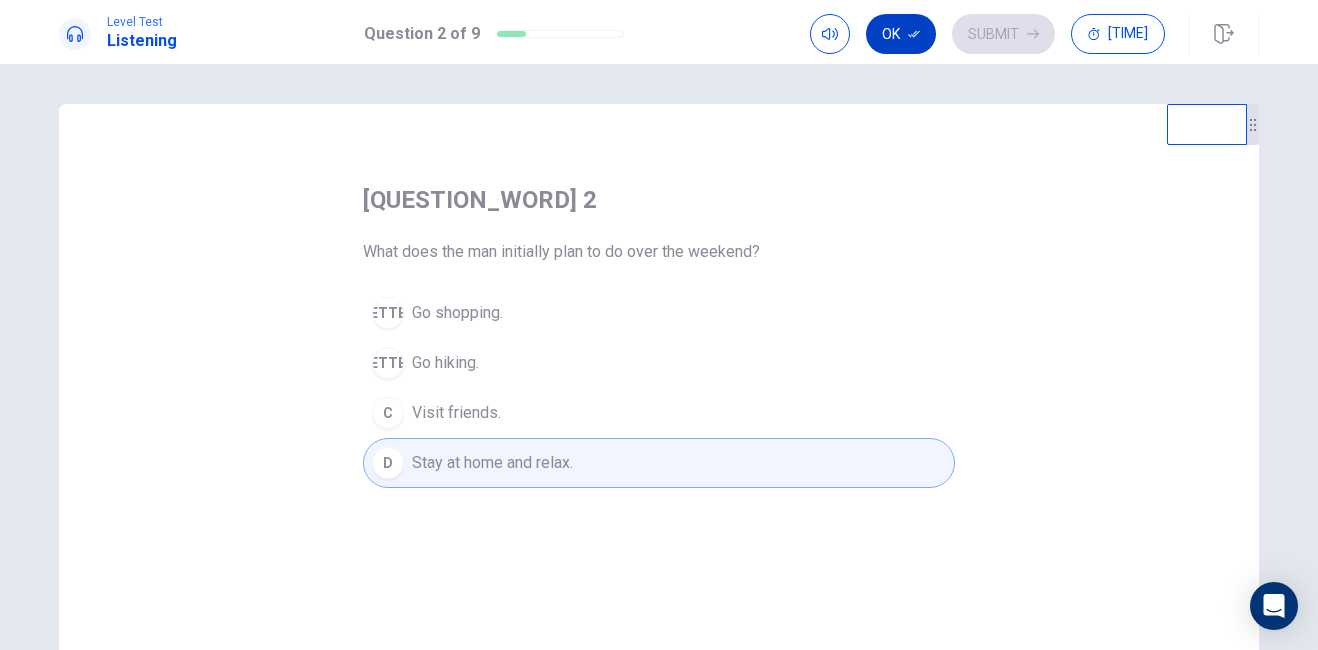 click on "Ok" at bounding box center (901, 34) 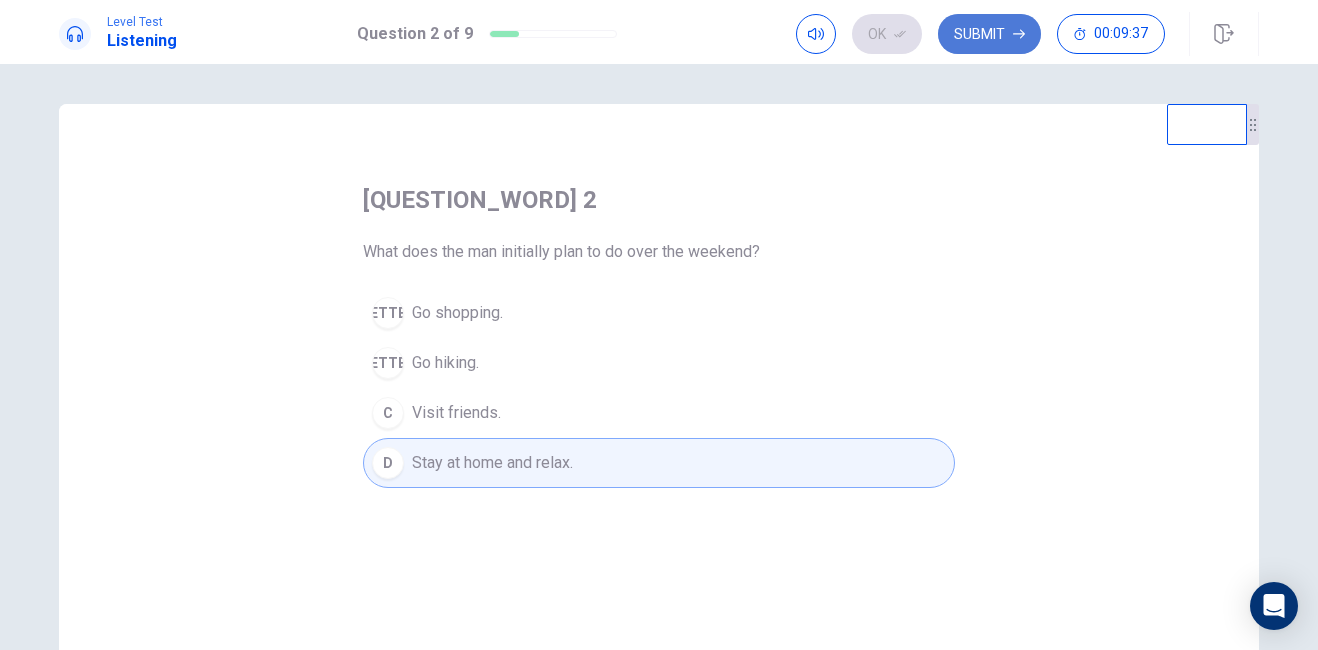 click on "Submit" at bounding box center [989, 34] 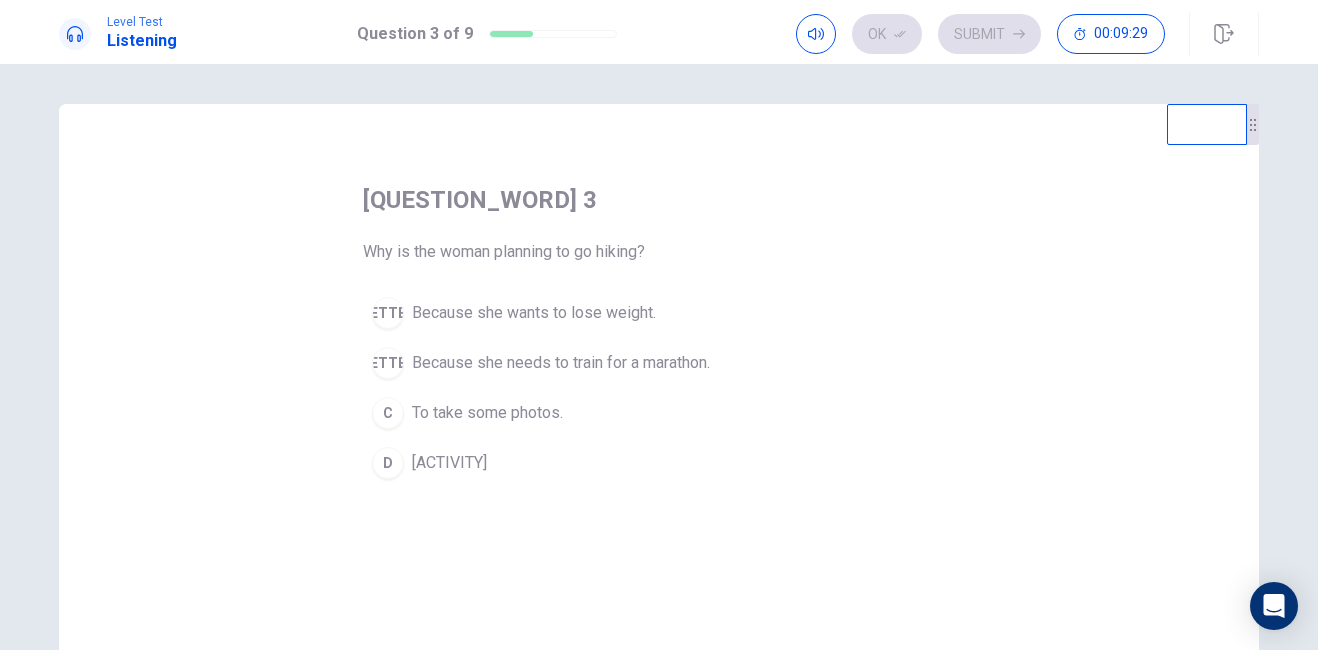 click on "[ACTIVITY]" at bounding box center [534, 313] 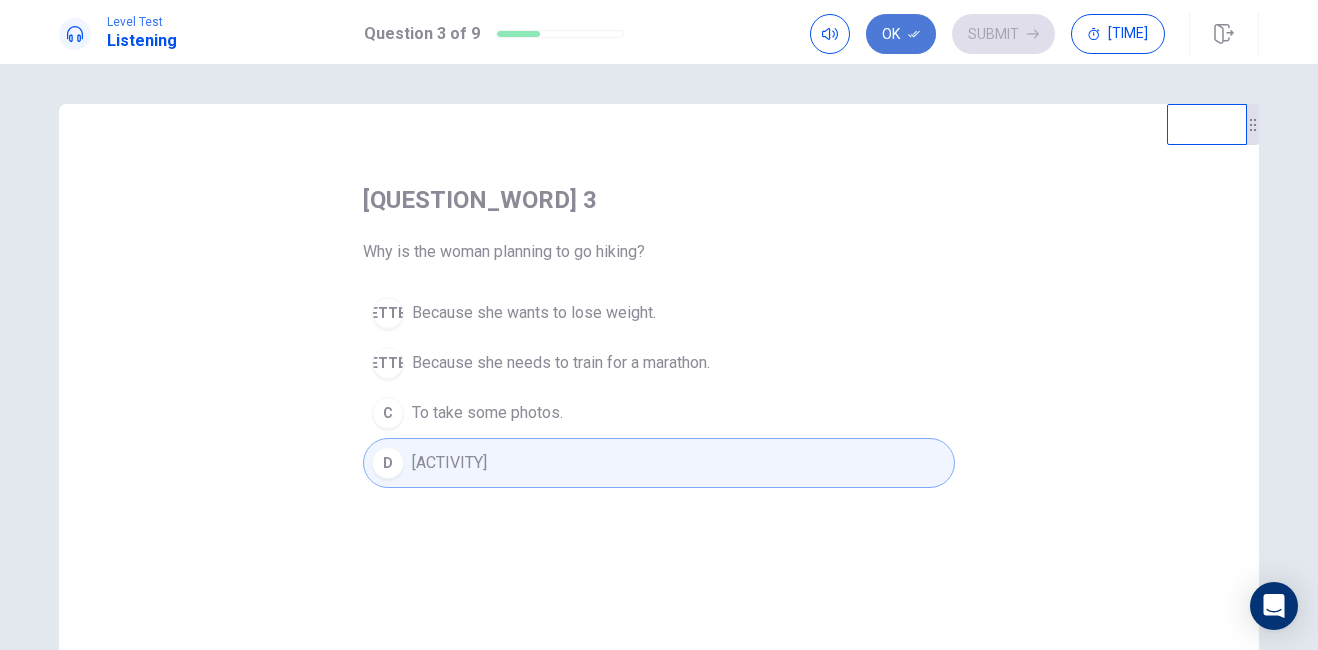click on "Ok" at bounding box center (901, 34) 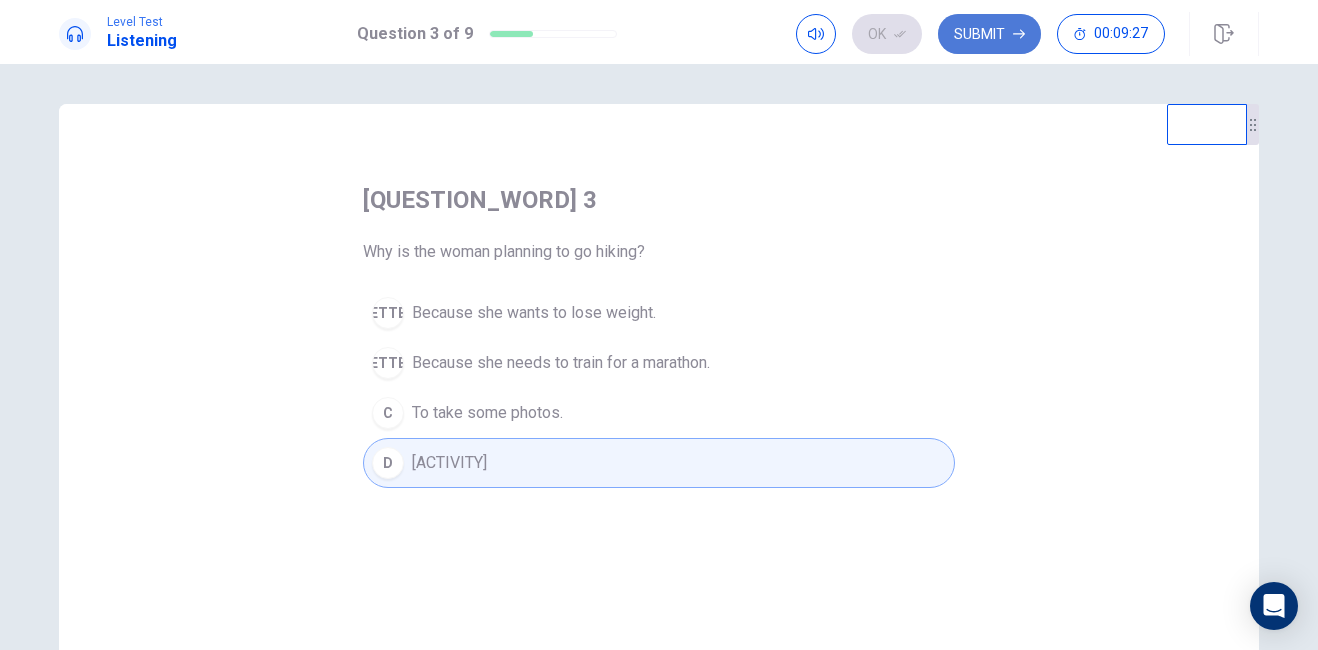 click on "Submit" at bounding box center (989, 34) 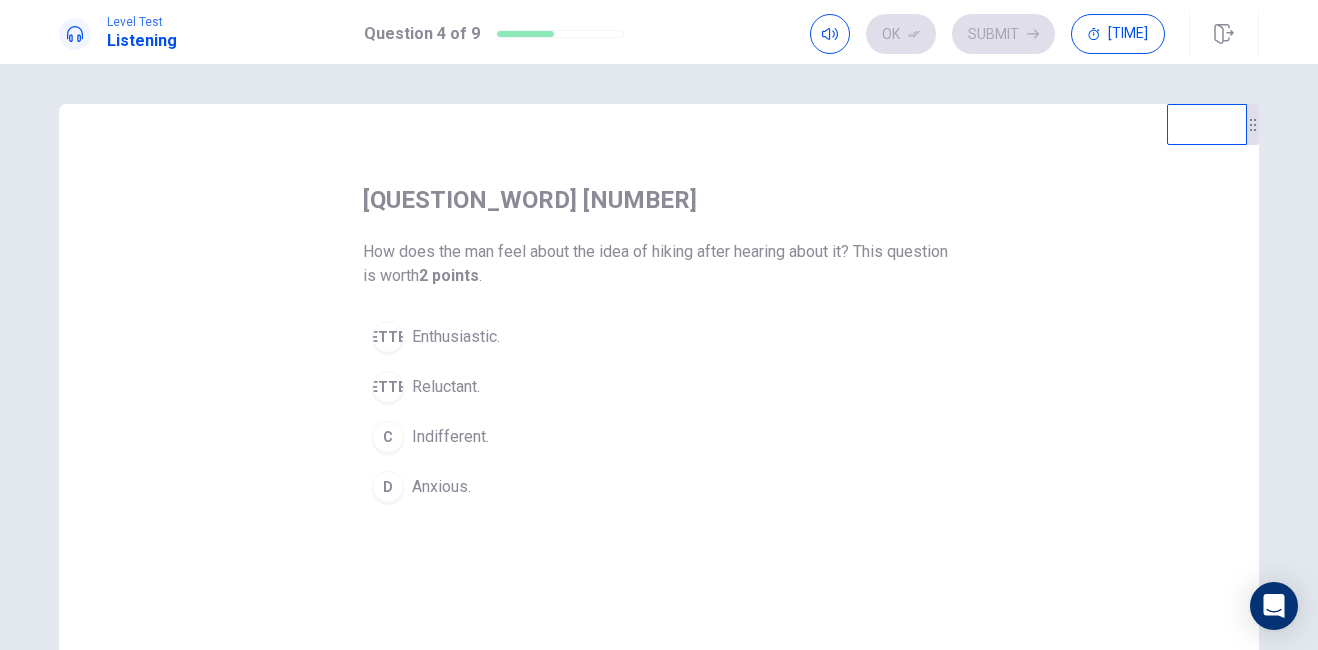 click on "Enthusiastic." at bounding box center (456, 337) 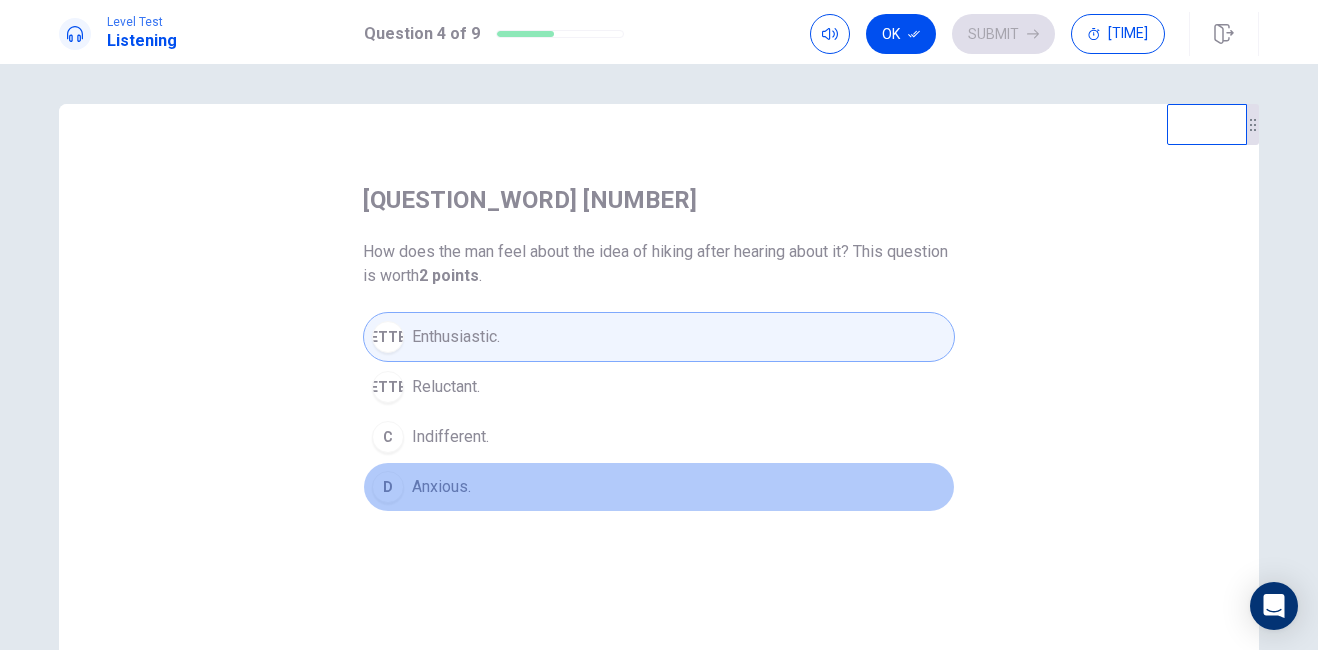 click on "Anxious." at bounding box center [446, 387] 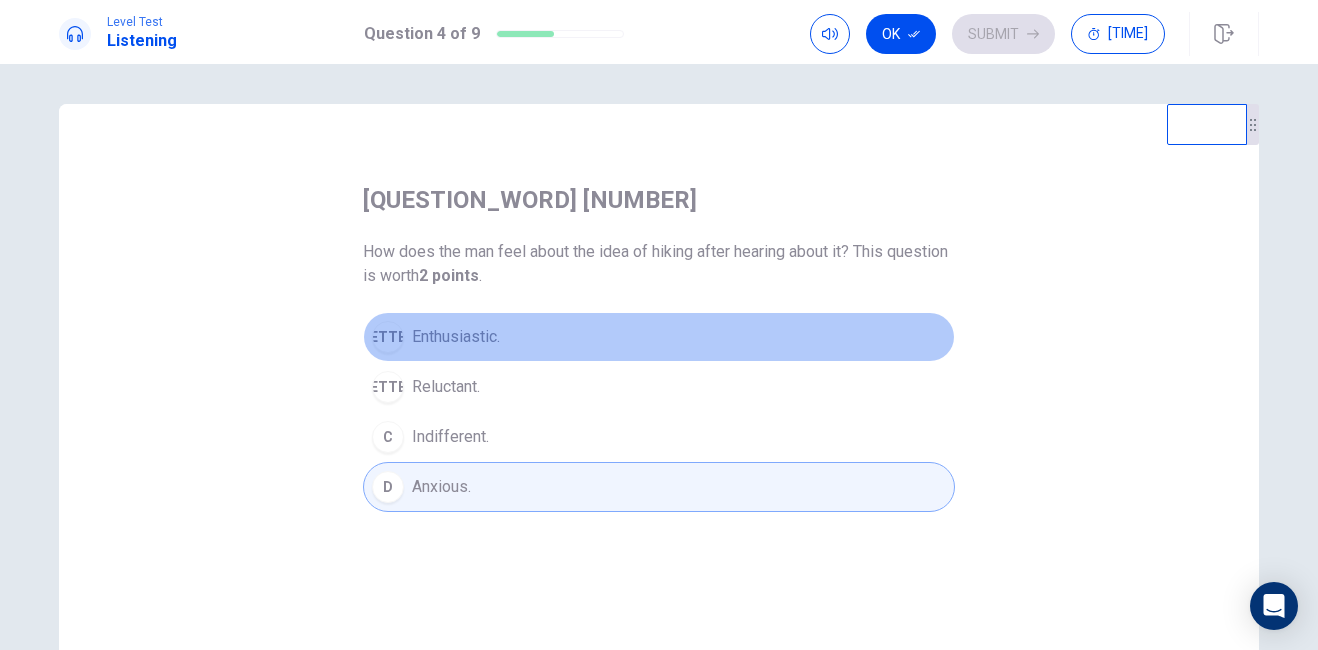 click on "Enthusiastic." at bounding box center (456, 337) 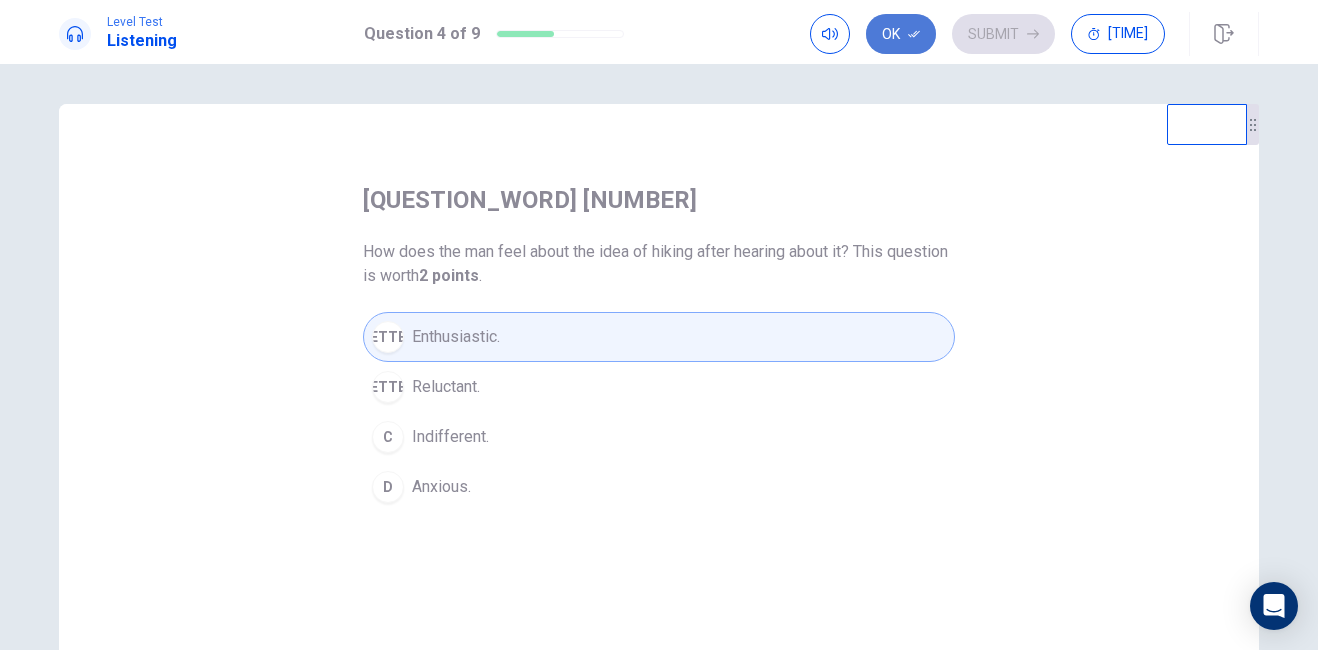 click on "Ok" at bounding box center (901, 34) 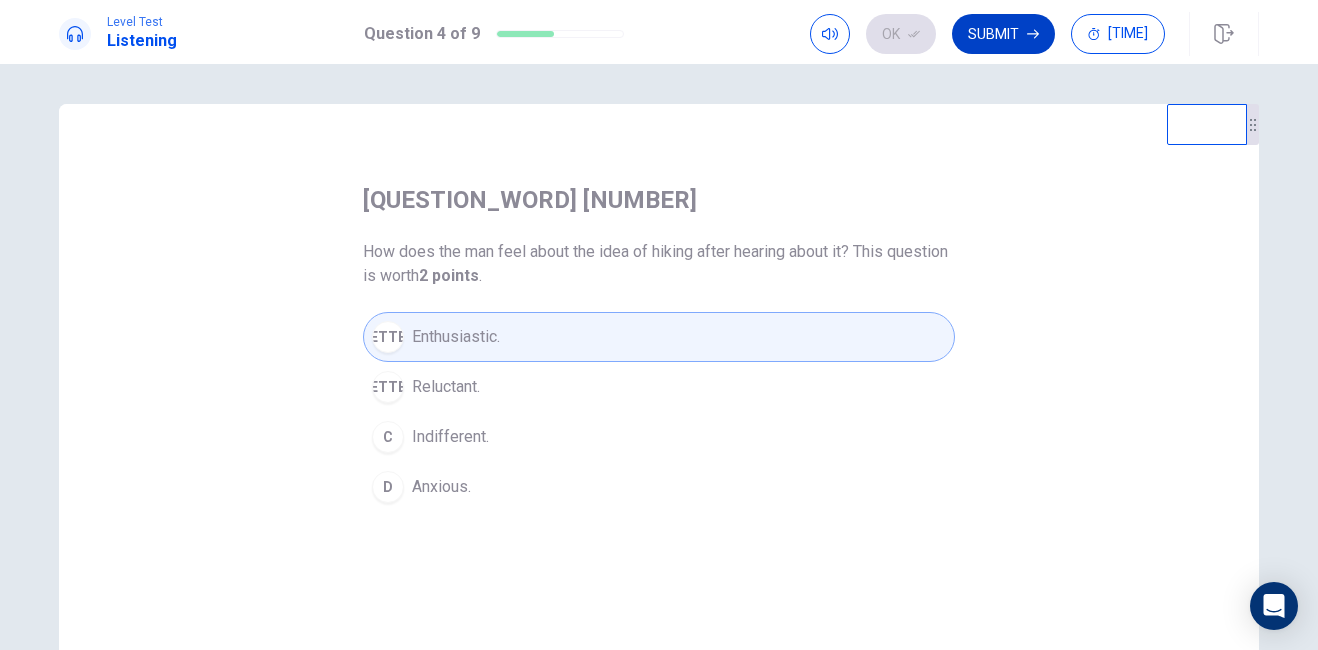 click on "Submit" at bounding box center (1003, 34) 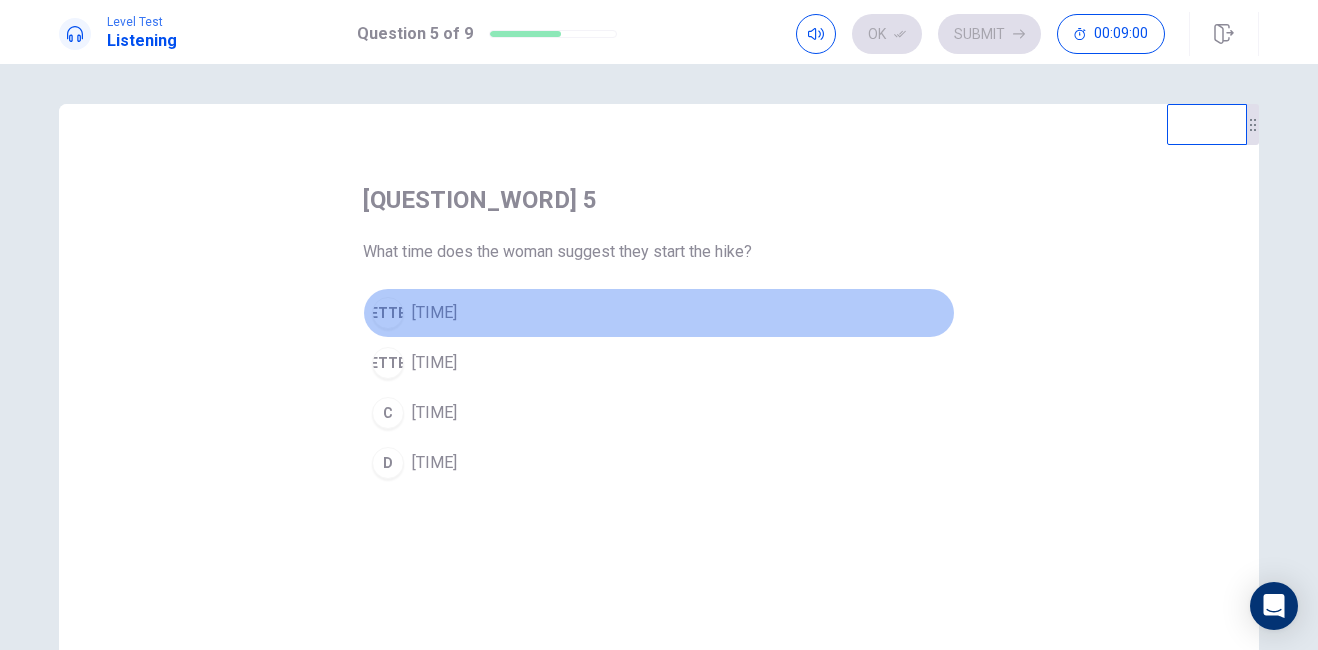 click on "[TIME]" at bounding box center [659, 313] 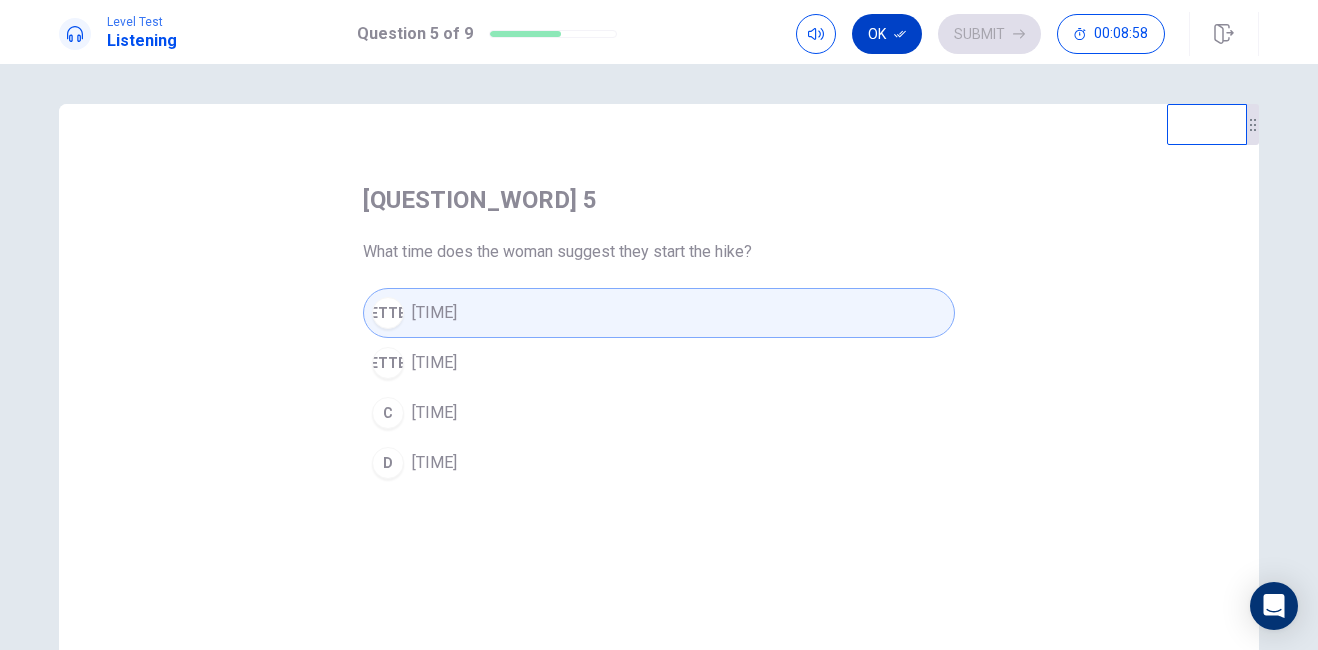 click on "Ok" at bounding box center (887, 34) 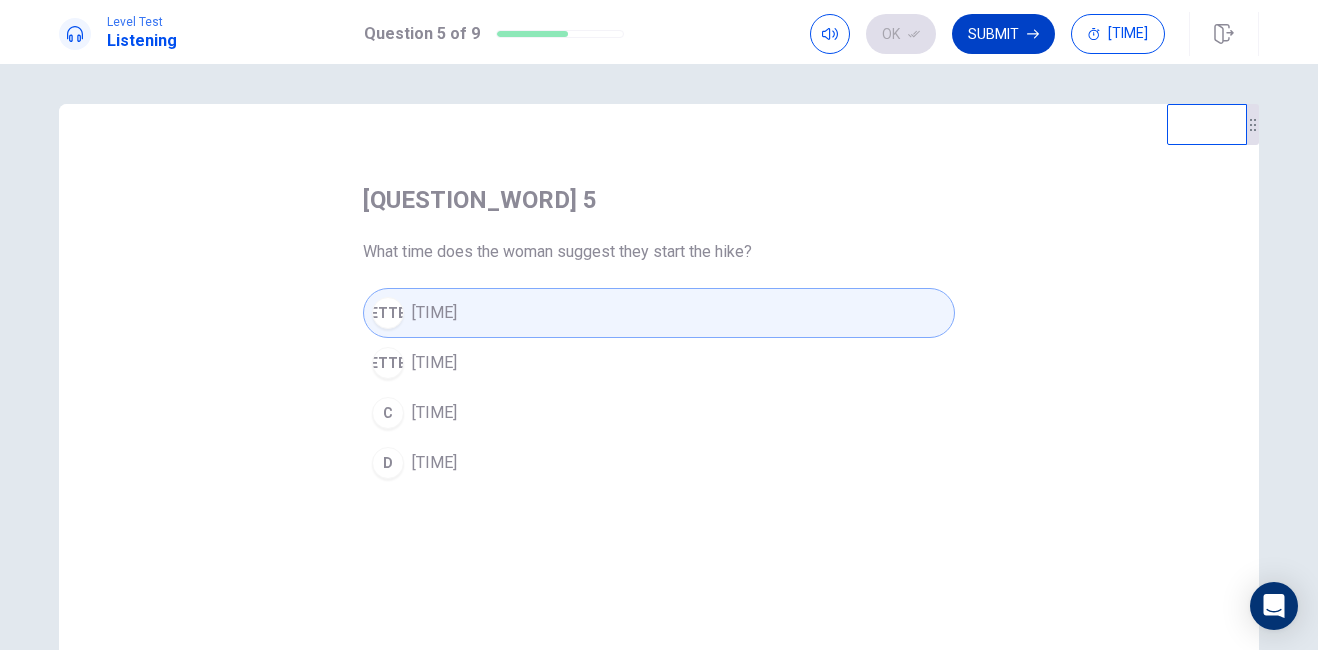 click on "Submit" at bounding box center (1003, 34) 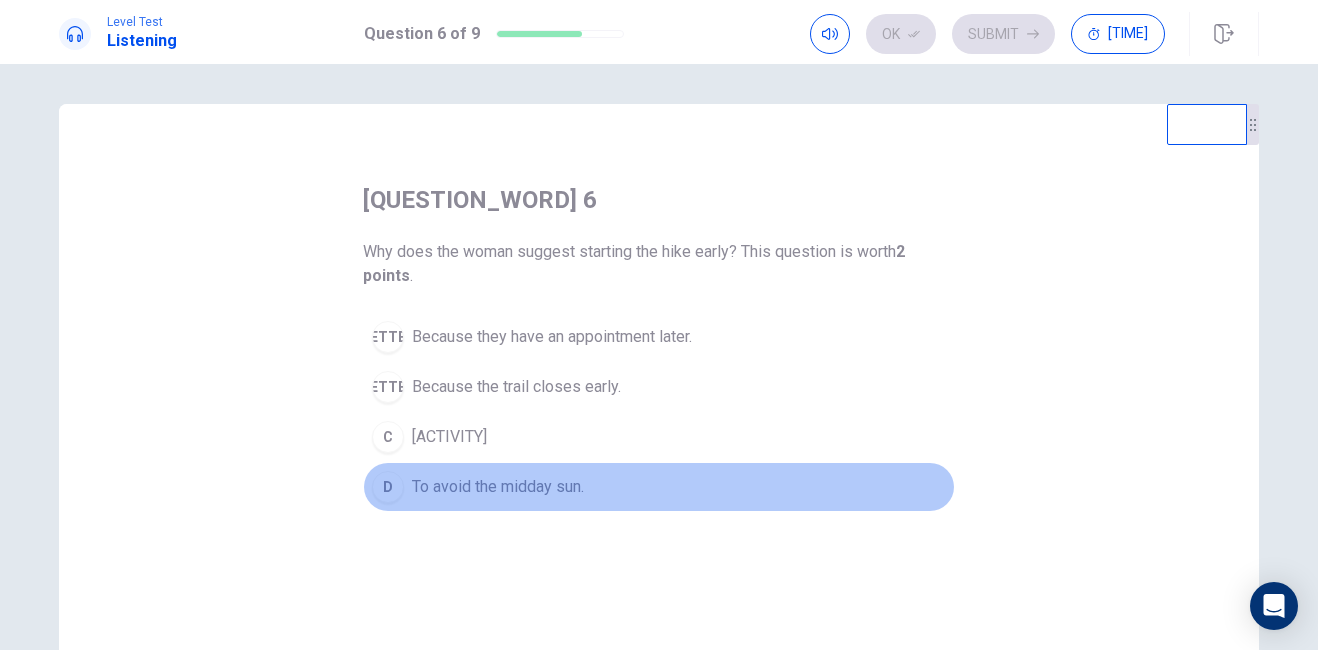 click on "To avoid the midday sun." at bounding box center (552, 337) 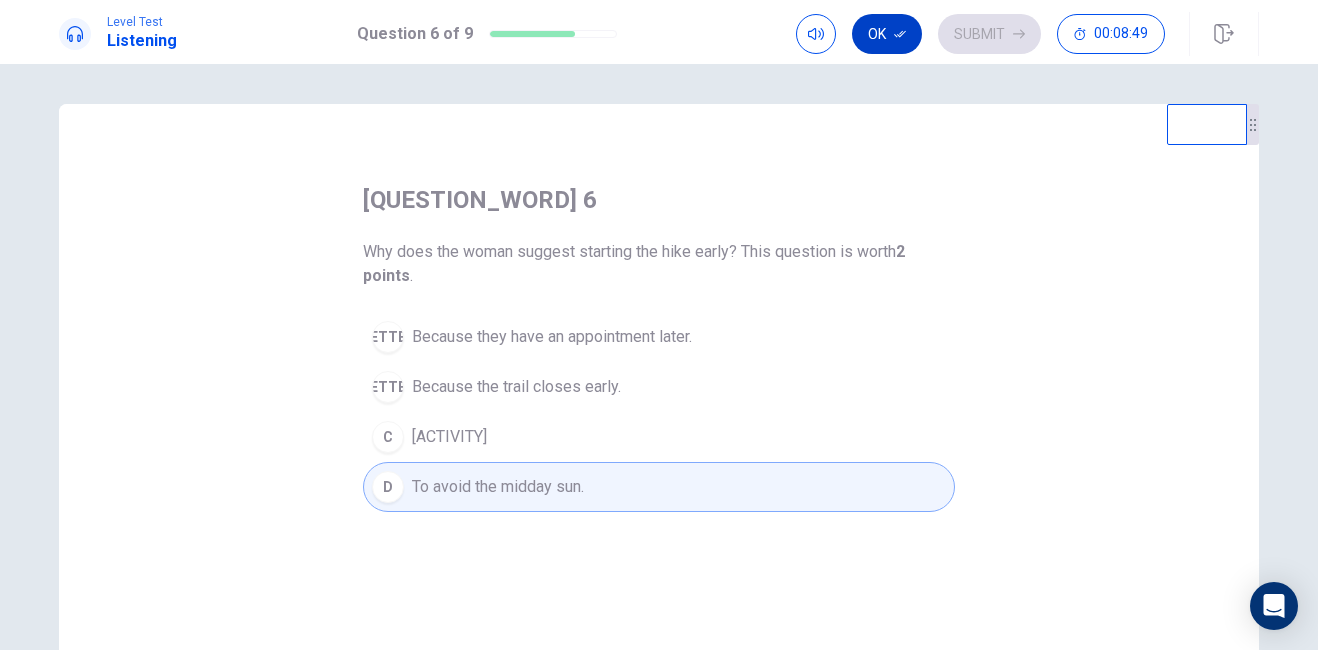 click on "Ok" at bounding box center (887, 34) 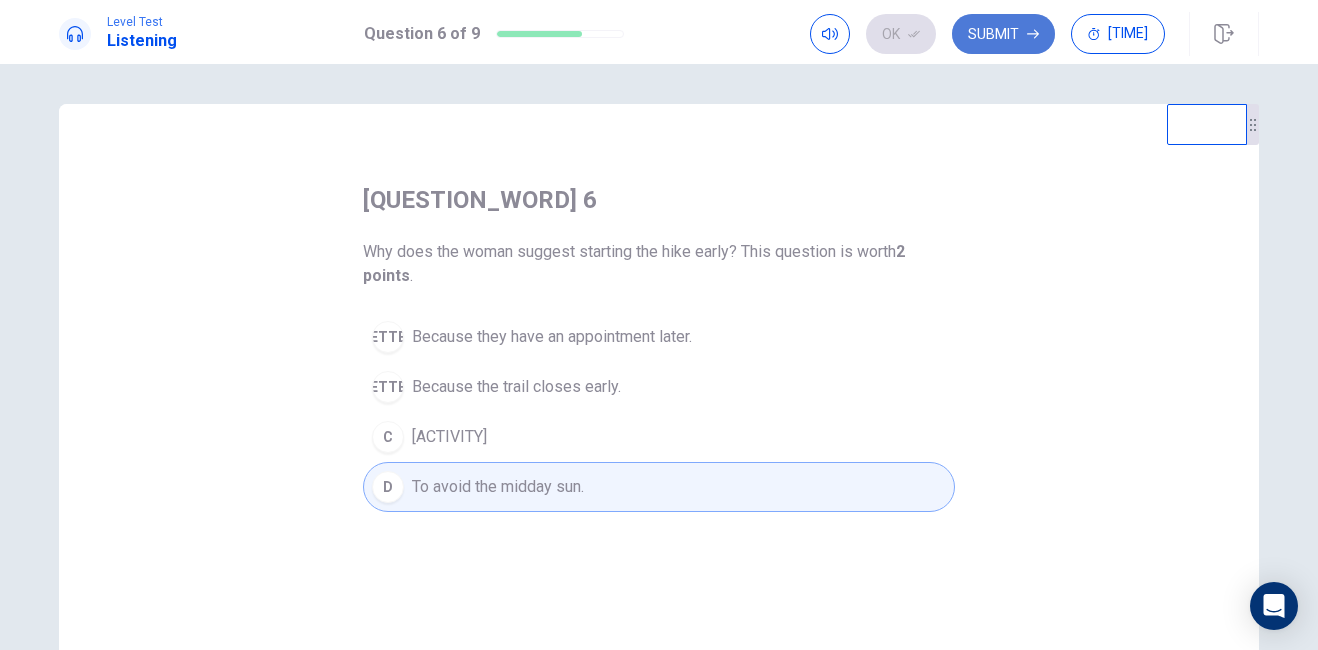 click on "Submit" at bounding box center [1003, 34] 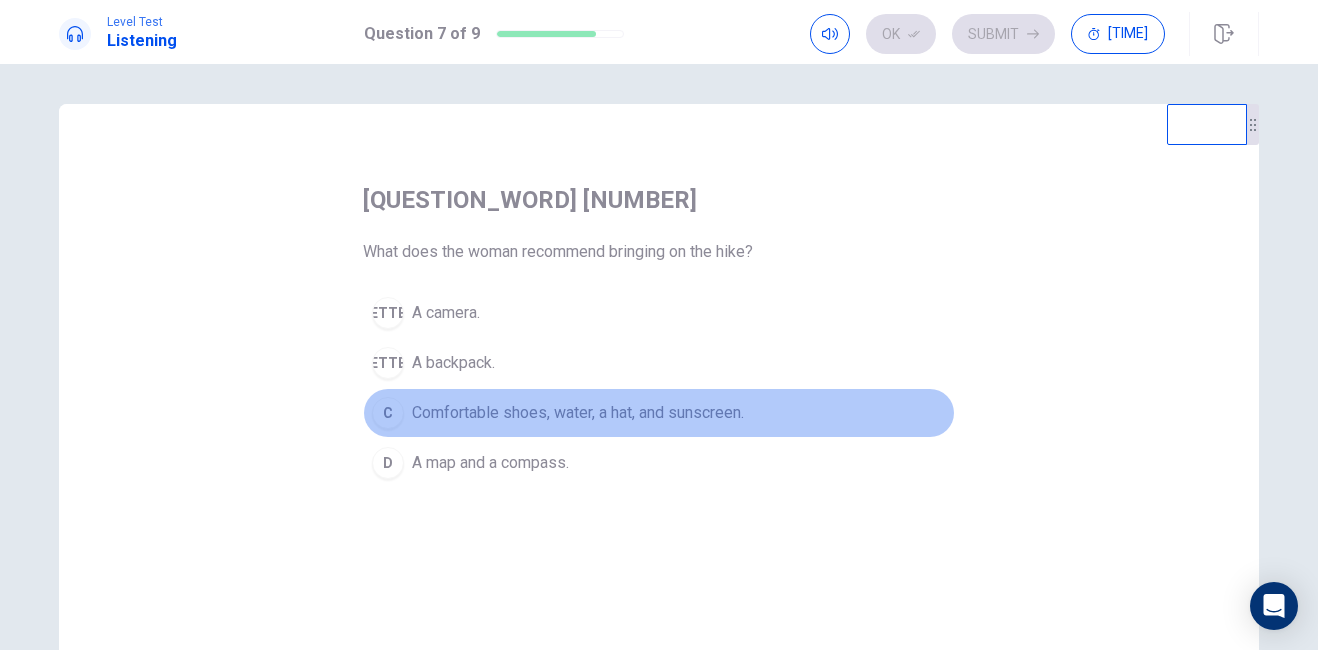 click on "Comfortable shoes, water, a hat, and sunscreen." at bounding box center (446, 313) 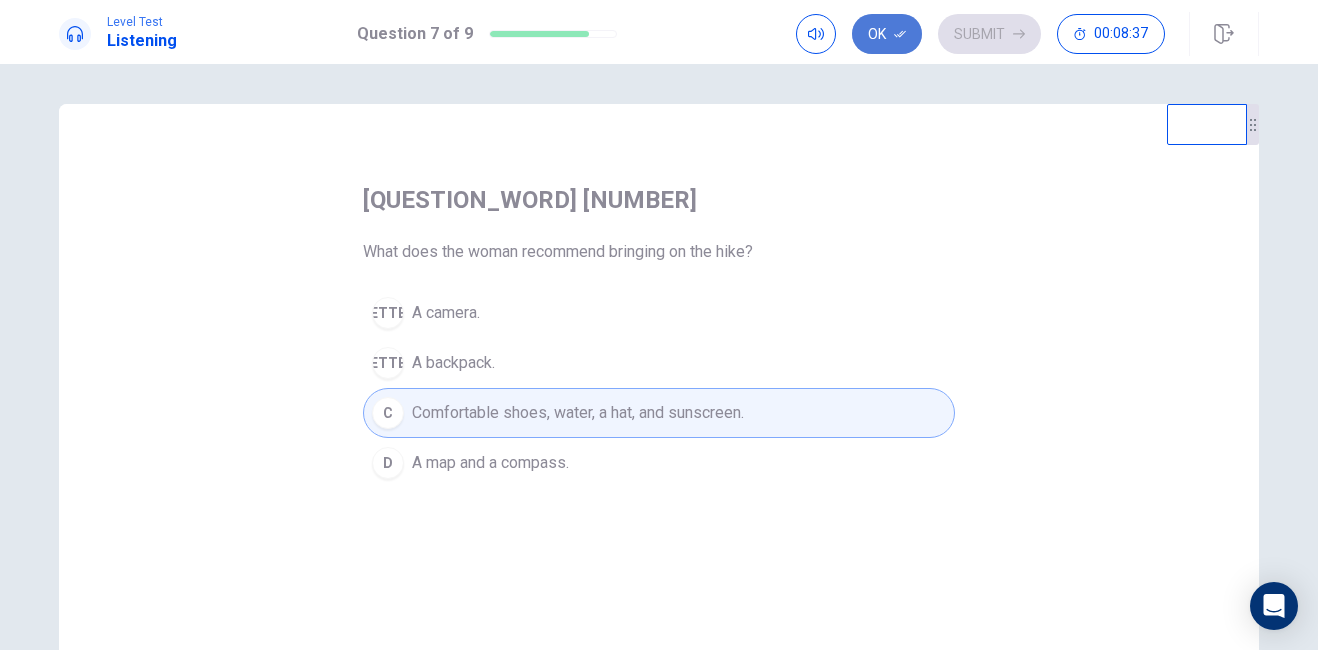 click on "Ok" at bounding box center (887, 34) 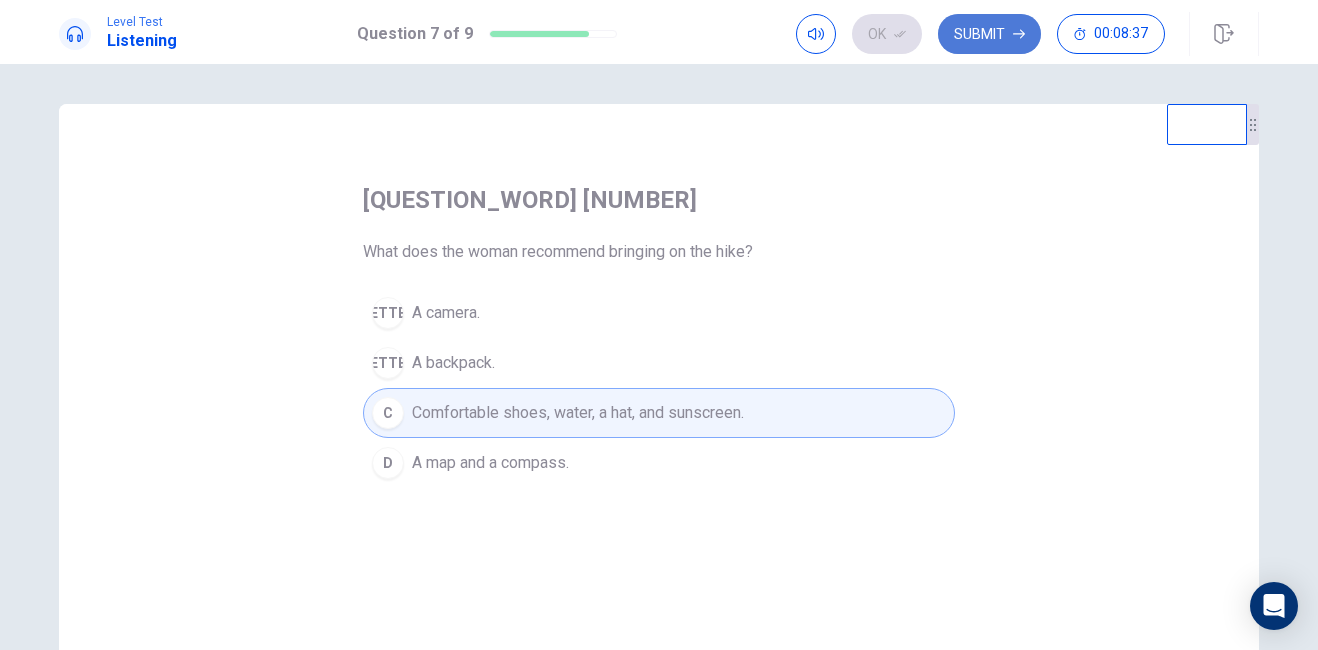 click on "Submit" at bounding box center [989, 34] 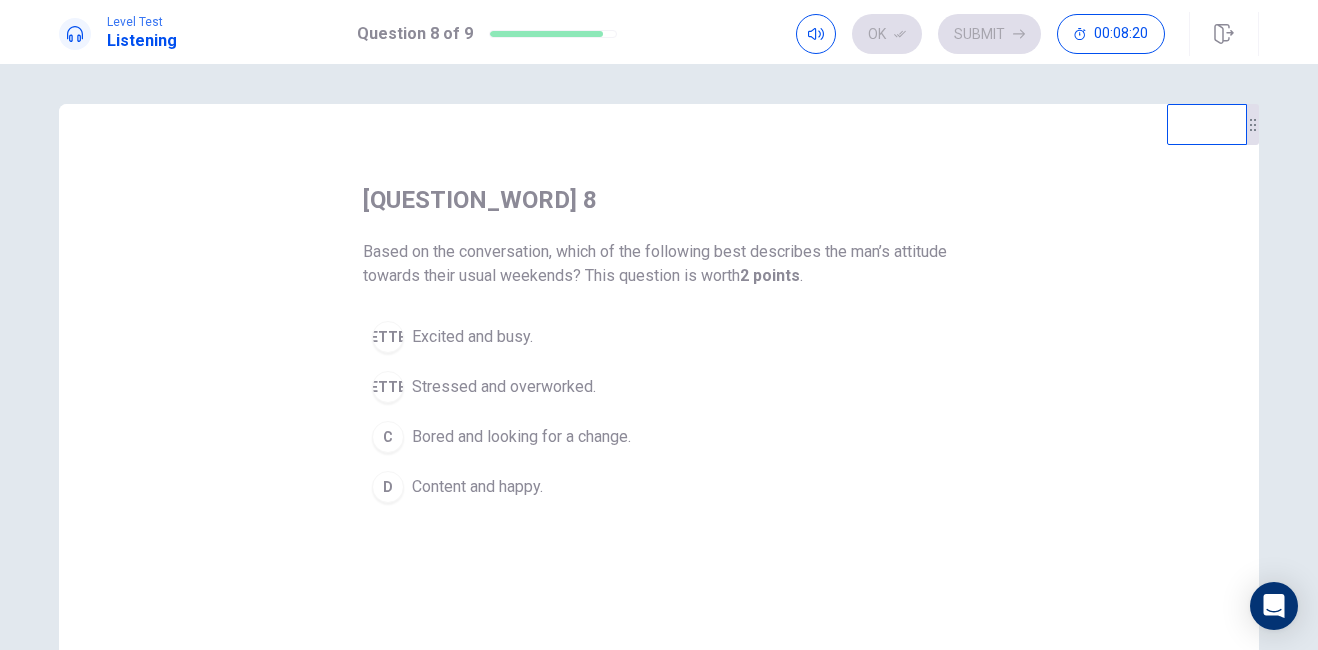click on "Stressed and overworked." at bounding box center [472, 337] 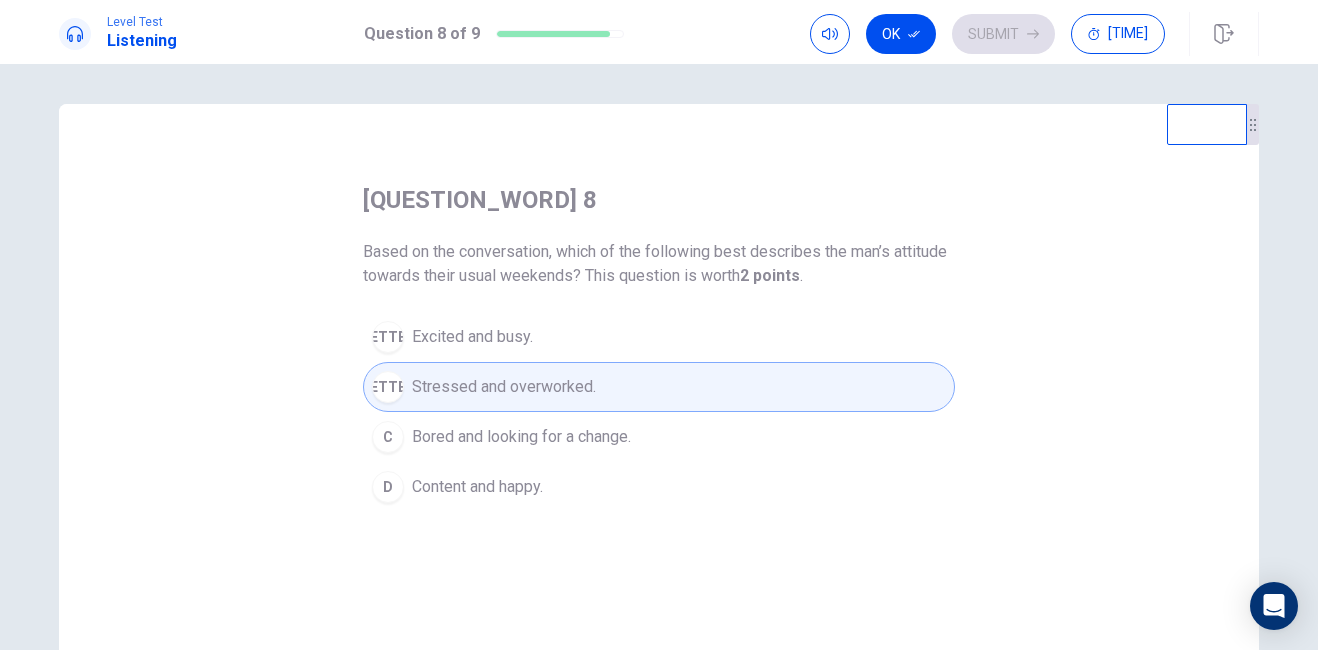click on "Bored and looking for a change." at bounding box center (472, 337) 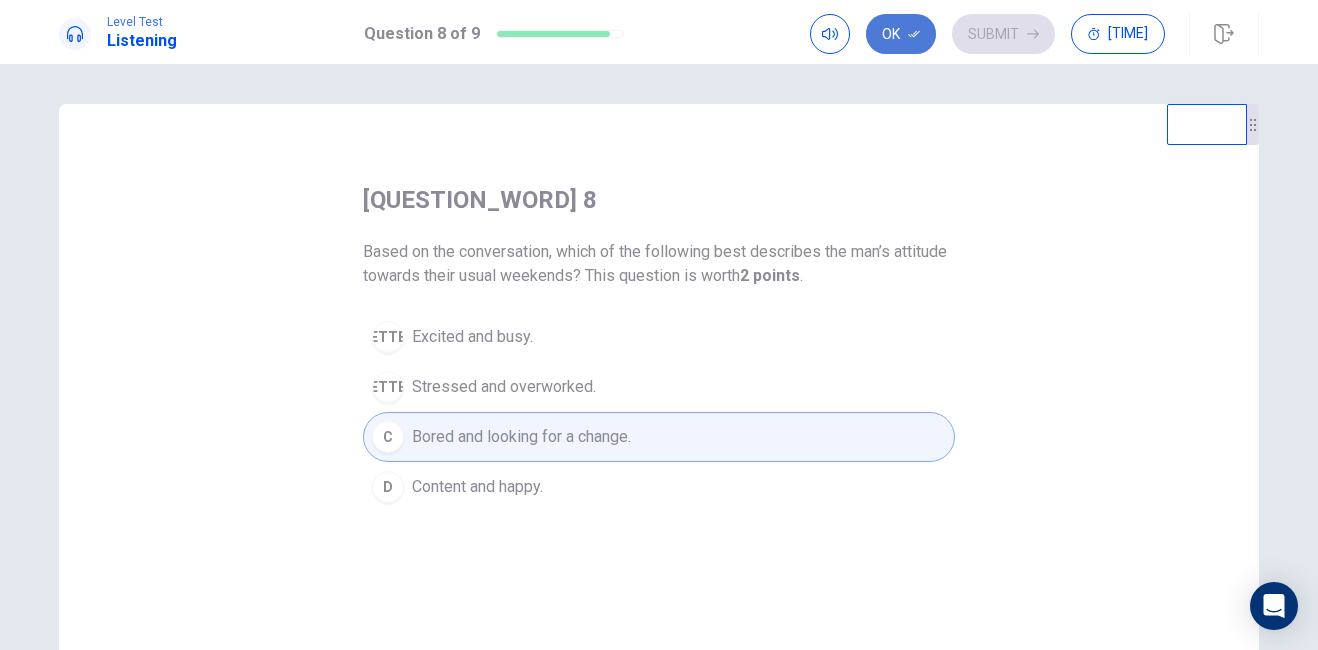 click on "Ok" at bounding box center [901, 34] 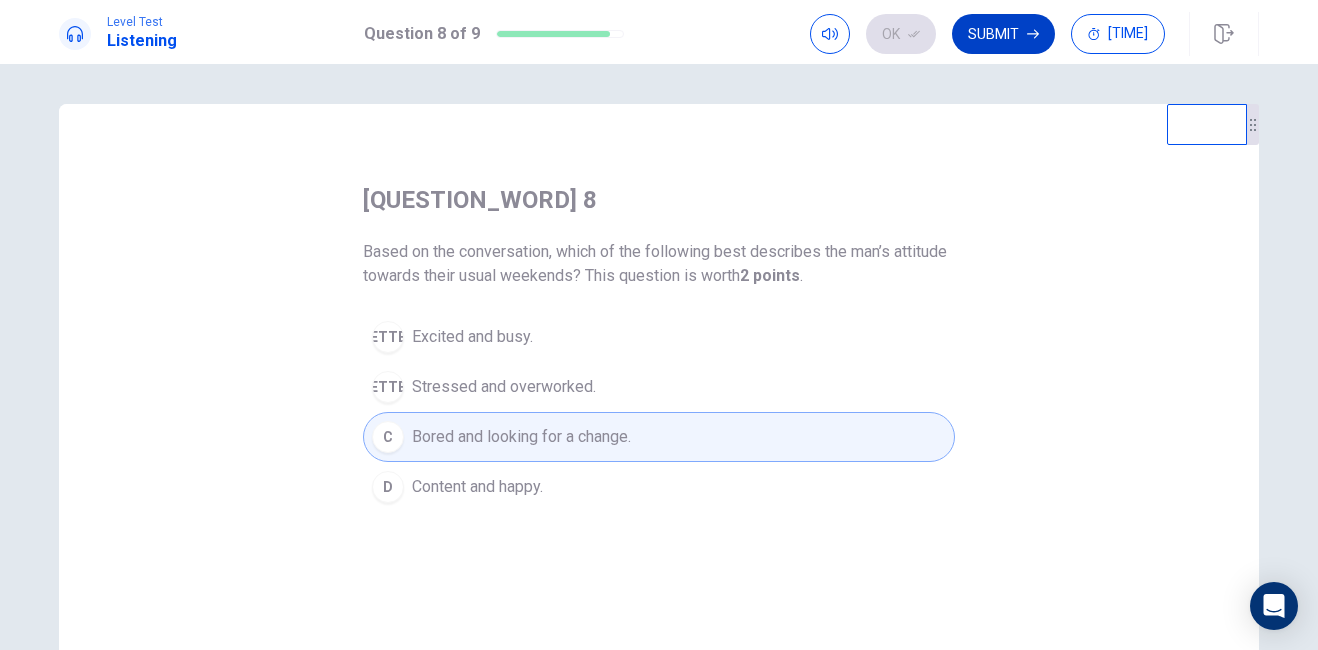 click on "Submit" at bounding box center [1003, 34] 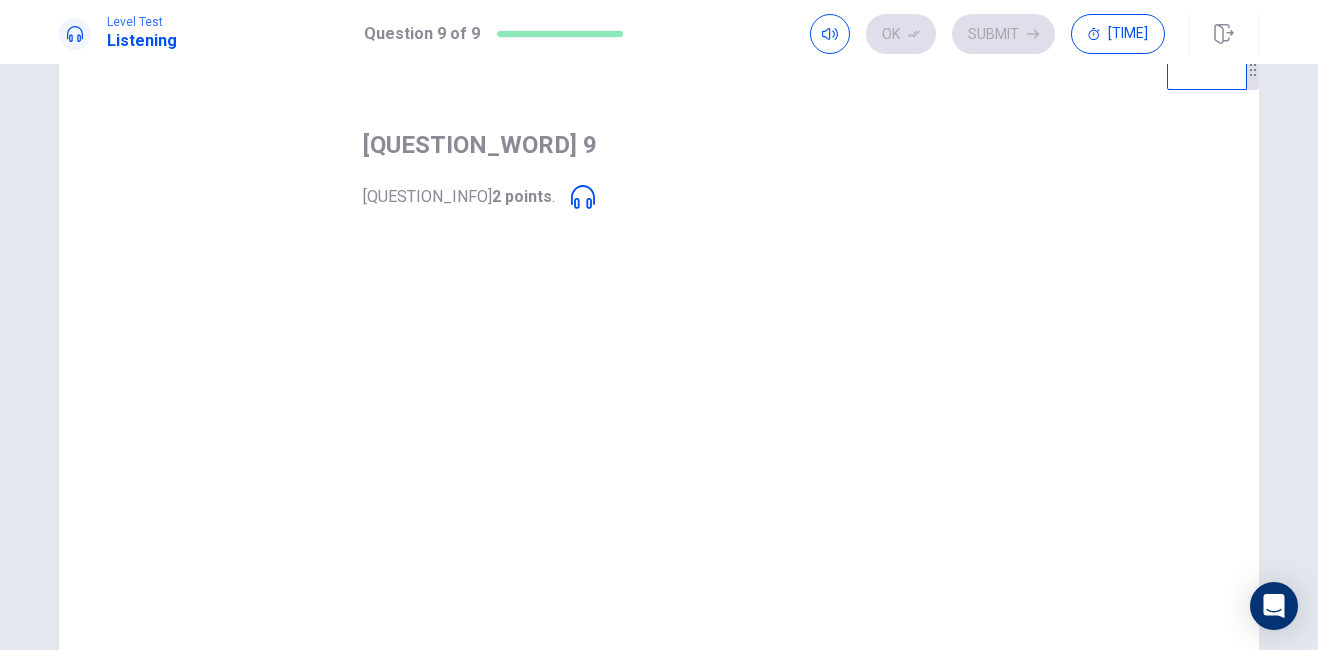 scroll, scrollTop: 100, scrollLeft: 0, axis: vertical 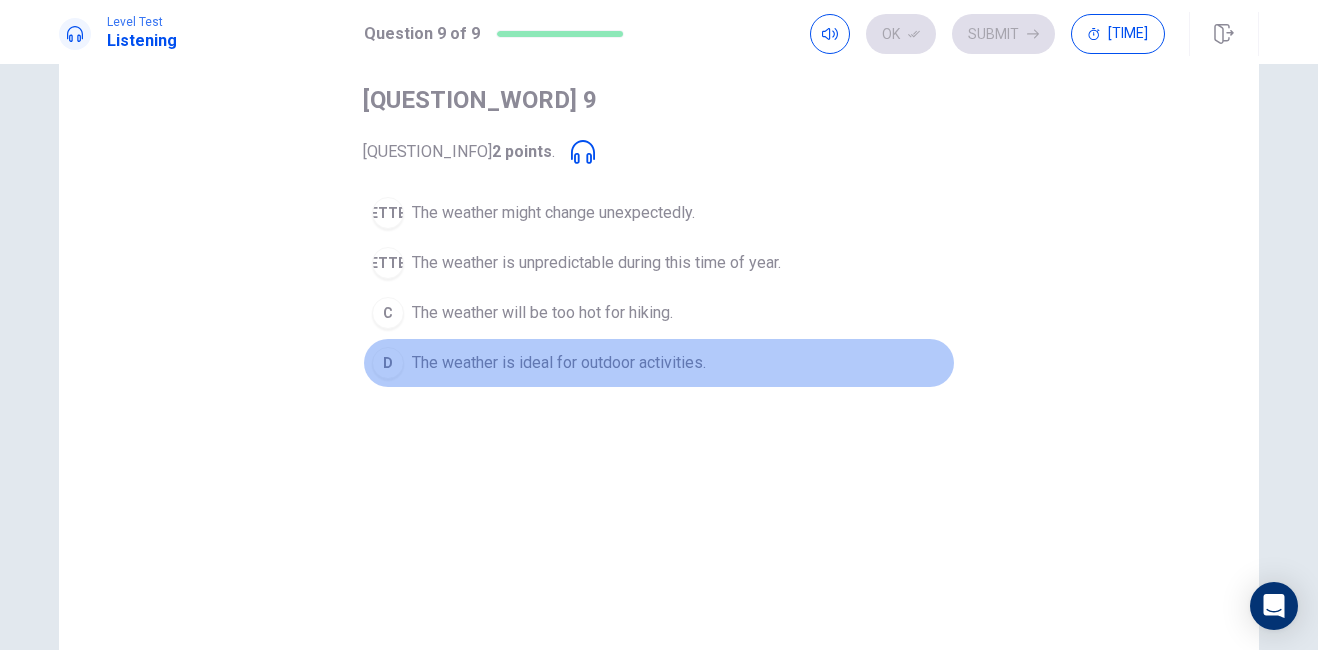 click on "The weather is ideal for outdoor activities." at bounding box center [553, 213] 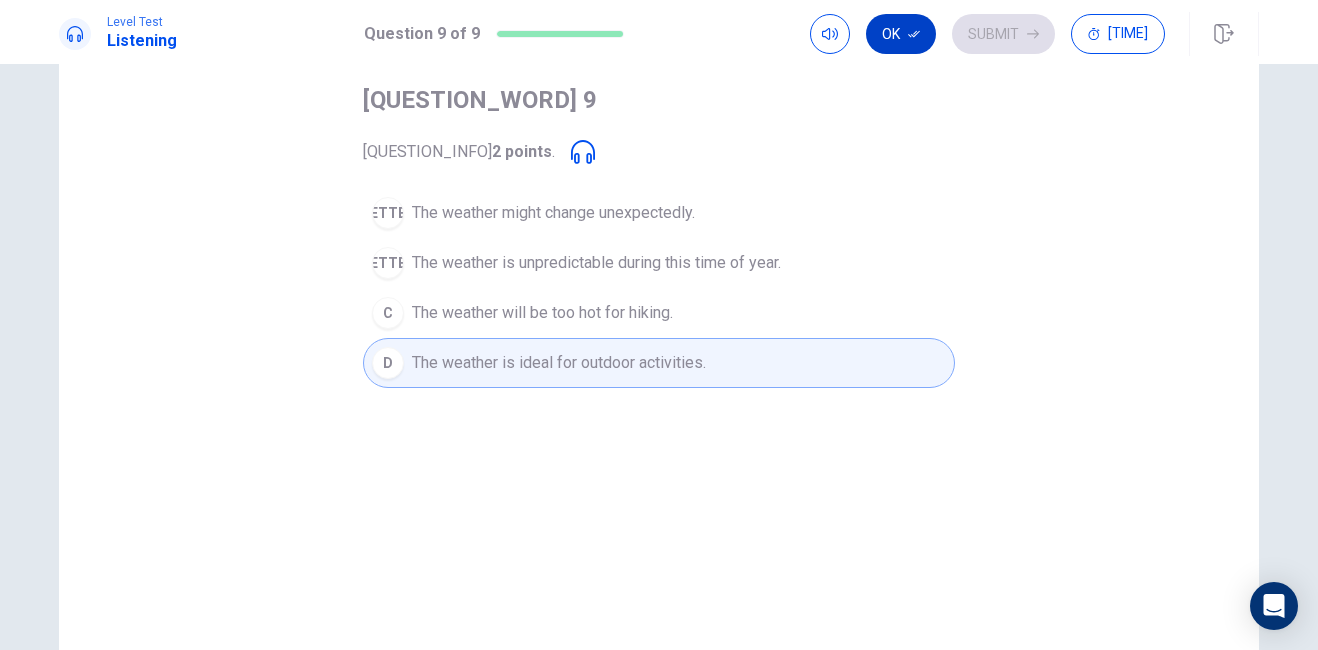 click on "Ok" at bounding box center (901, 34) 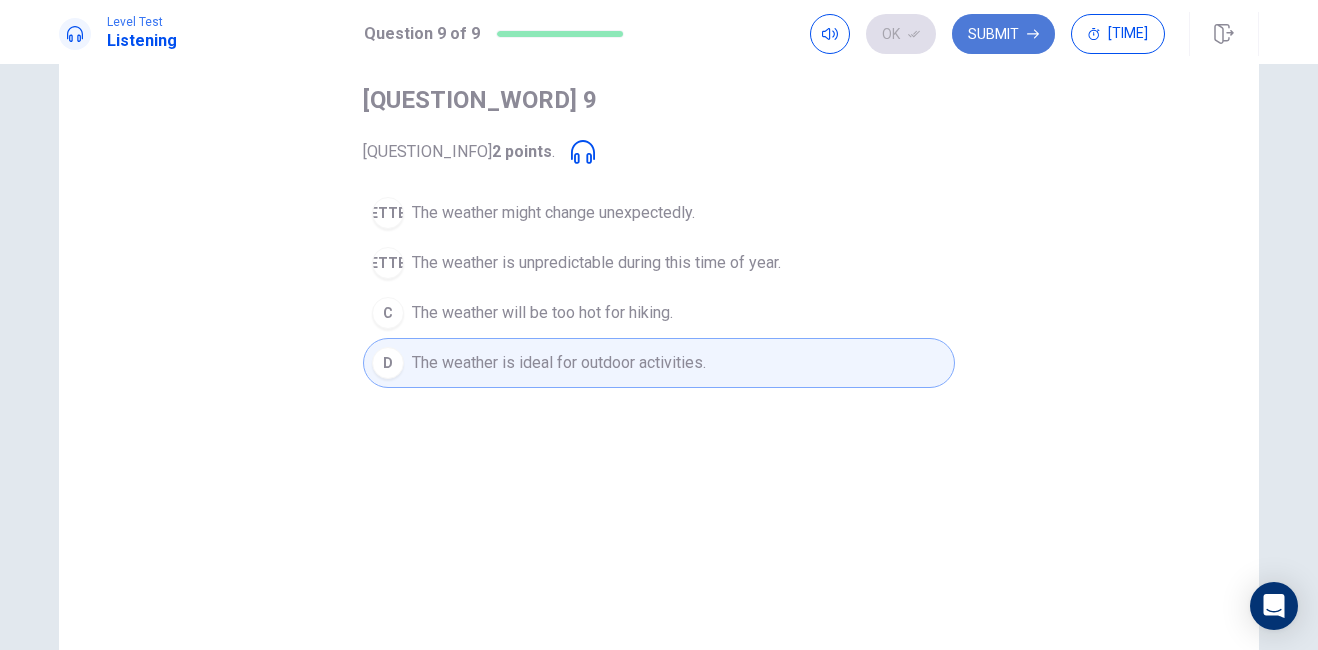click on "Submit" at bounding box center [1003, 34] 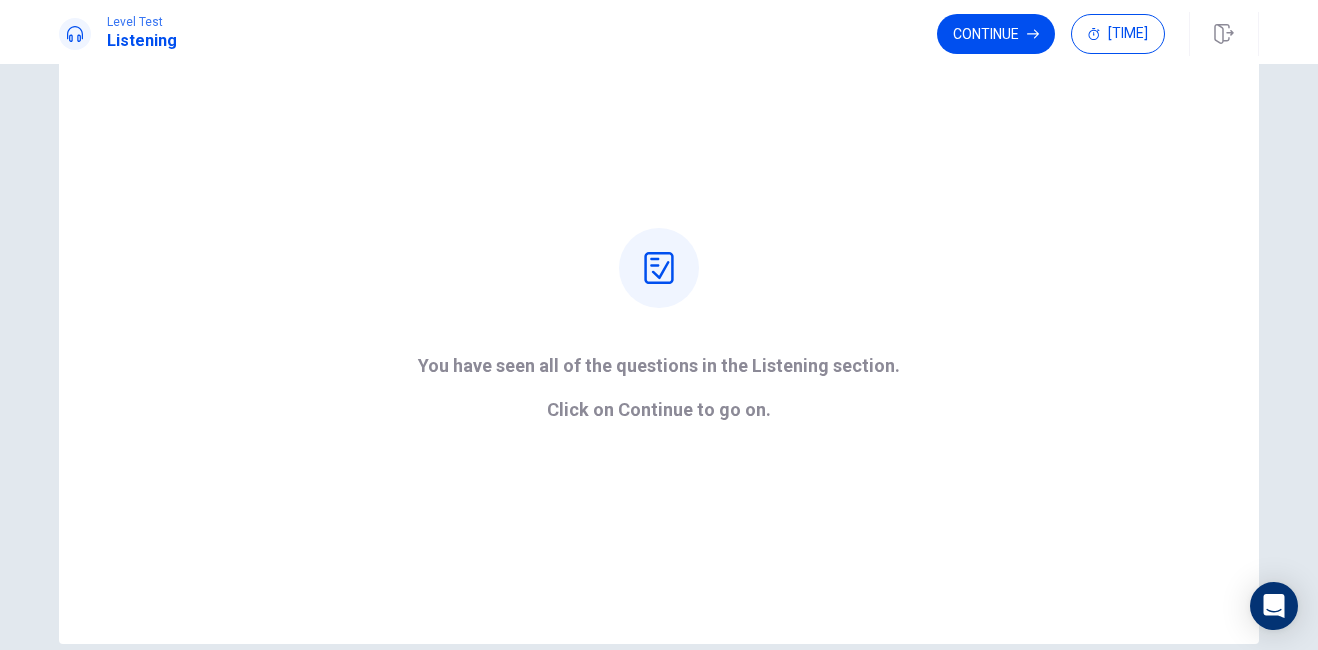 click on "Level Test   Listening Continue [TIME]" at bounding box center (659, 32) 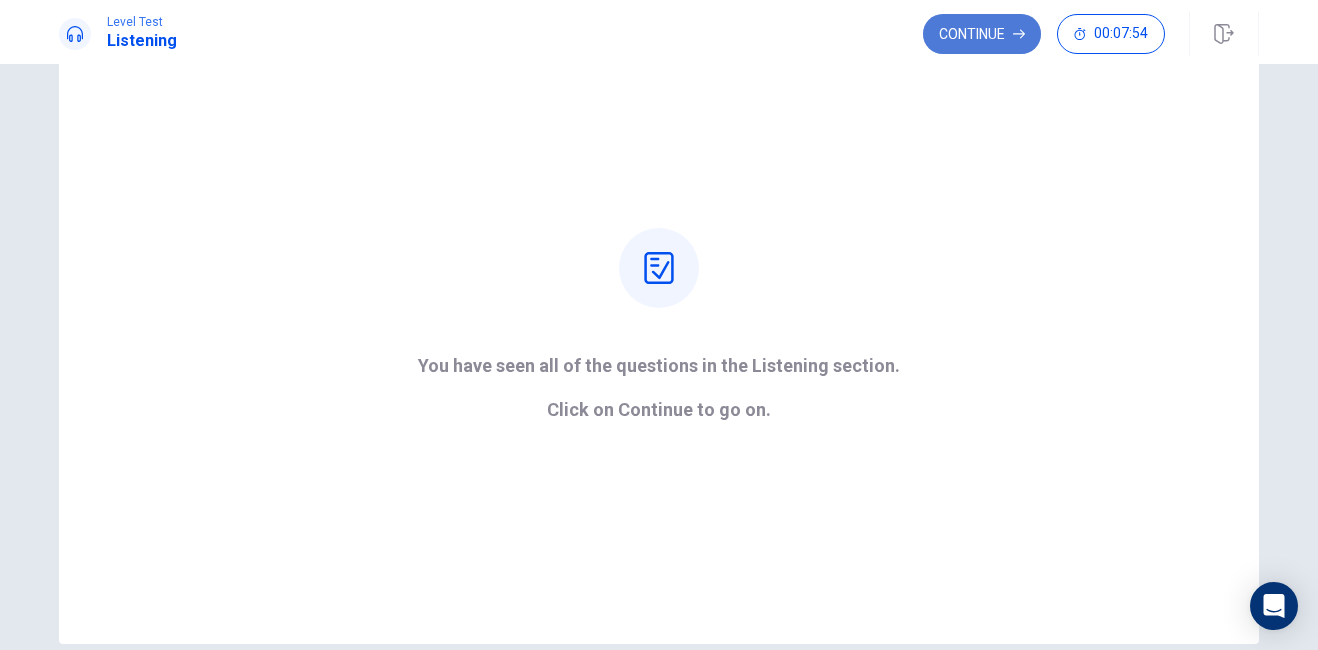 click on "Continue" at bounding box center (982, 34) 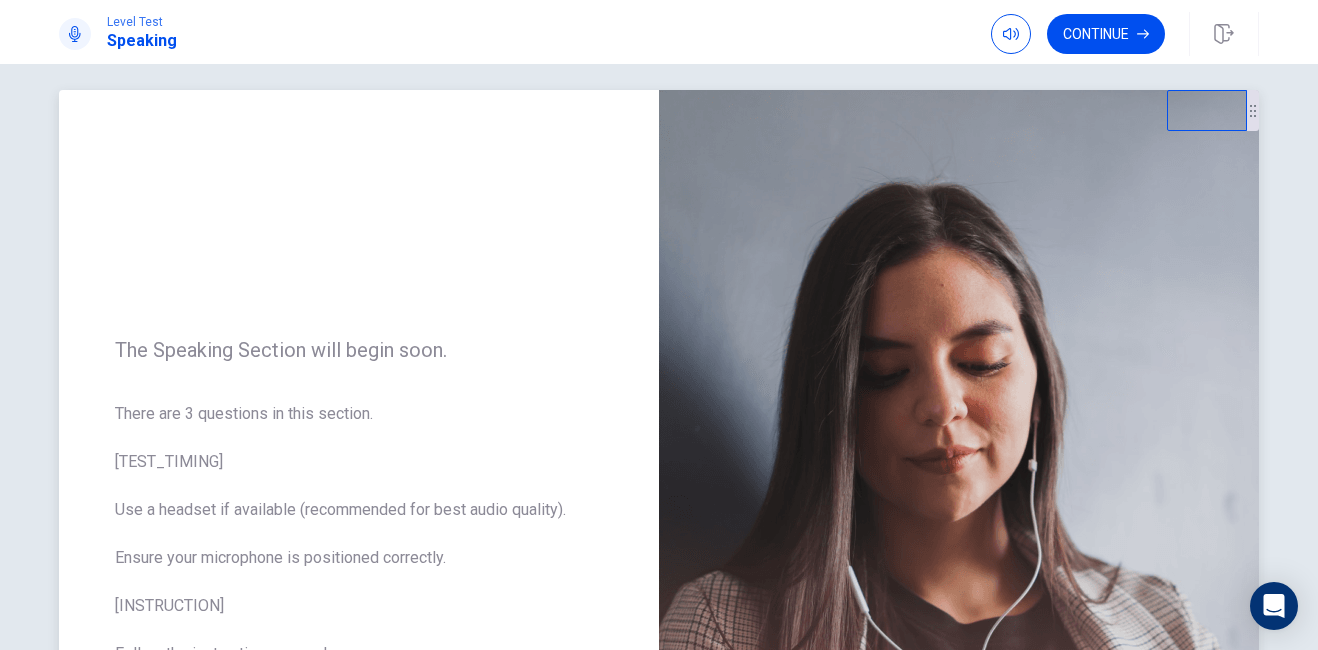 scroll, scrollTop: 0, scrollLeft: 0, axis: both 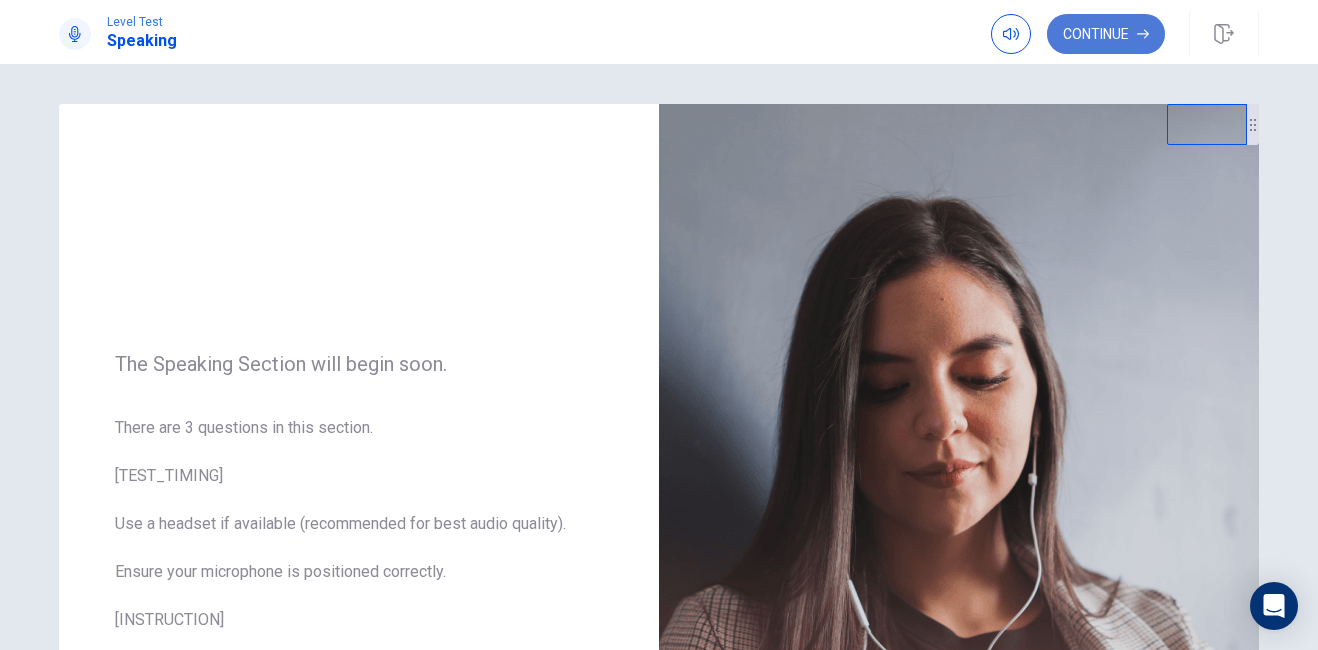 click on "Continue" at bounding box center [1106, 34] 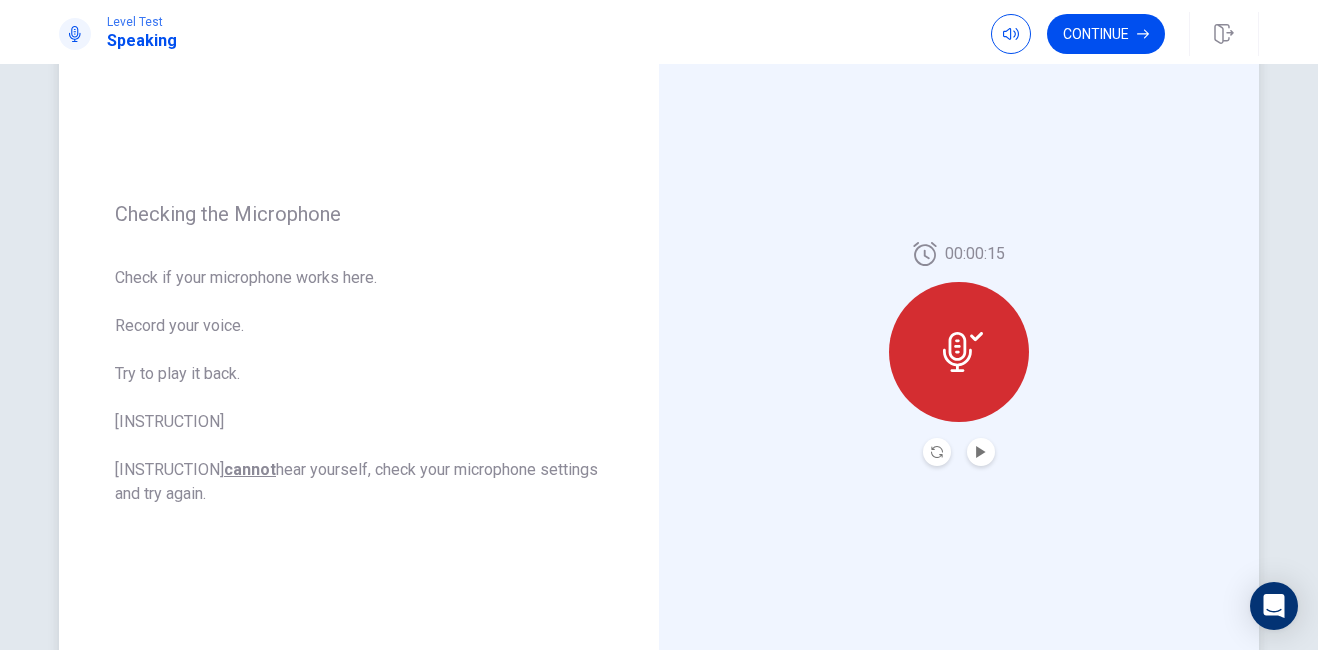 scroll, scrollTop: 200, scrollLeft: 0, axis: vertical 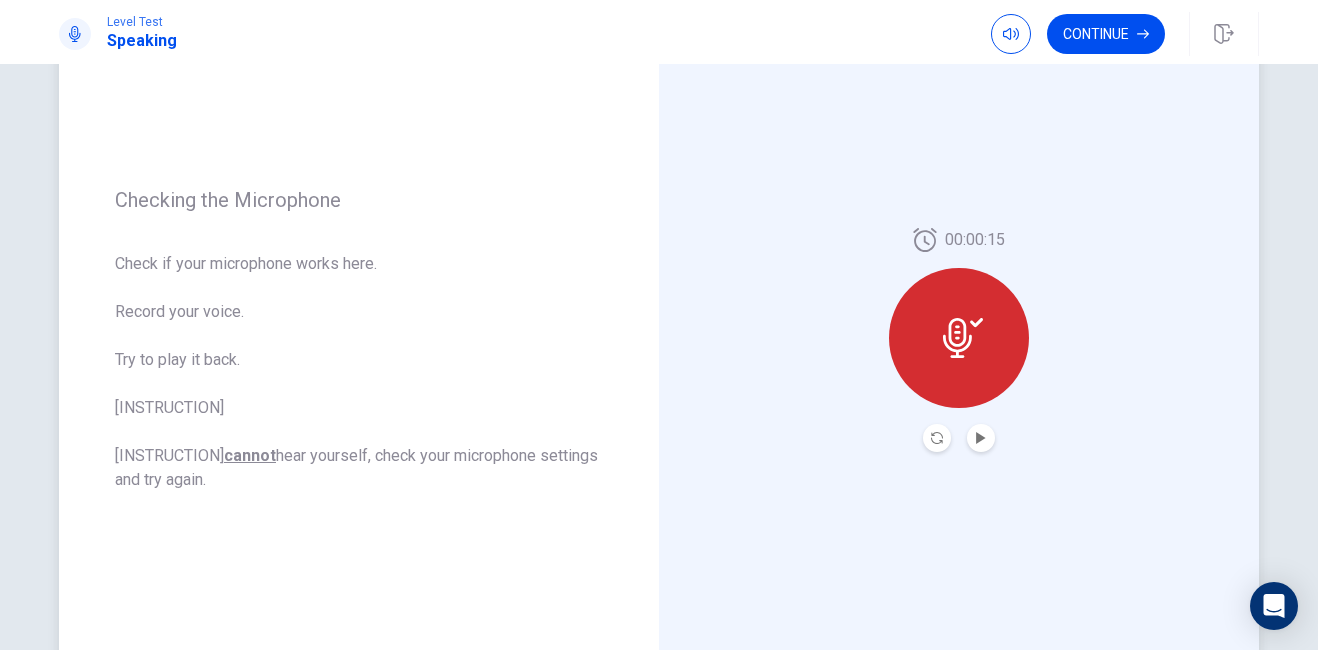 click at bounding box center [981, 438] 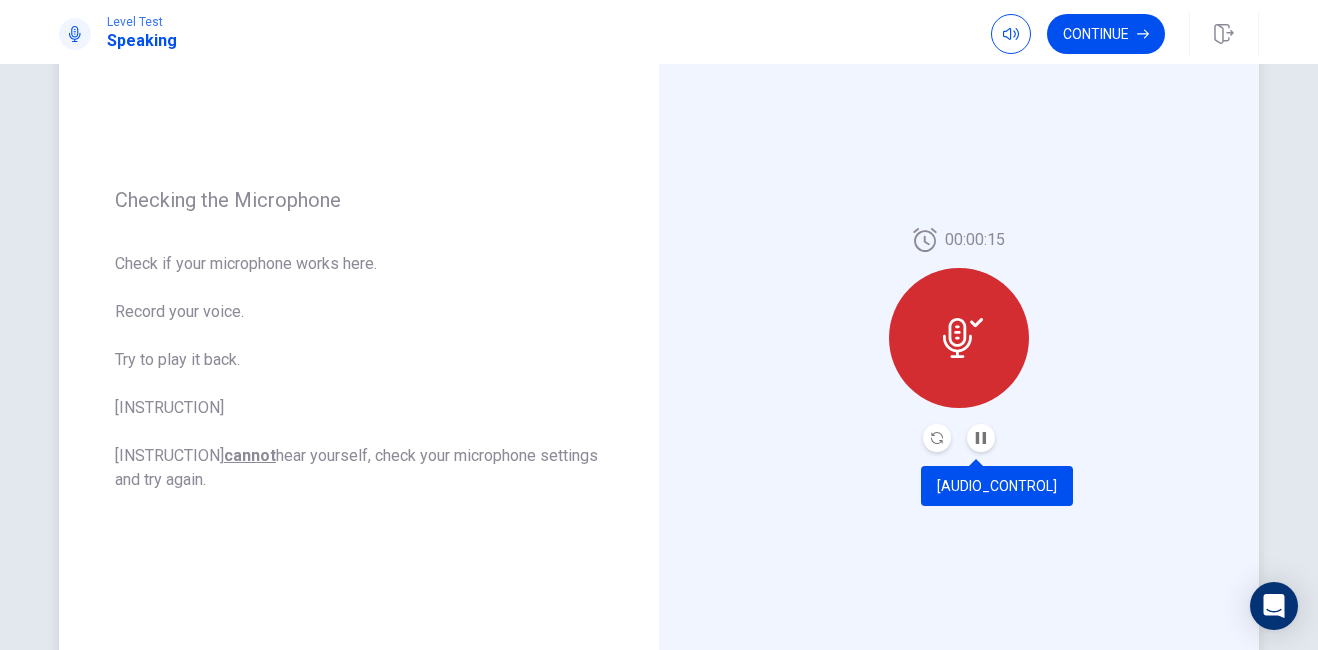 click at bounding box center [981, 438] 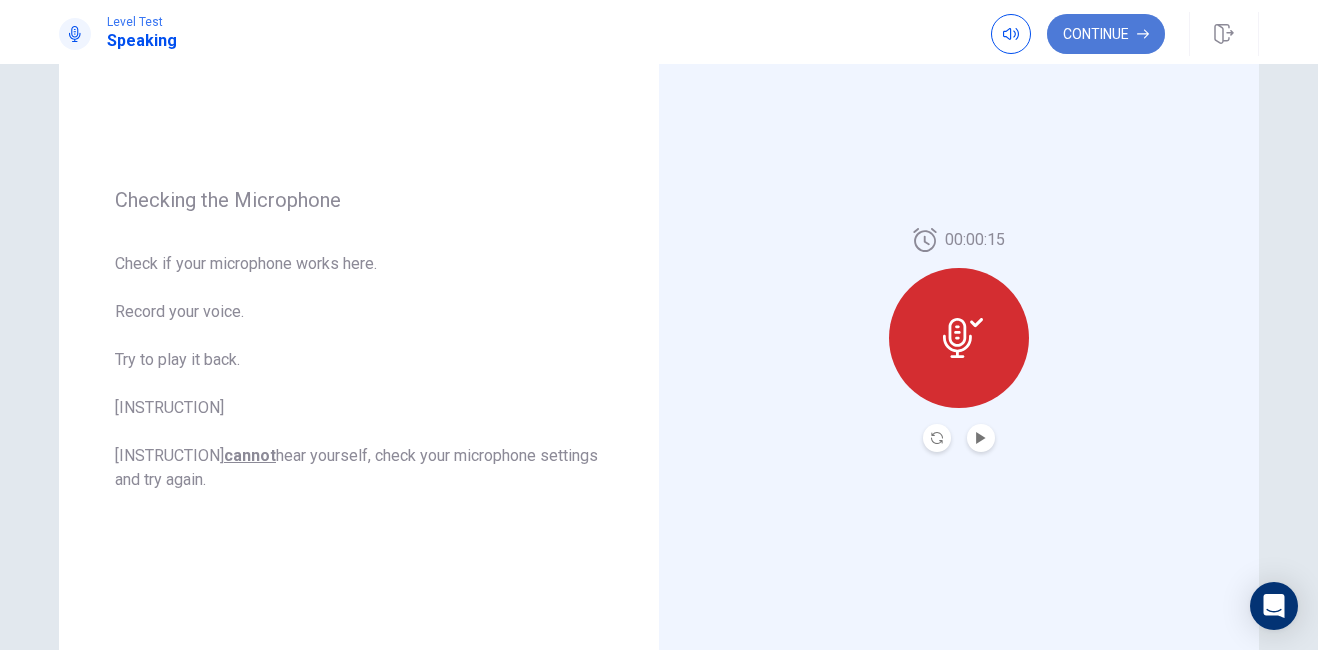 click on "Continue" at bounding box center [1106, 34] 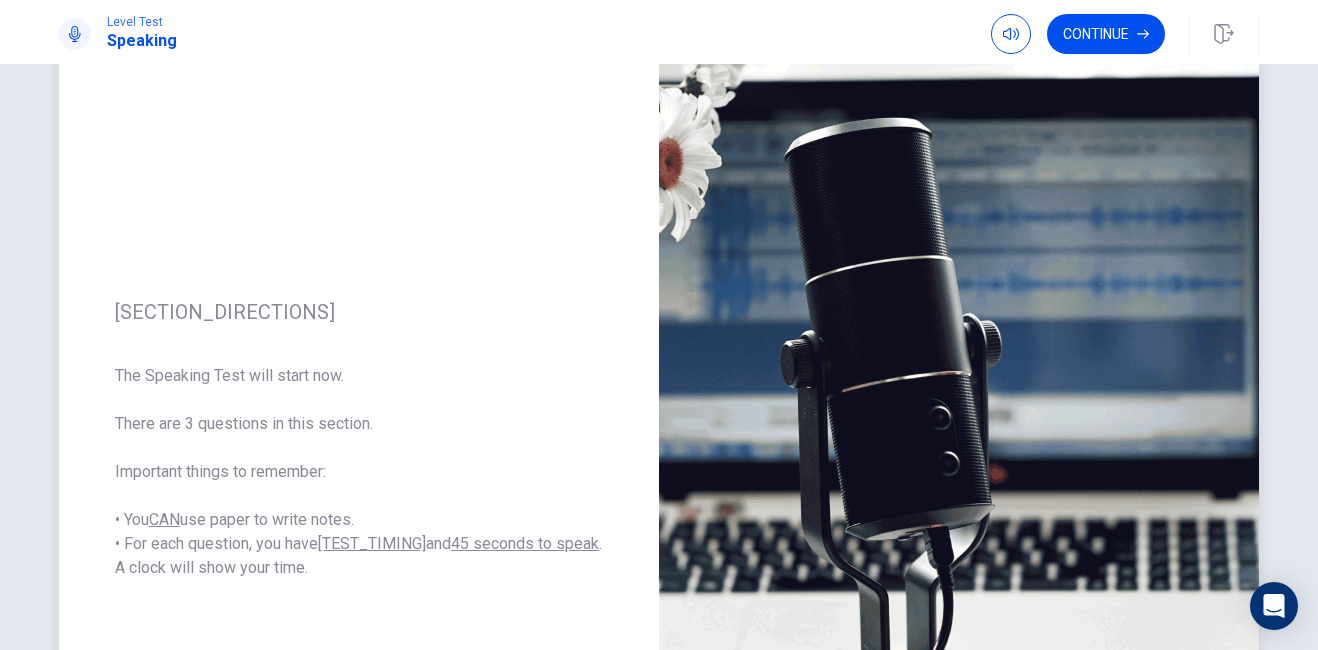 scroll, scrollTop: 0, scrollLeft: 0, axis: both 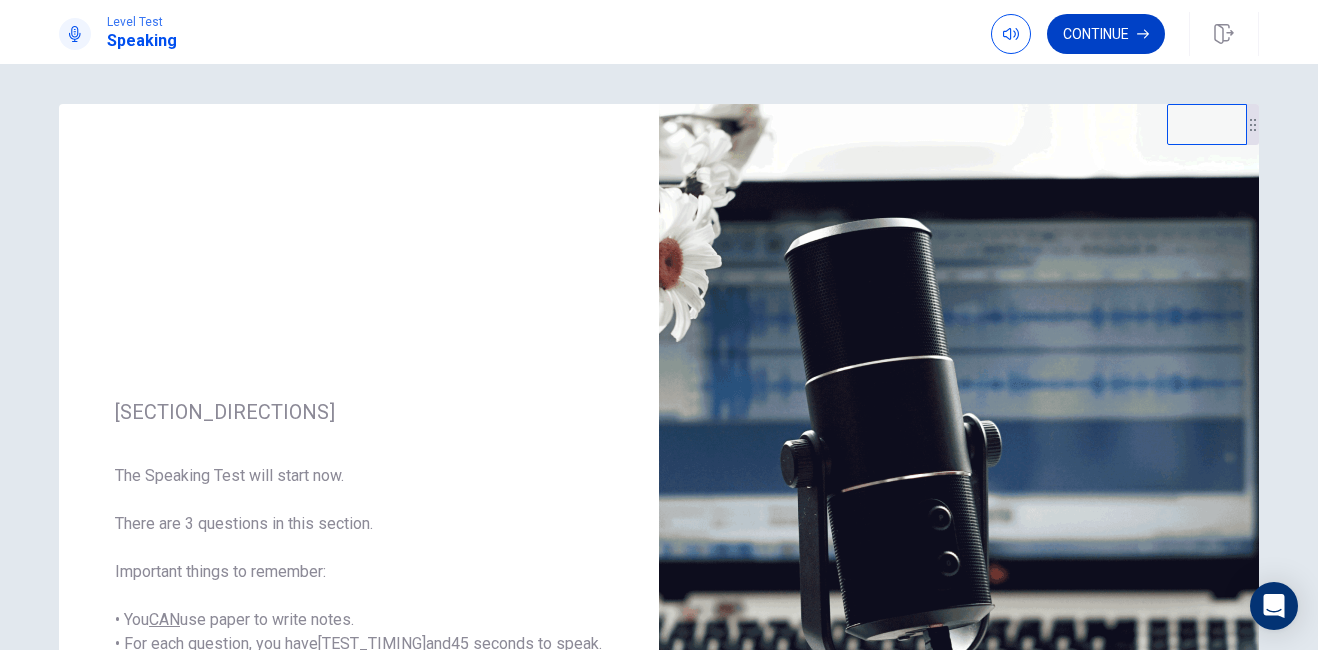 click on "Continue" at bounding box center (1106, 34) 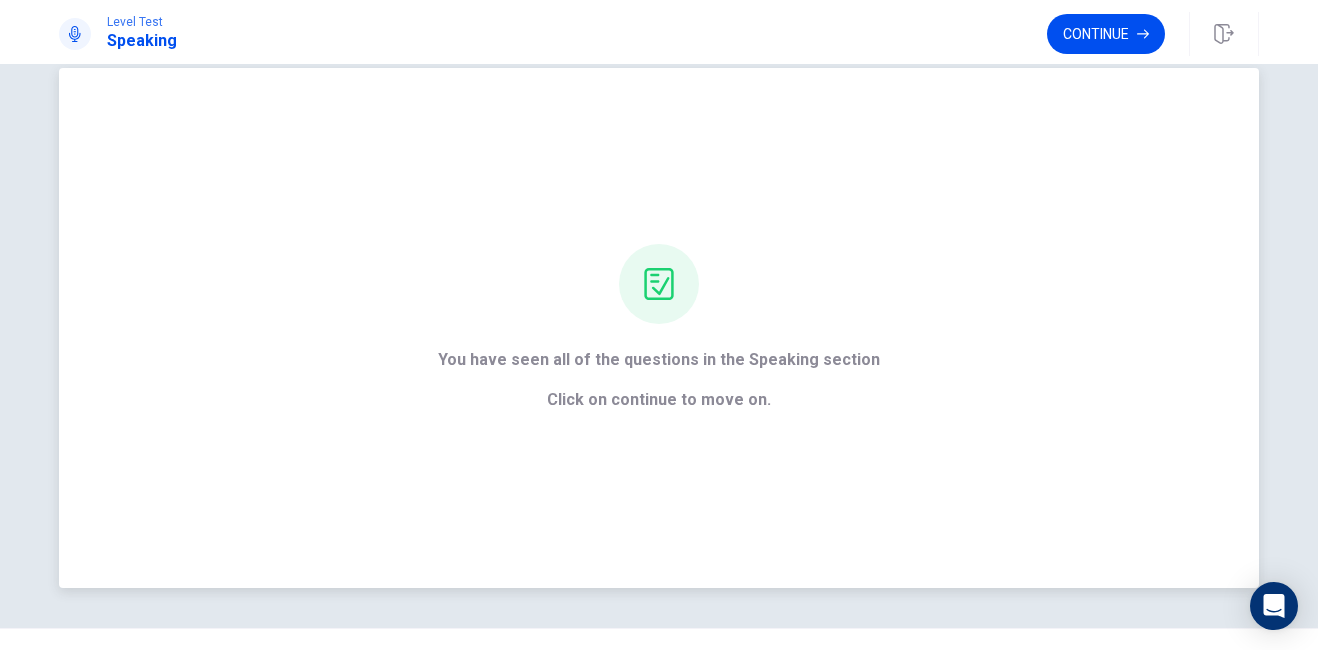 scroll, scrollTop: 0, scrollLeft: 0, axis: both 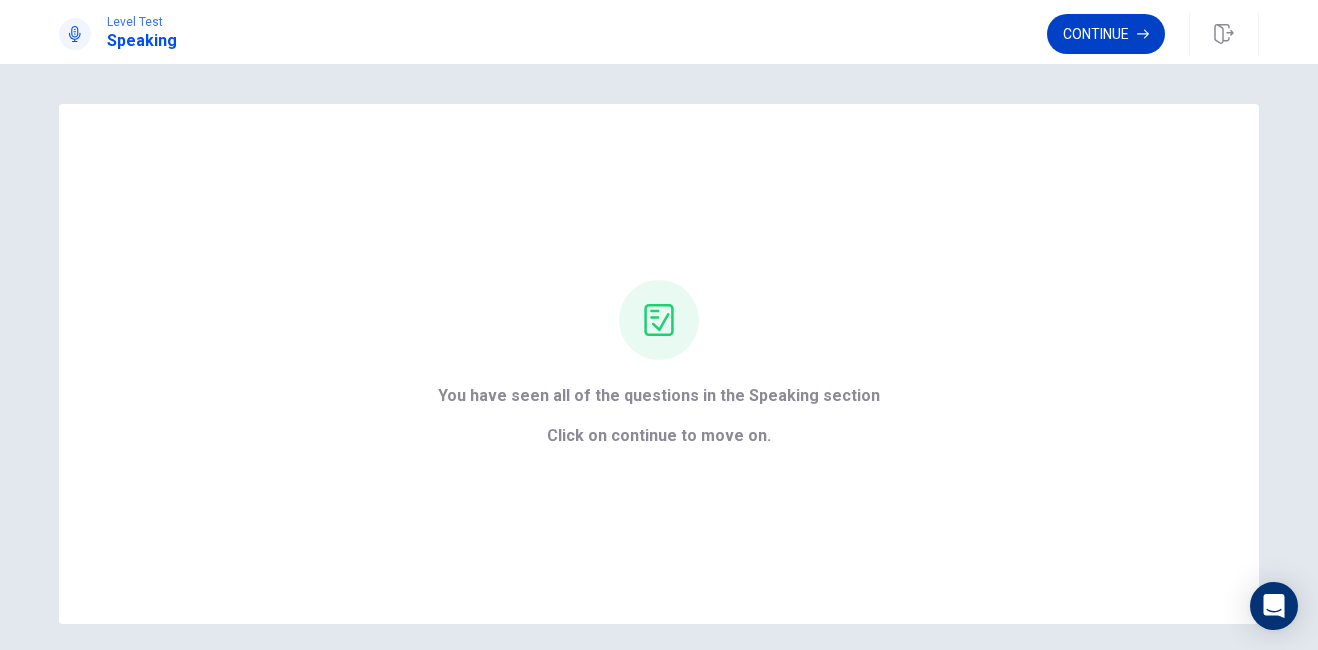 click on "Continue" at bounding box center [1106, 34] 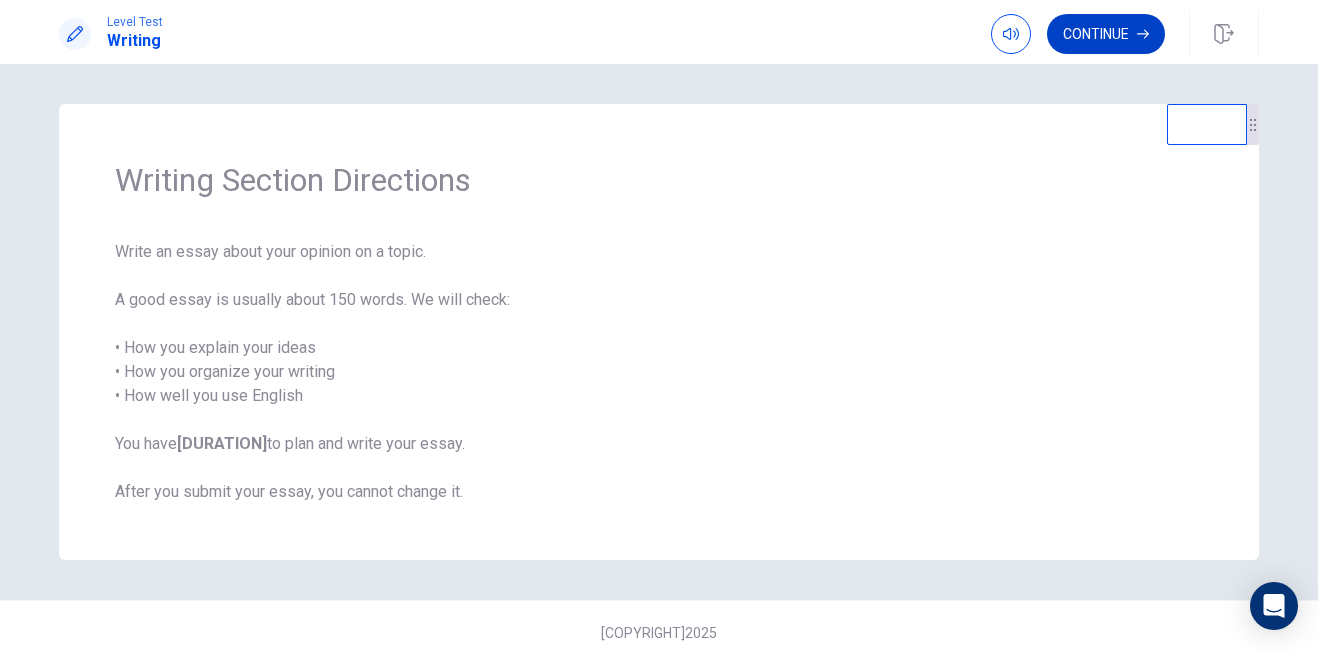click on "Continue" at bounding box center (1106, 34) 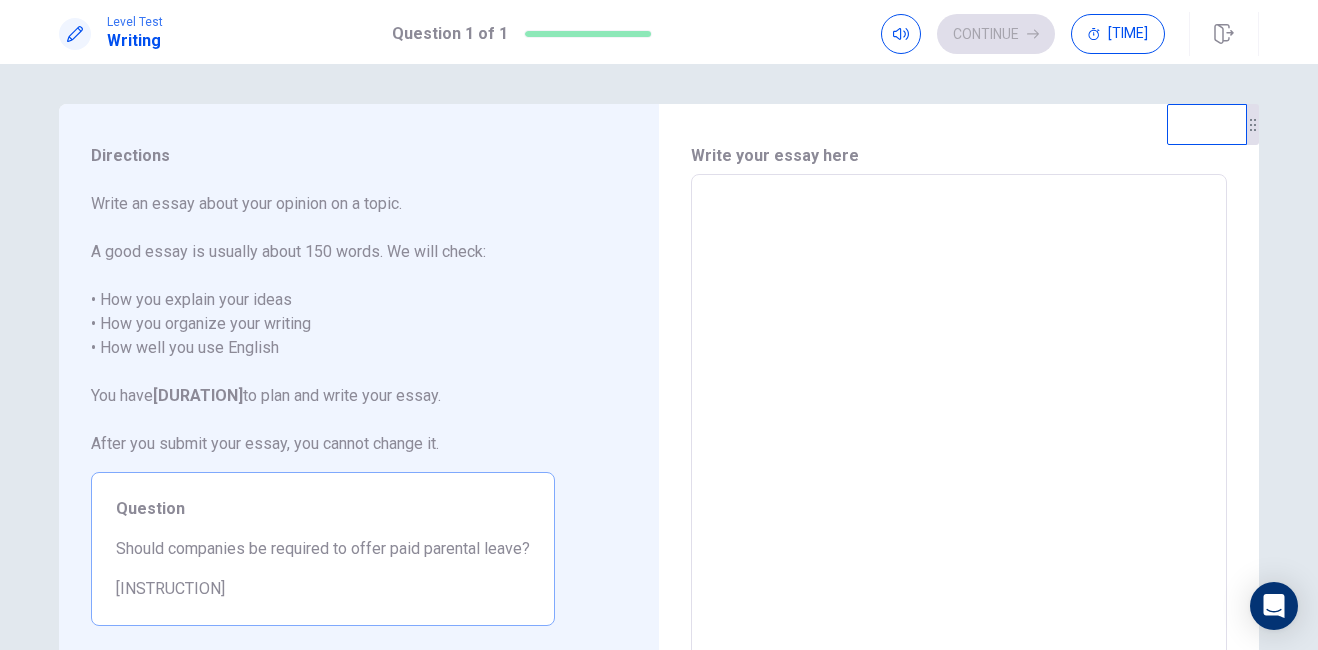 click at bounding box center (959, 451) 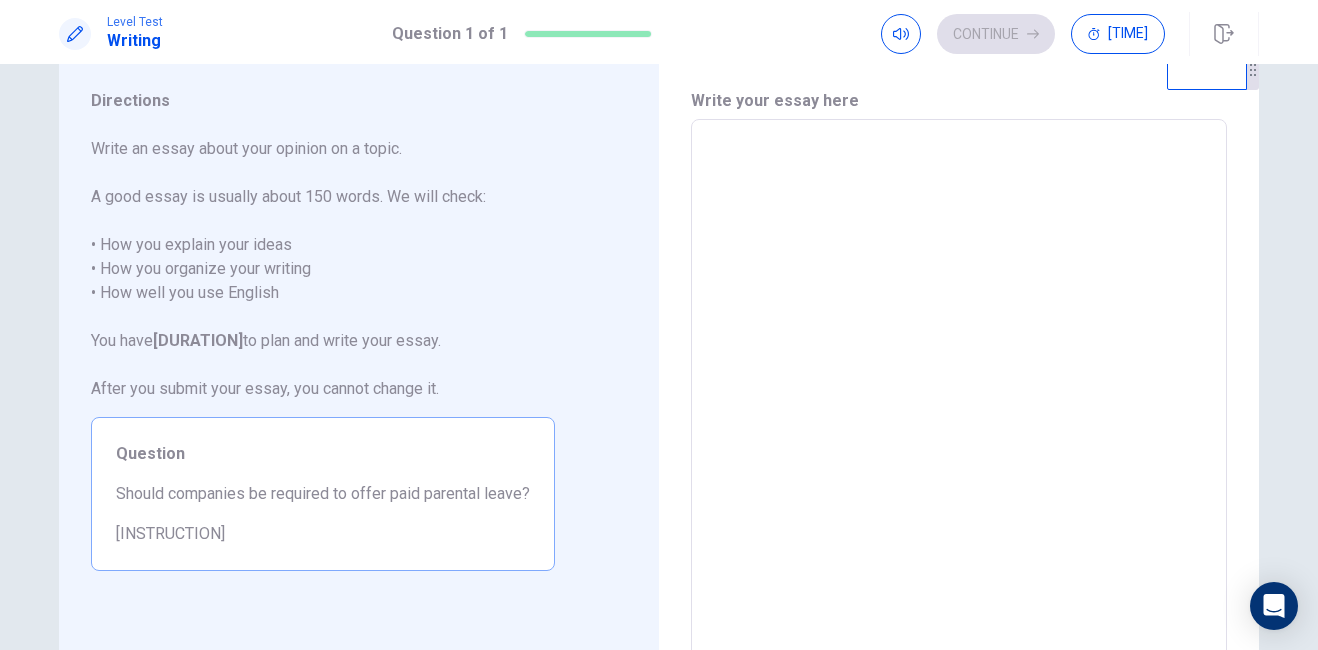 scroll, scrollTop: 53, scrollLeft: 0, axis: vertical 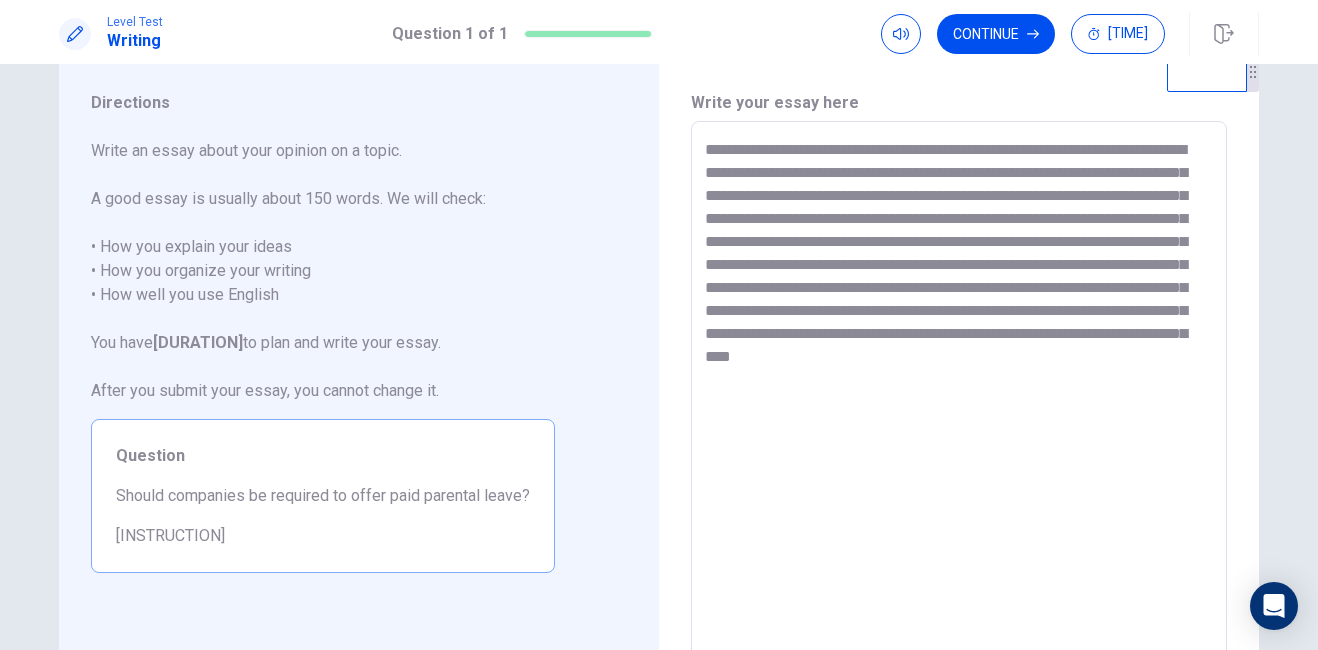 click on "**********" at bounding box center [959, 398] 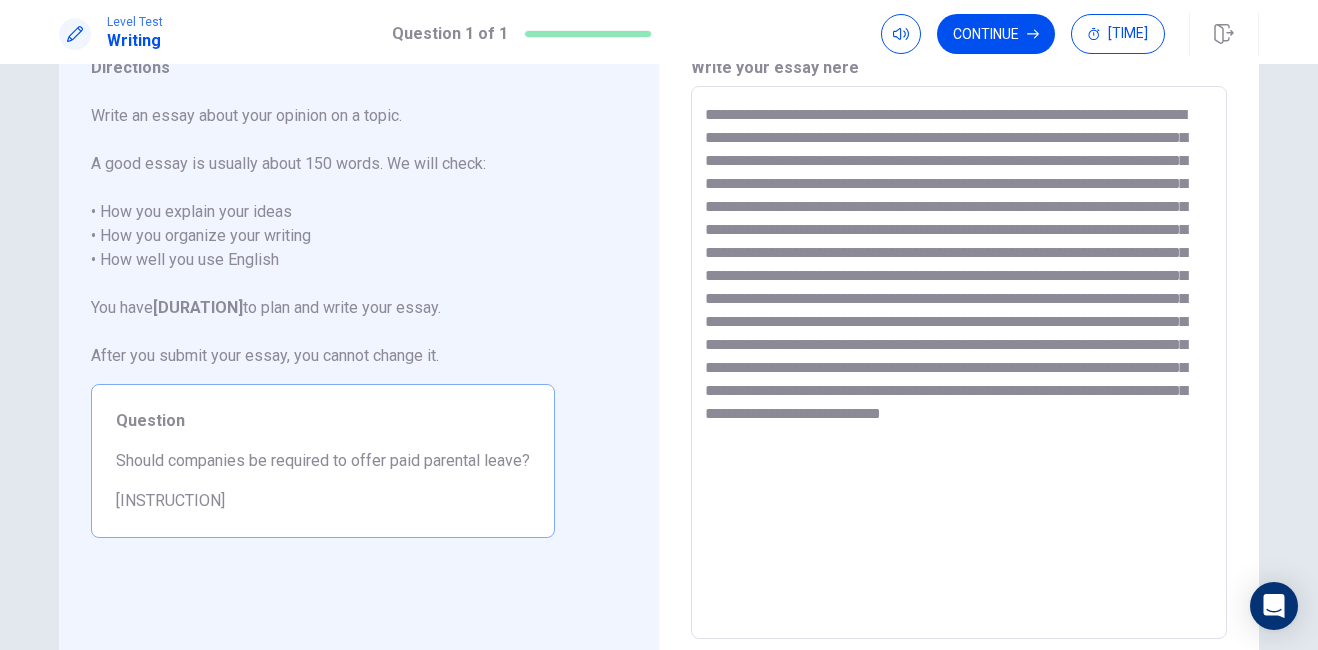 scroll, scrollTop: 53, scrollLeft: 0, axis: vertical 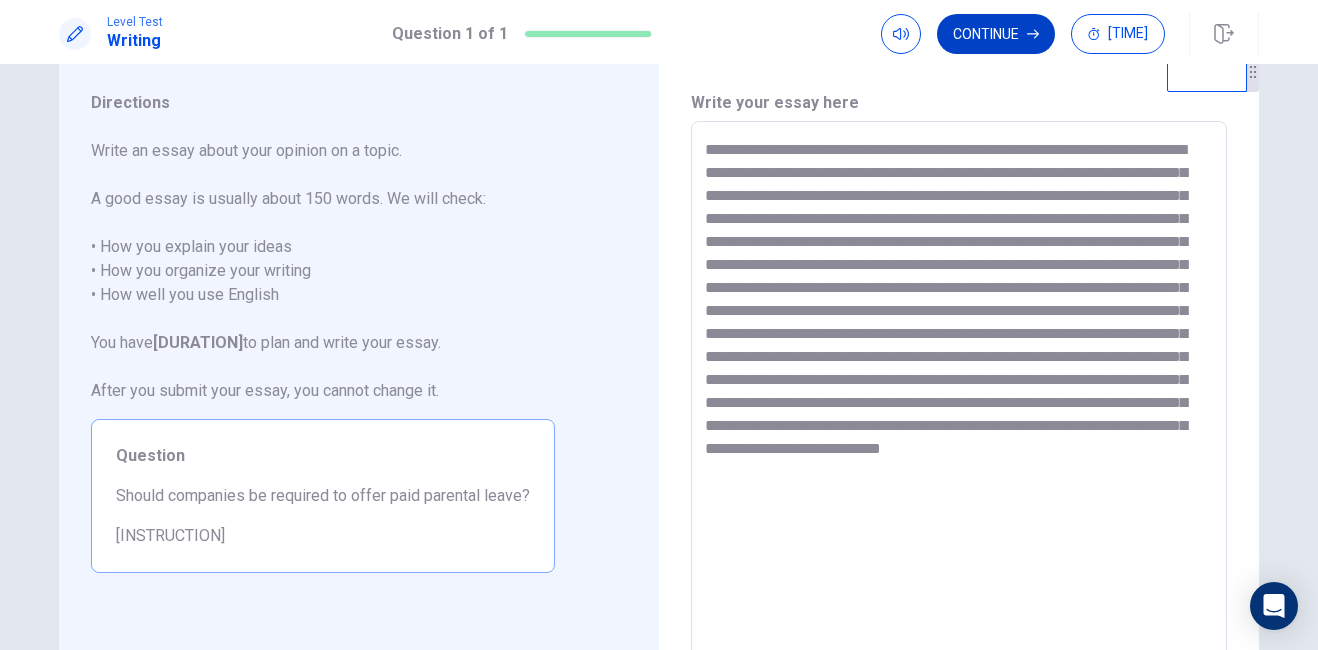 type on "**********" 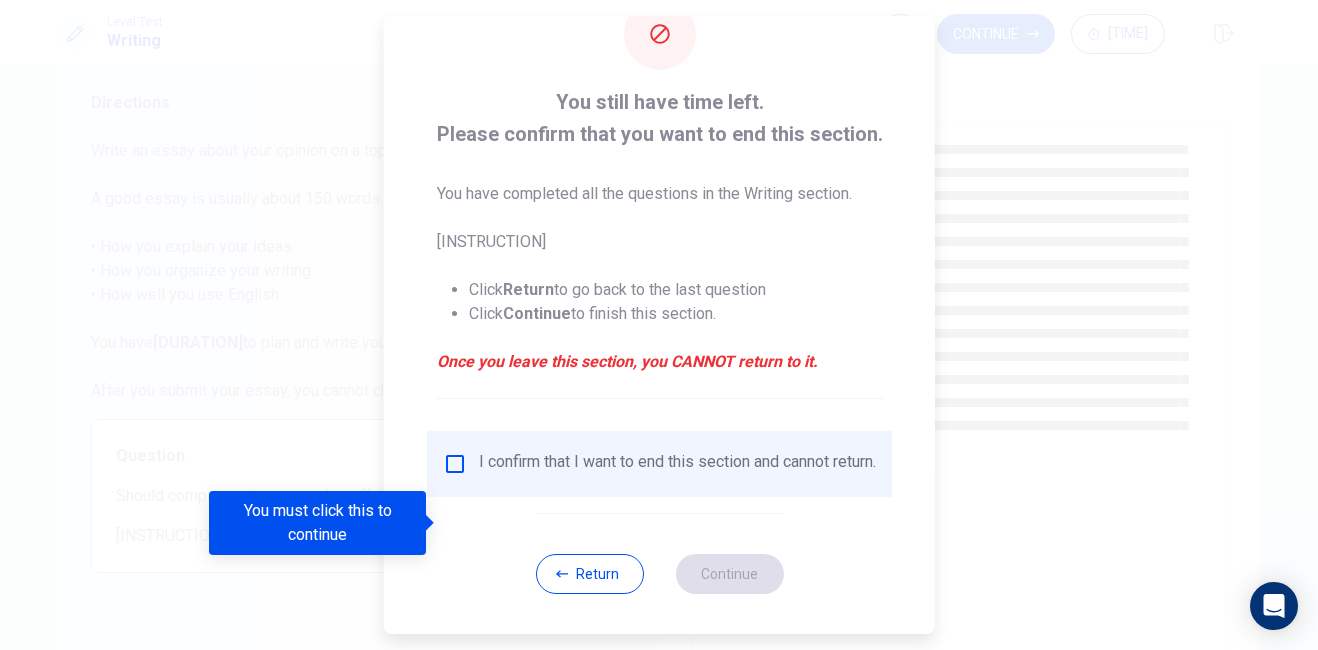 scroll, scrollTop: 96, scrollLeft: 0, axis: vertical 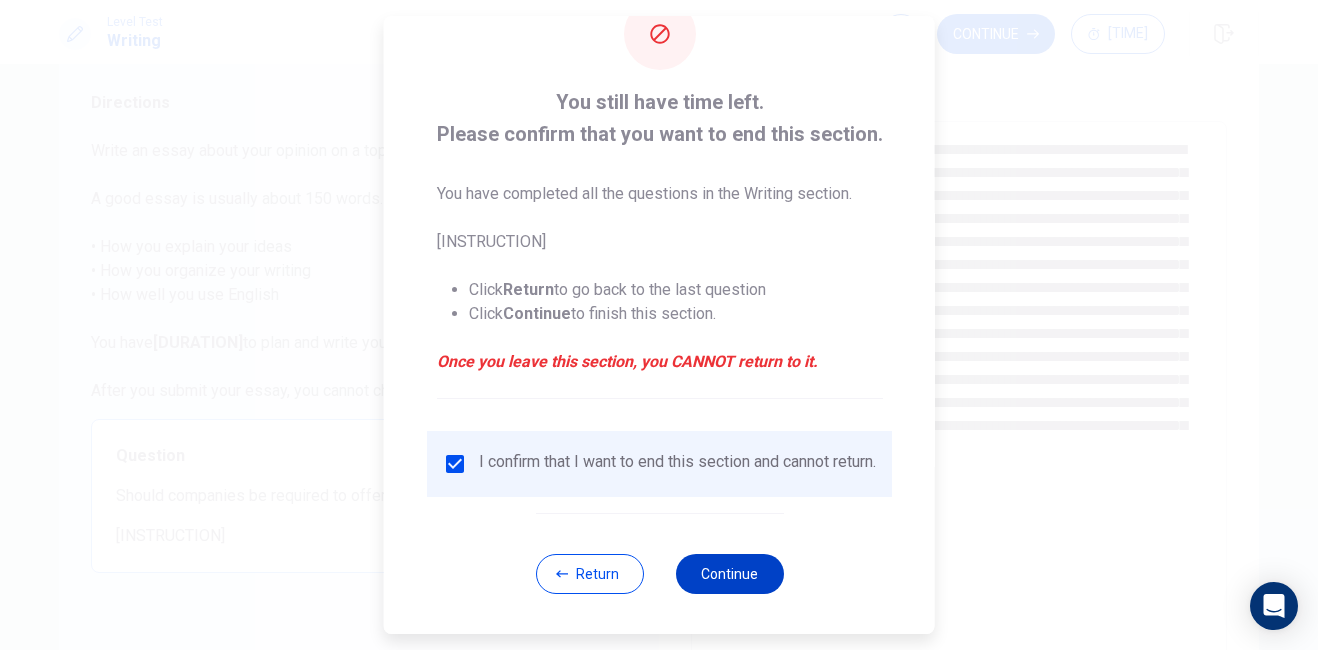 click on "Continue" at bounding box center [729, 574] 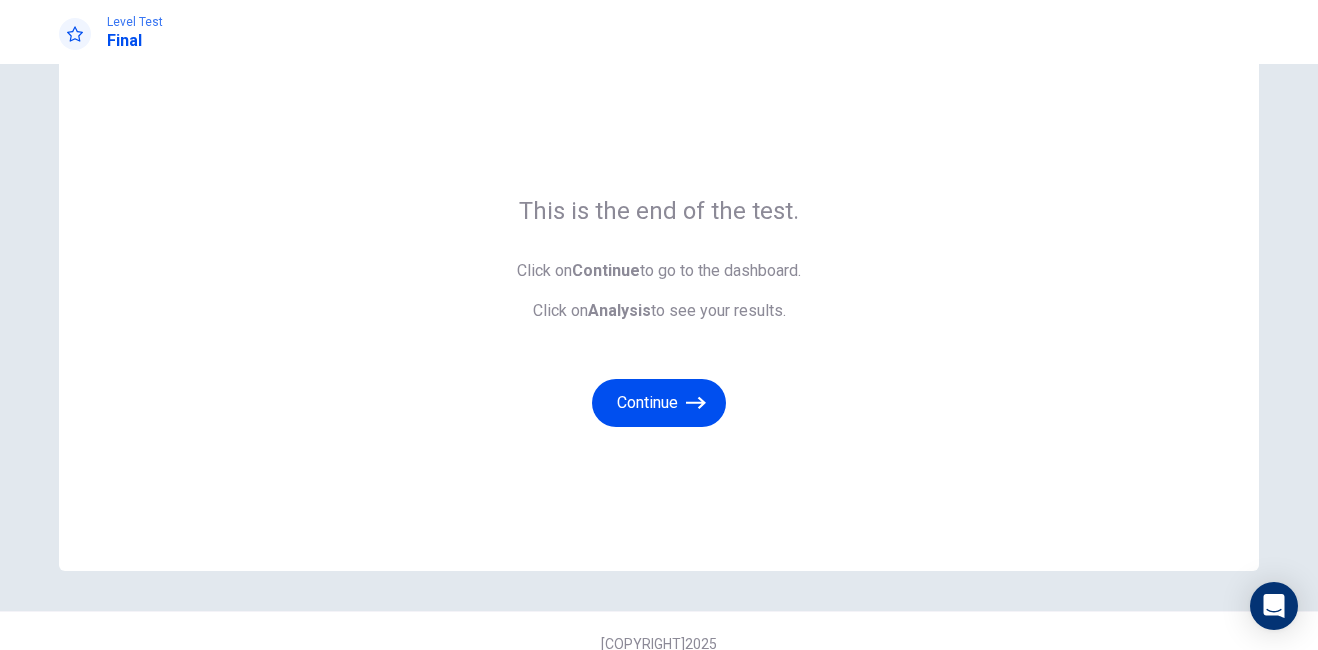 scroll, scrollTop: 0, scrollLeft: 0, axis: both 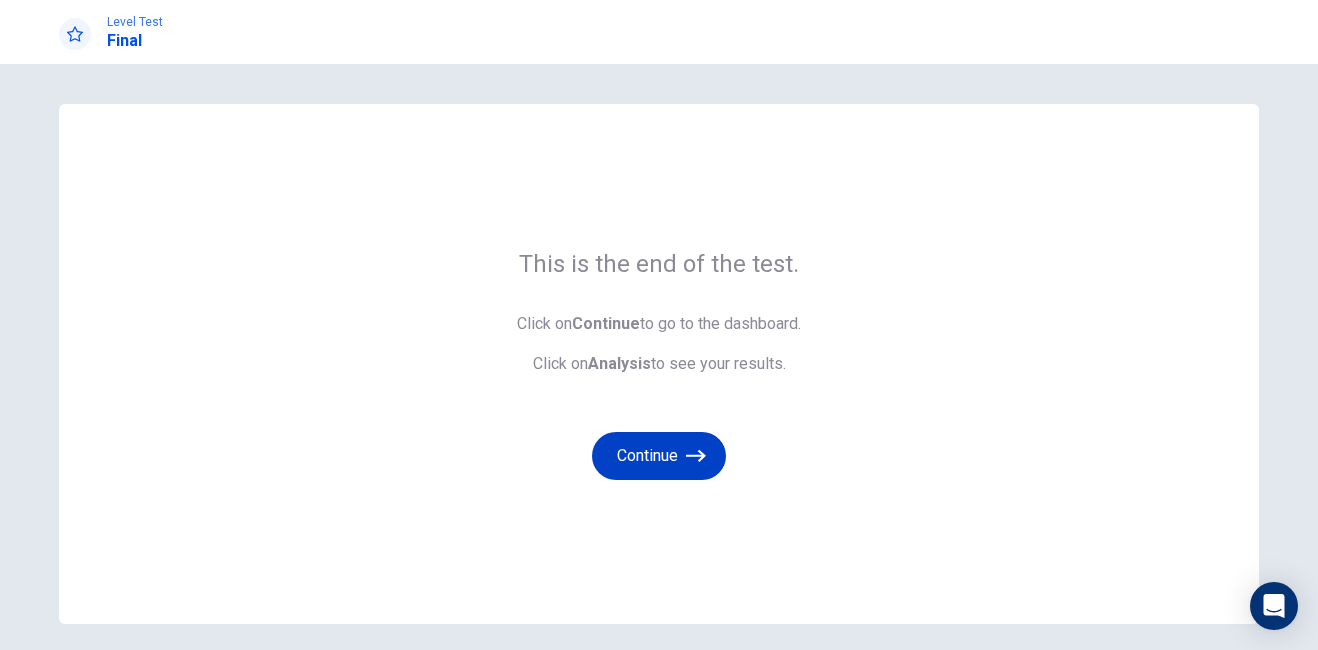 click on "Continue" at bounding box center (659, 456) 